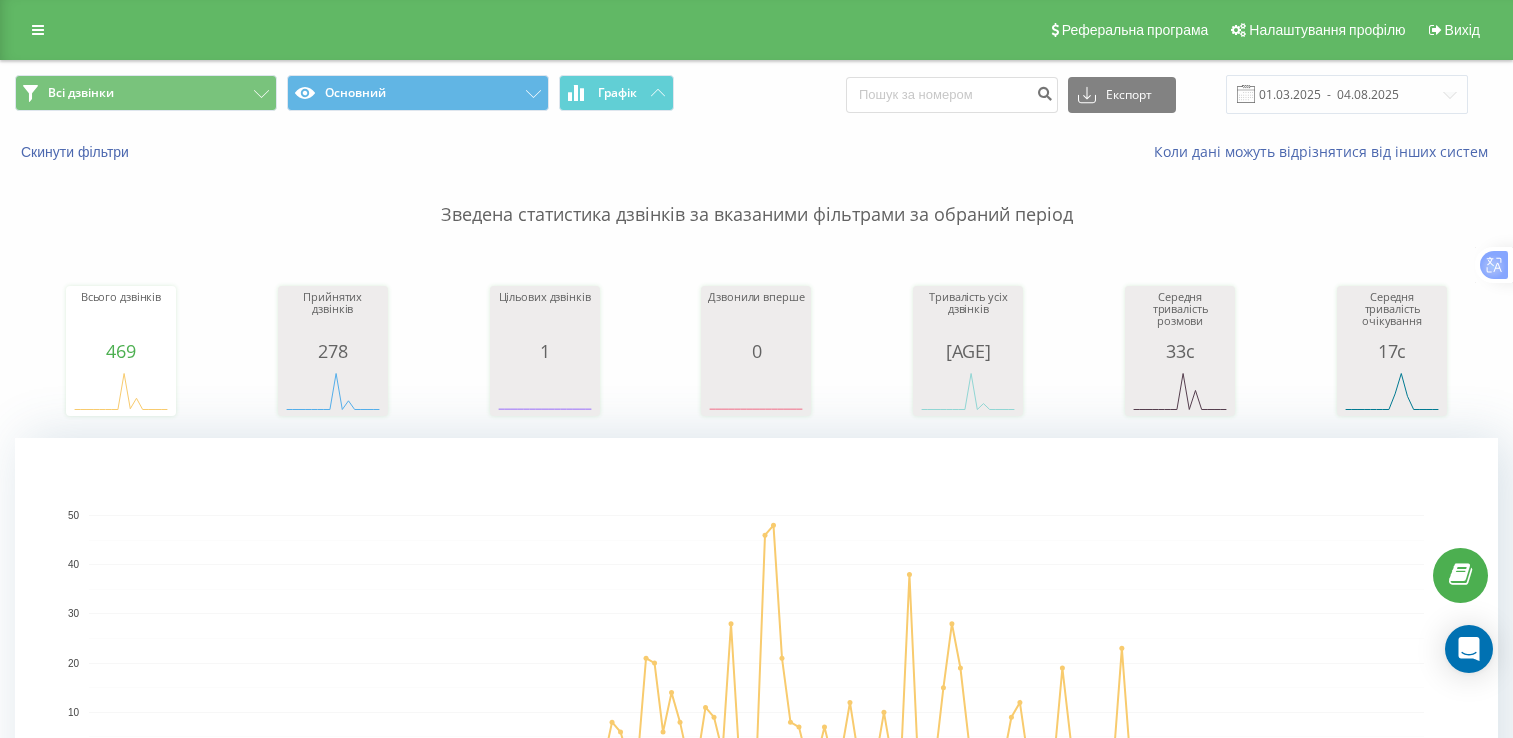 scroll, scrollTop: 724, scrollLeft: 0, axis: vertical 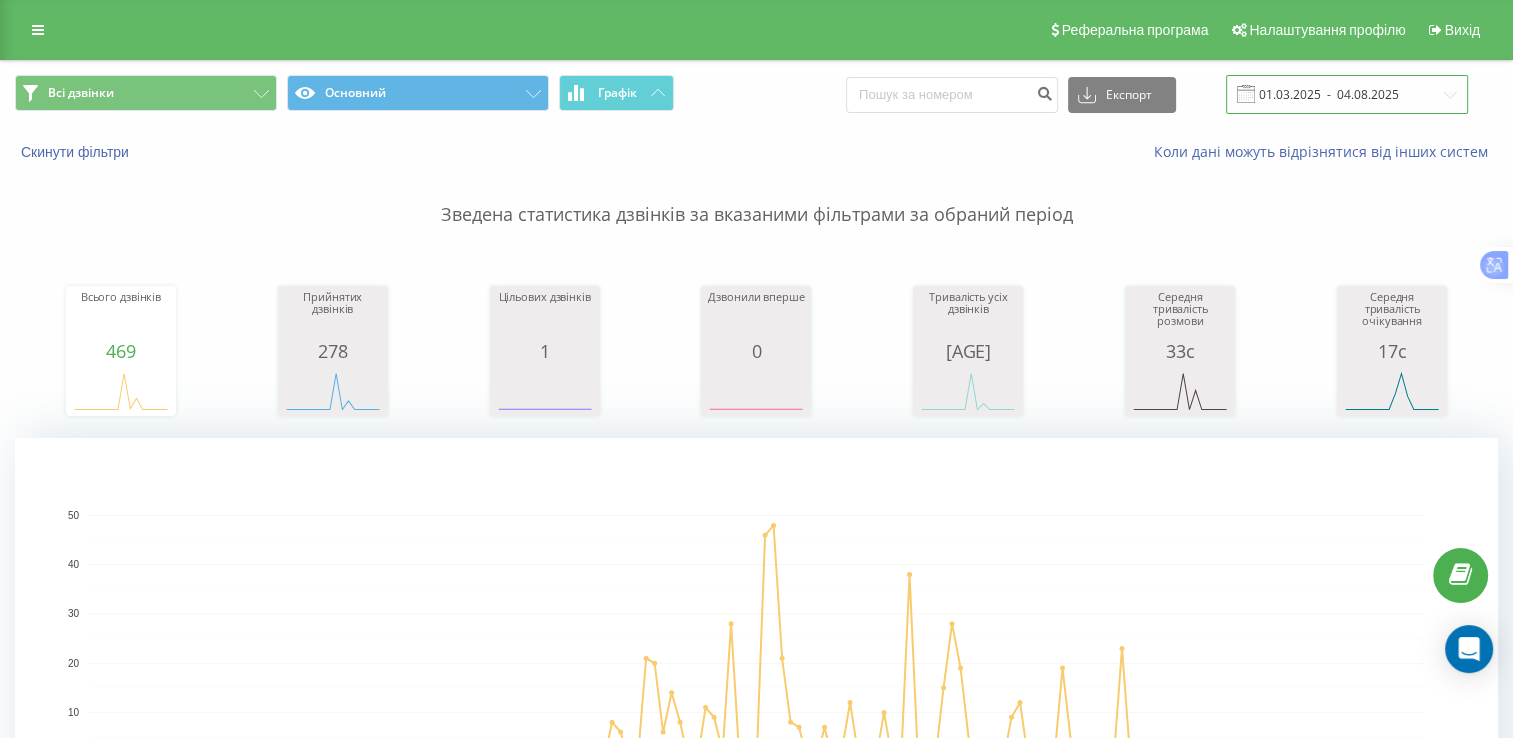 click on "01.03.2025  -  04.08.2025" at bounding box center (1347, 94) 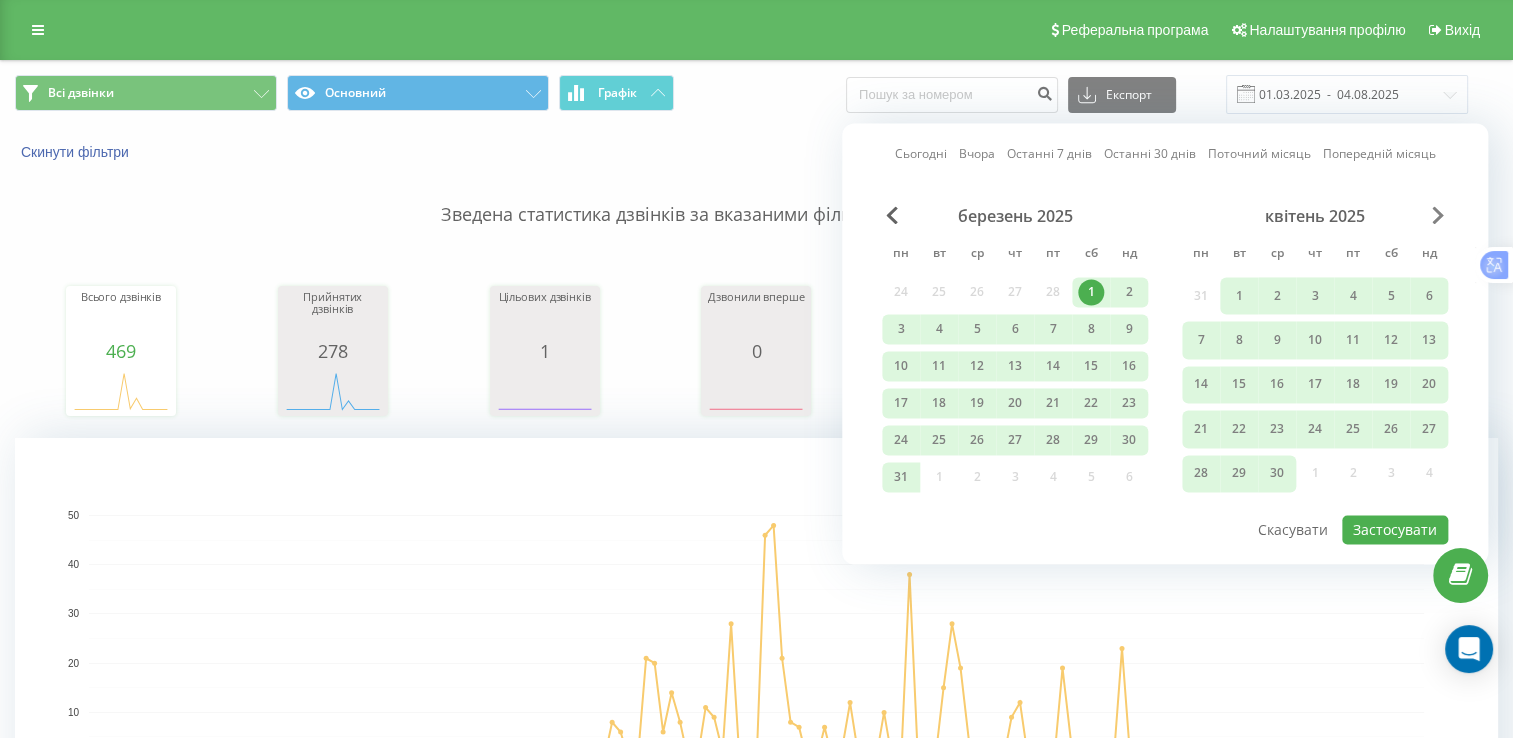 click at bounding box center [1438, 215] 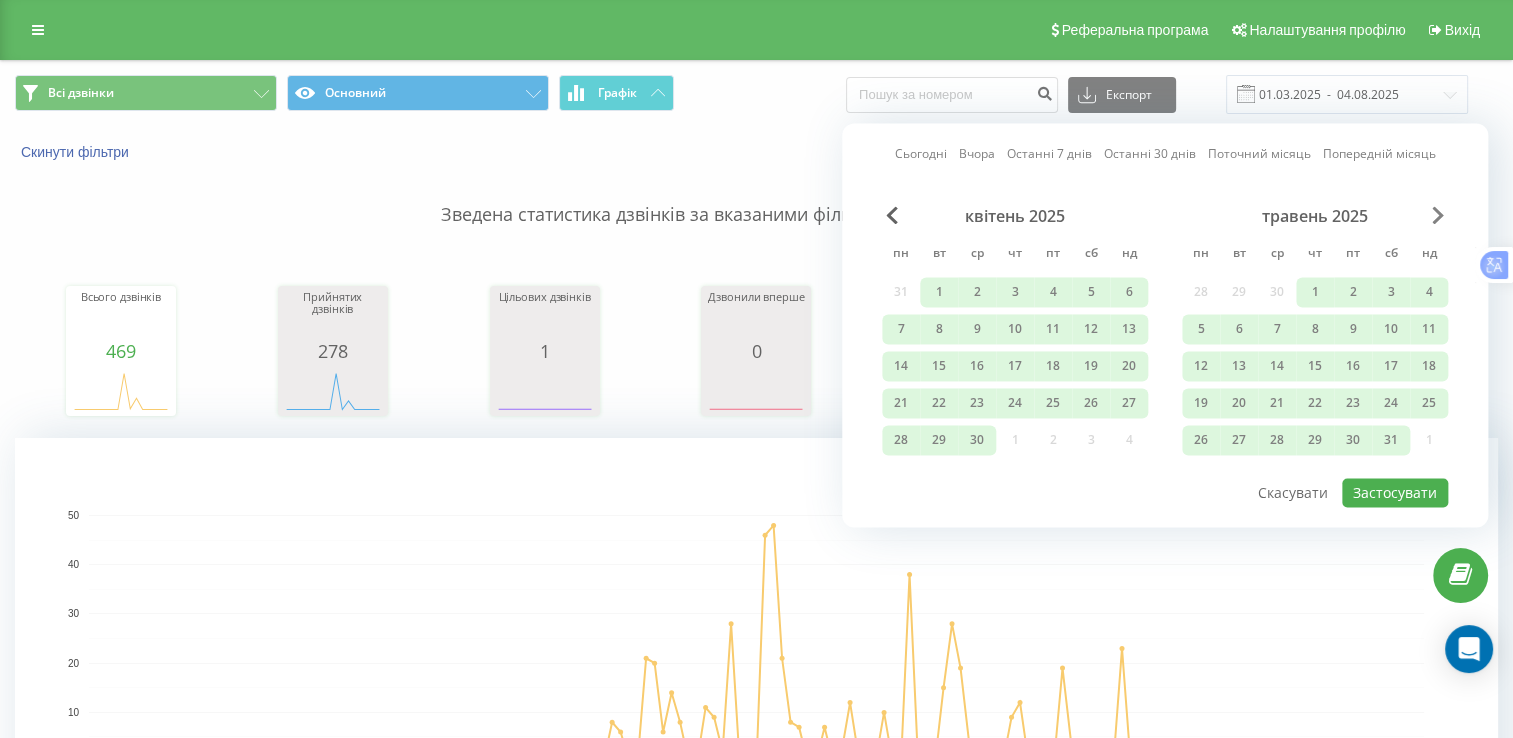 click at bounding box center [1438, 215] 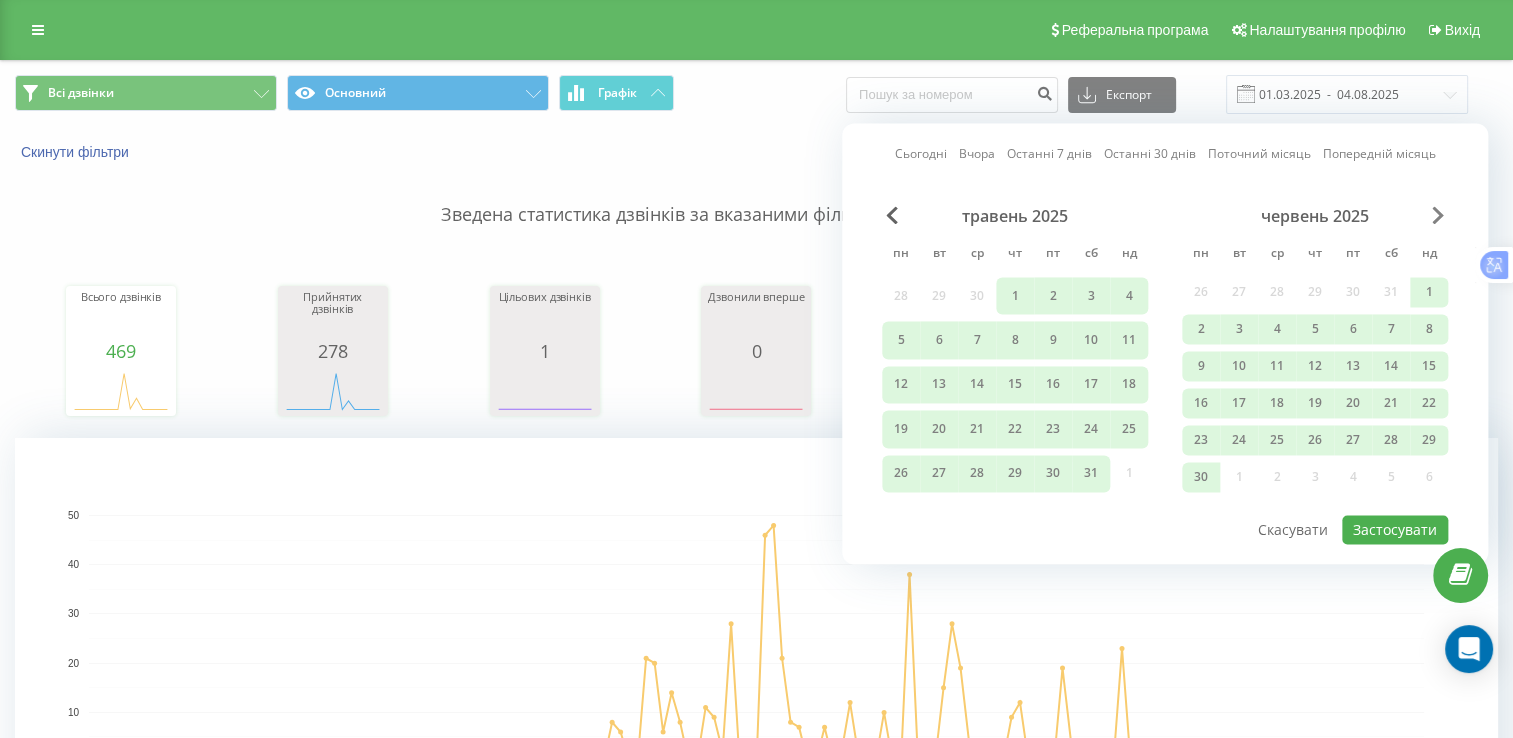 click at bounding box center (1438, 215) 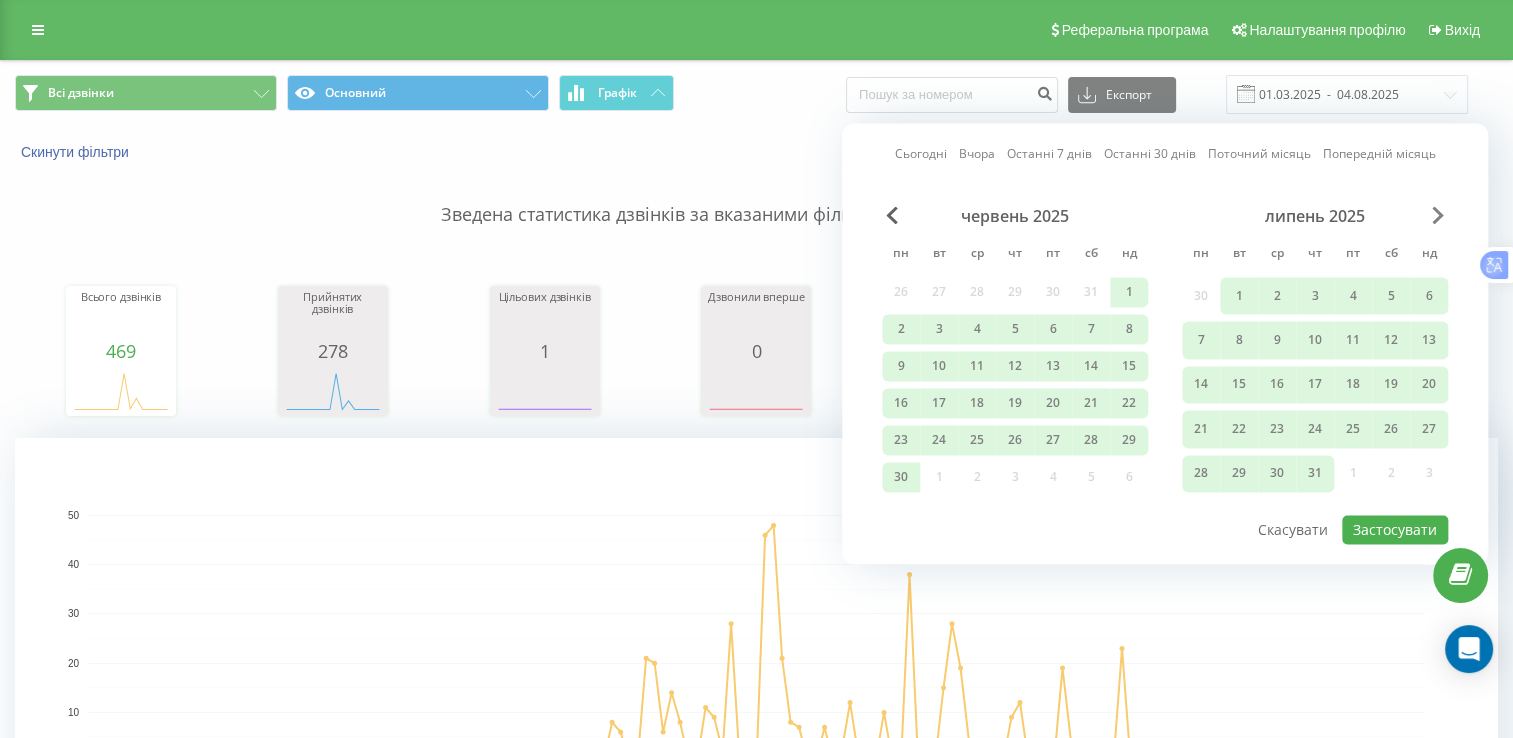 click at bounding box center [1438, 215] 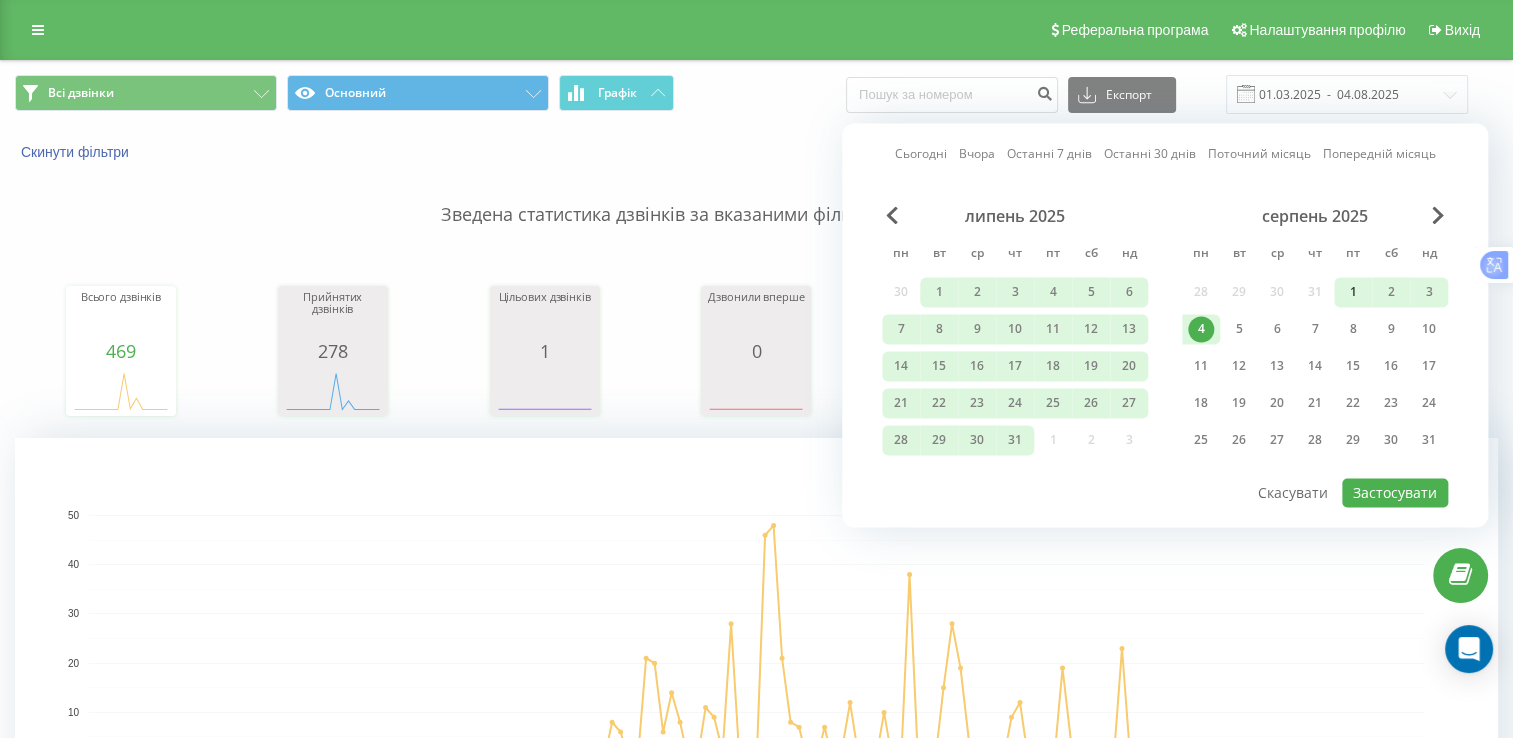 click on "1" at bounding box center (1353, 292) 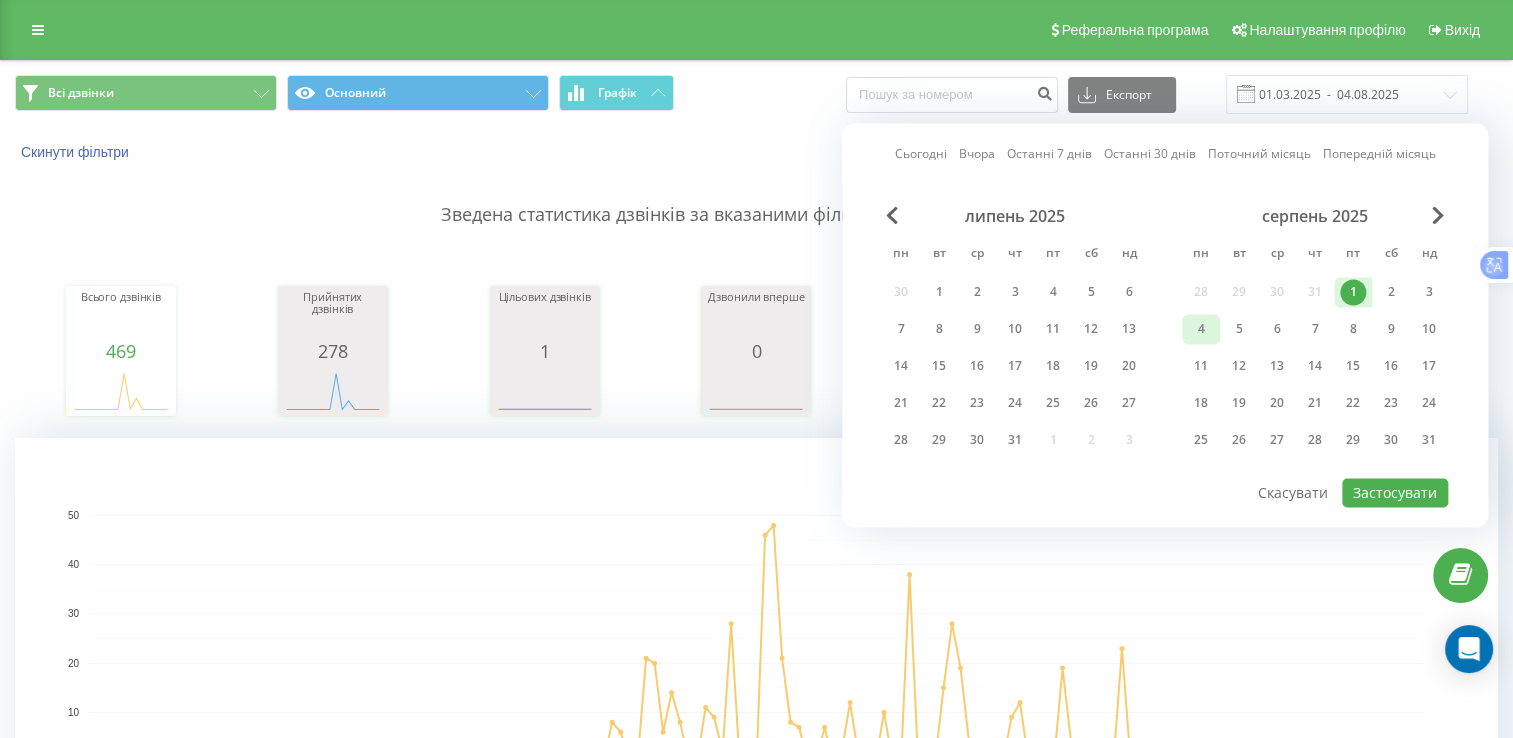 click on "4" at bounding box center [1201, 329] 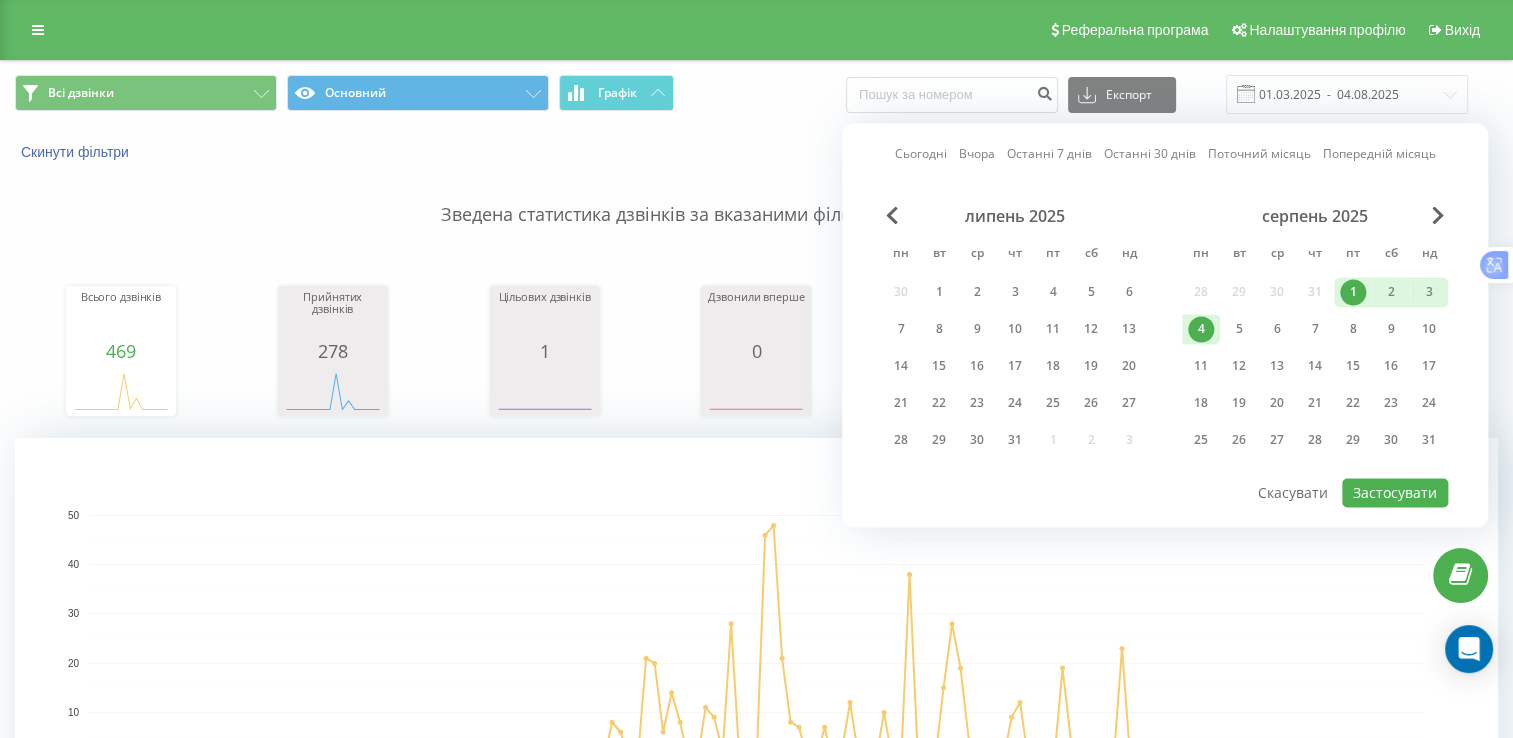 click on "1" at bounding box center [1353, 292] 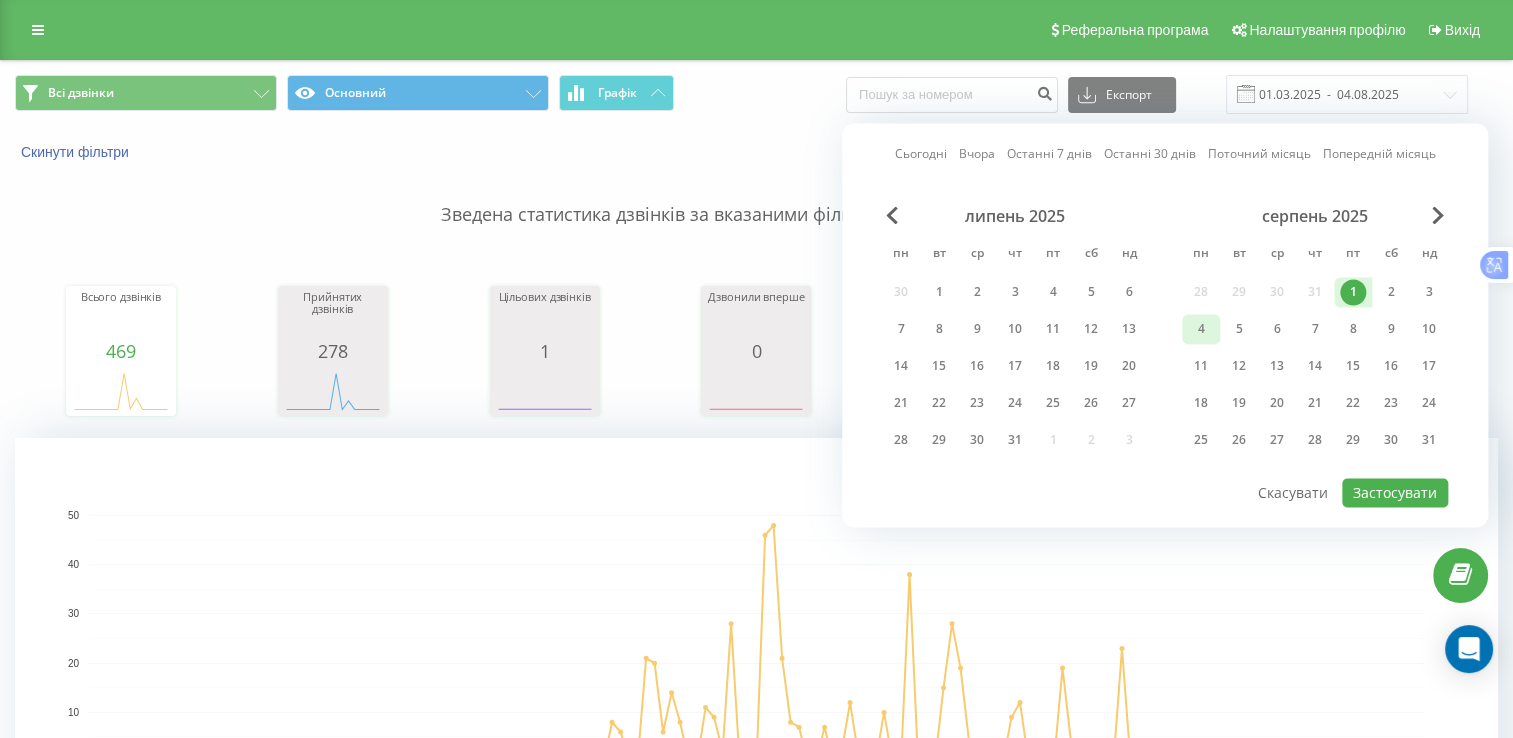 click on "4" at bounding box center [1201, 329] 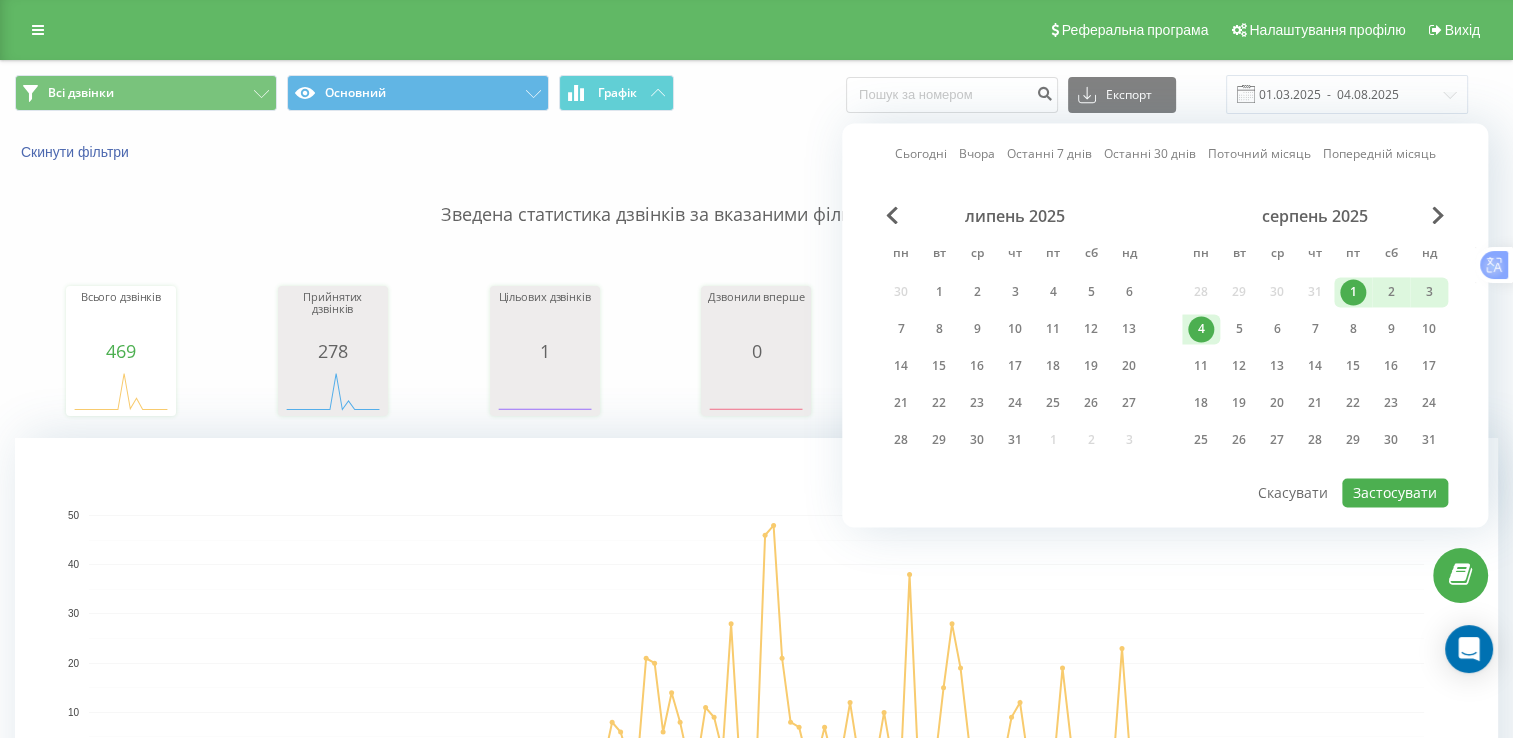 click on "4" at bounding box center (1201, 329) 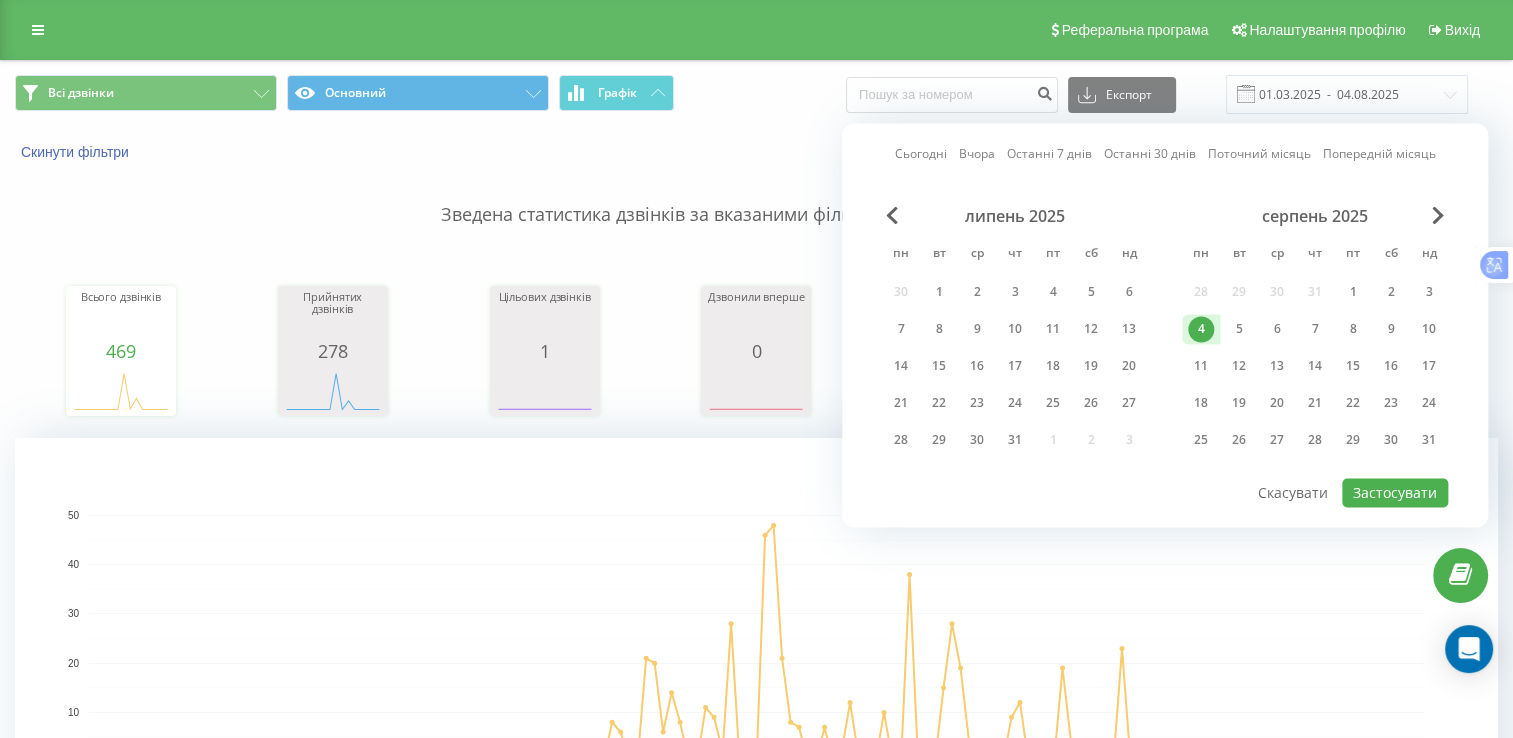 click on "4" at bounding box center [1201, 329] 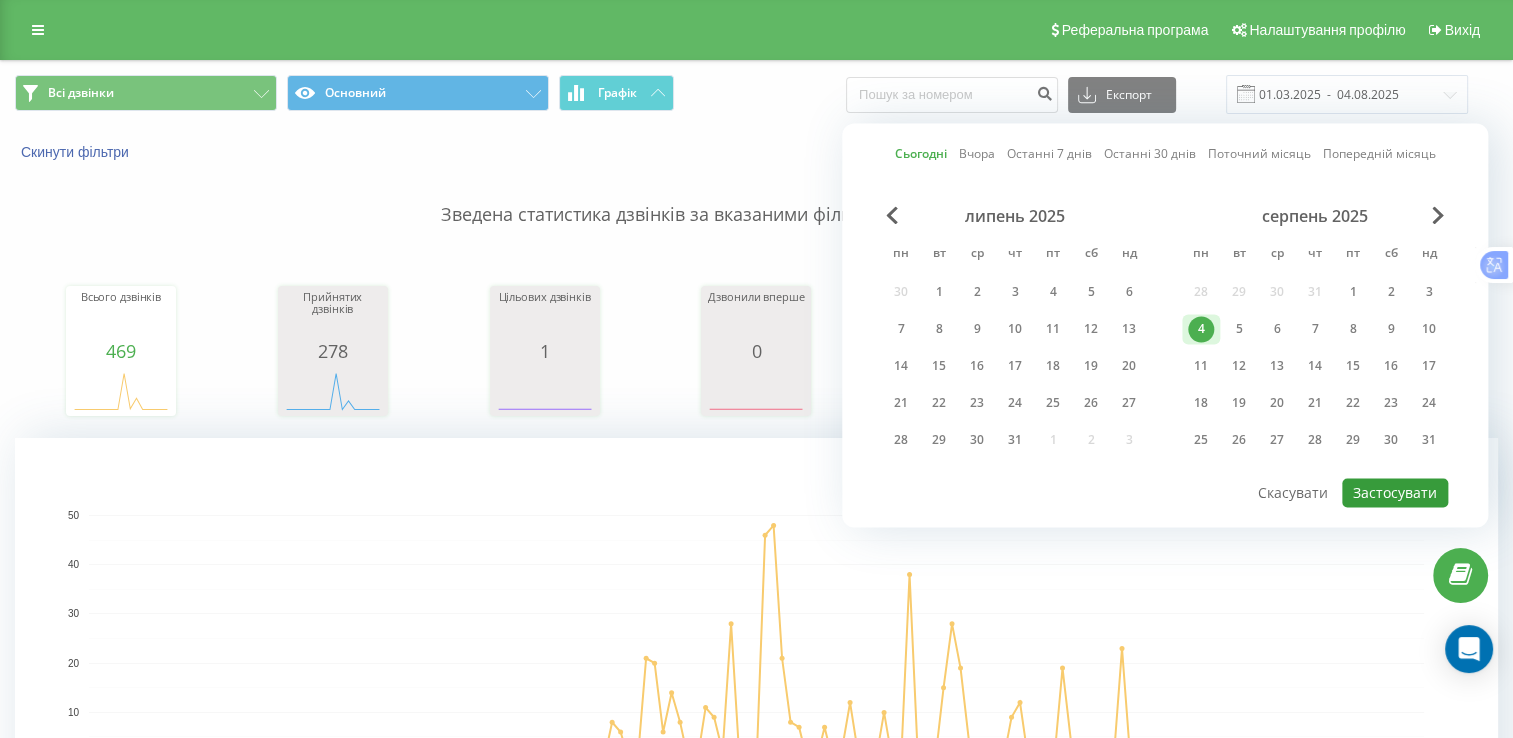 click on "Застосувати" at bounding box center [1395, 492] 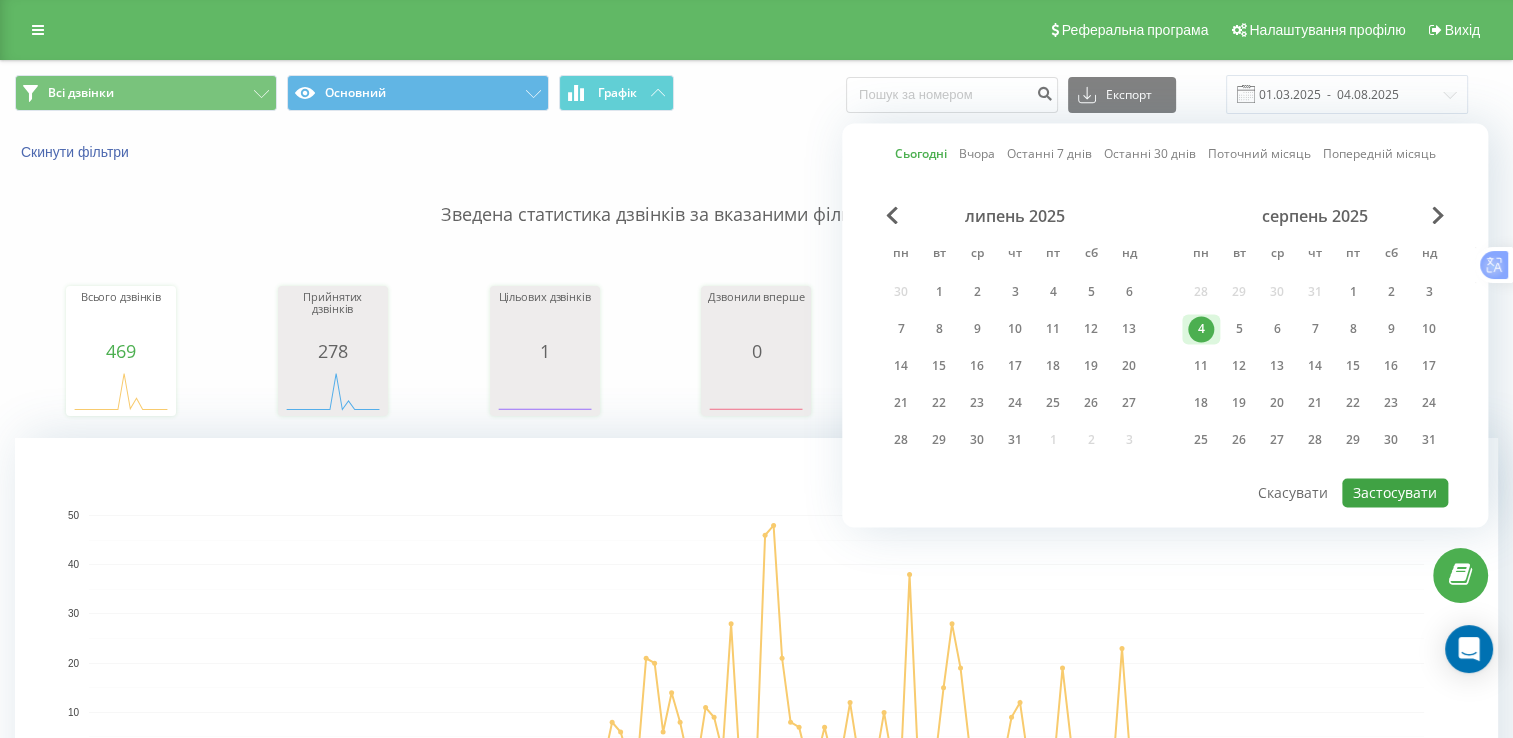 type on "04.08.2025  -  04.08.2025" 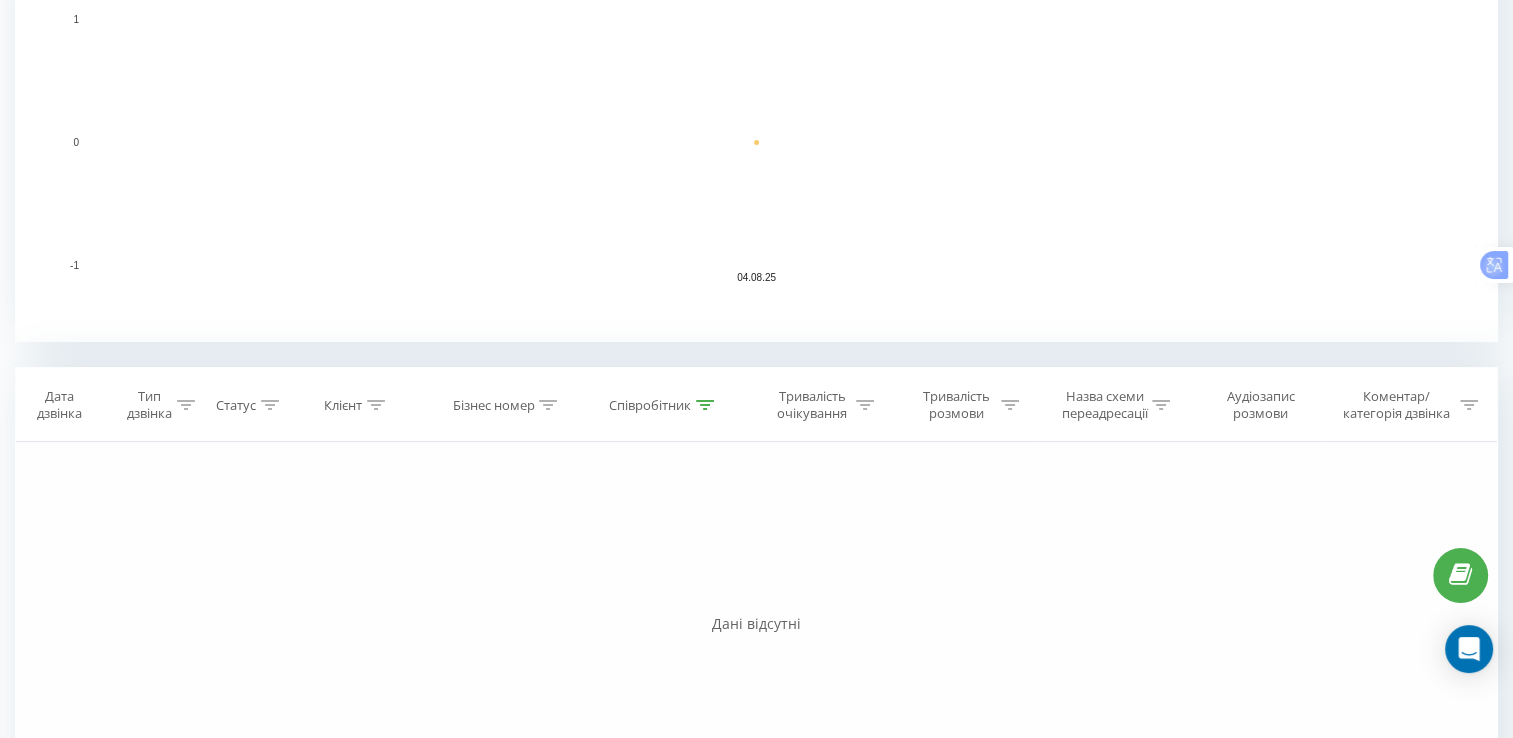 scroll, scrollTop: 500, scrollLeft: 0, axis: vertical 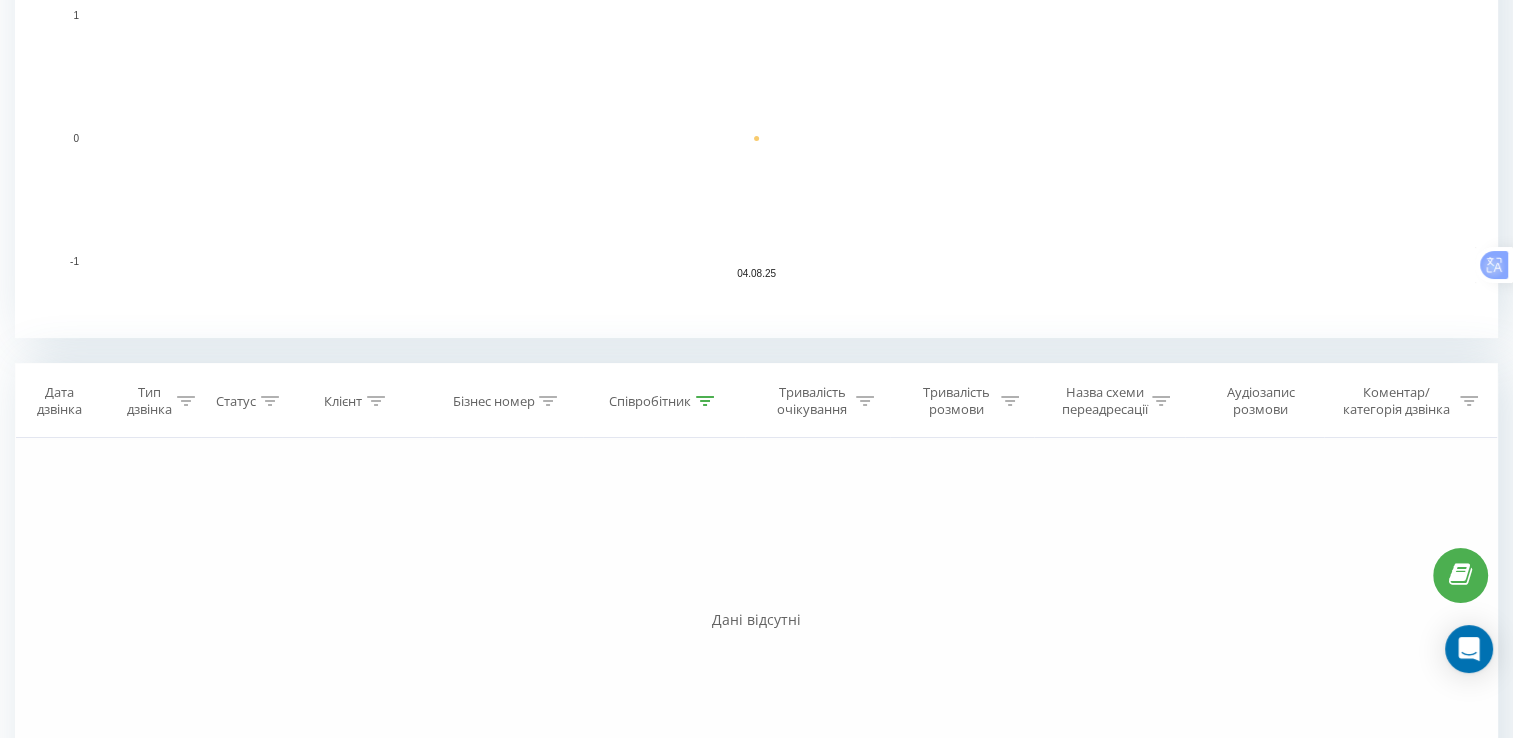 click on "Співробітник" at bounding box center [661, 401] 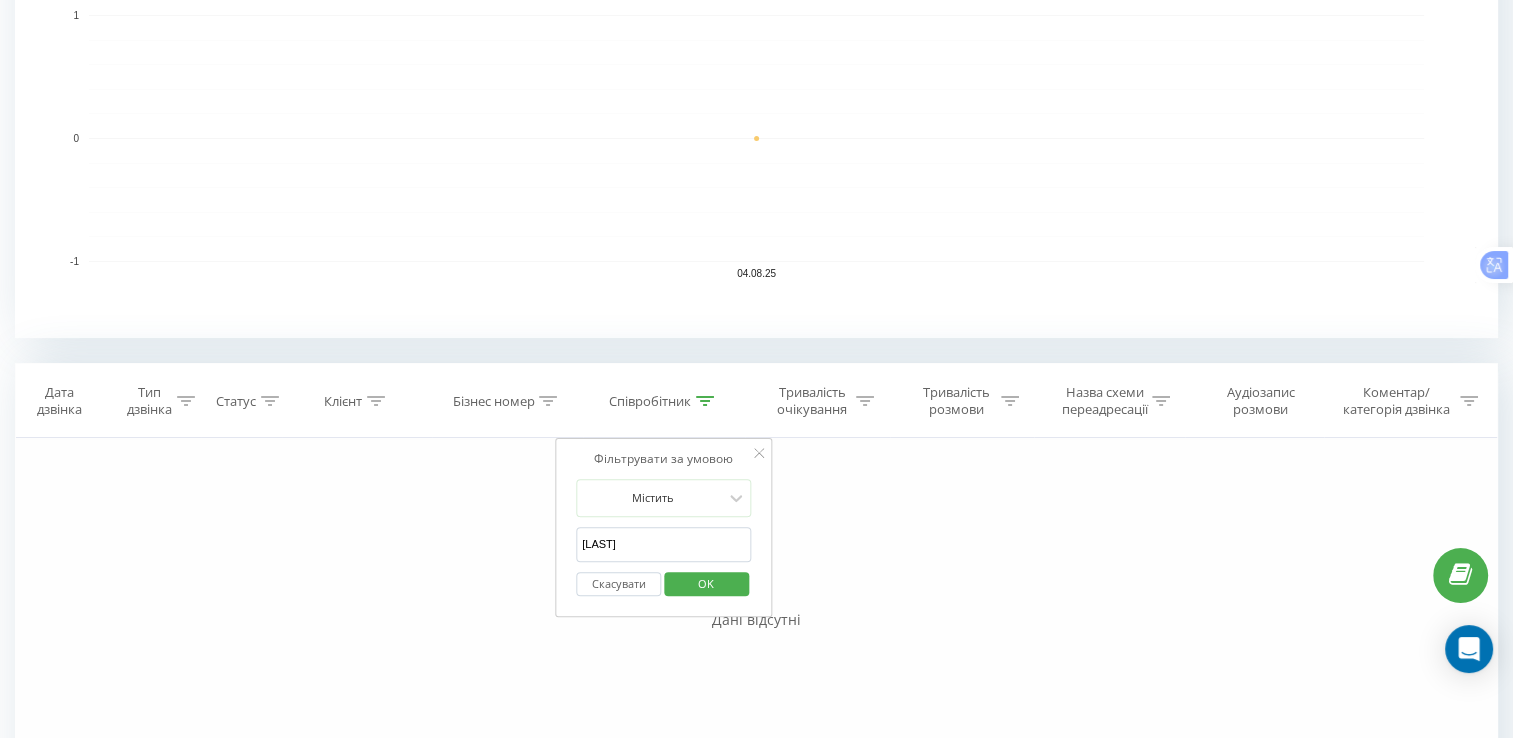 click on "[LAST]" at bounding box center (664, 544) 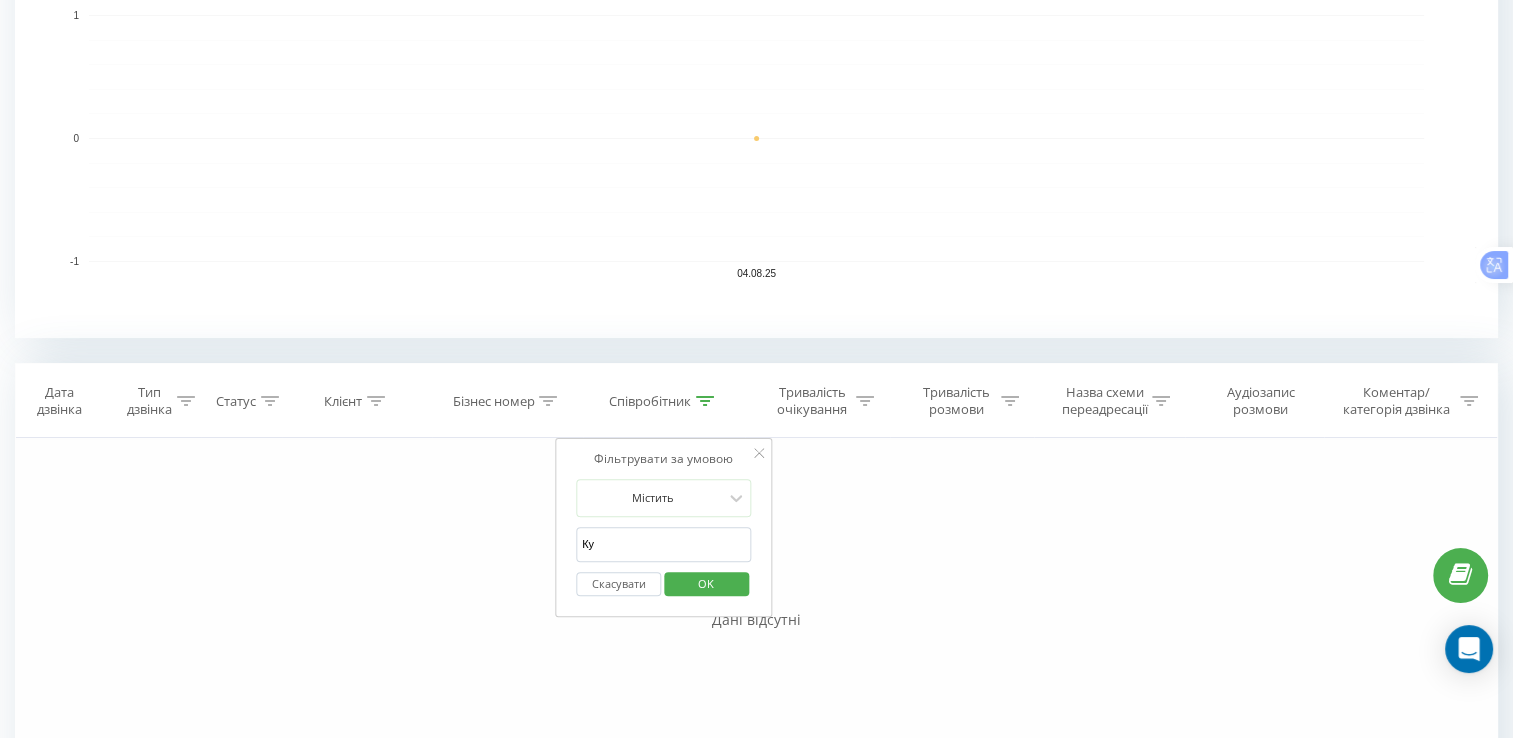 type on "К" 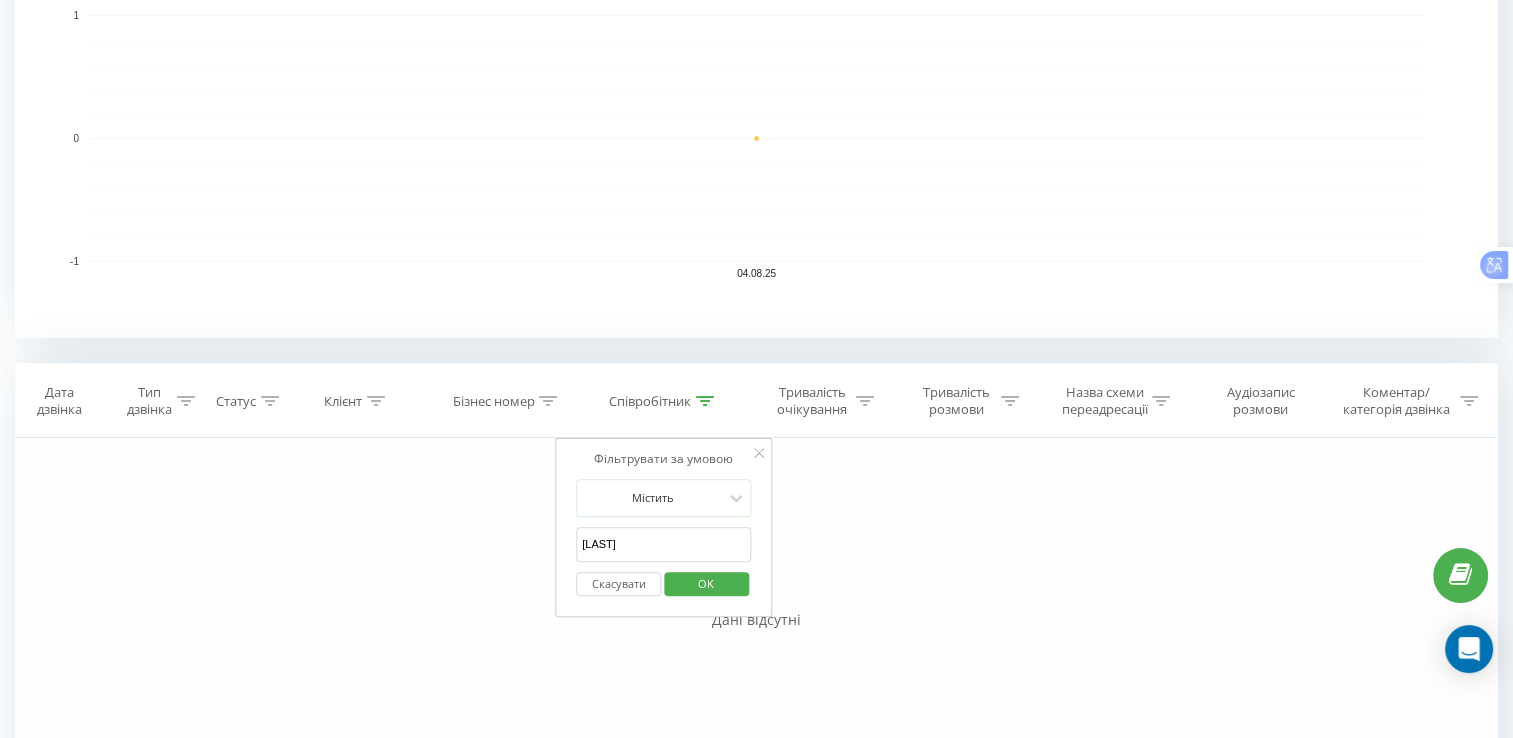 type on "[LAST]" 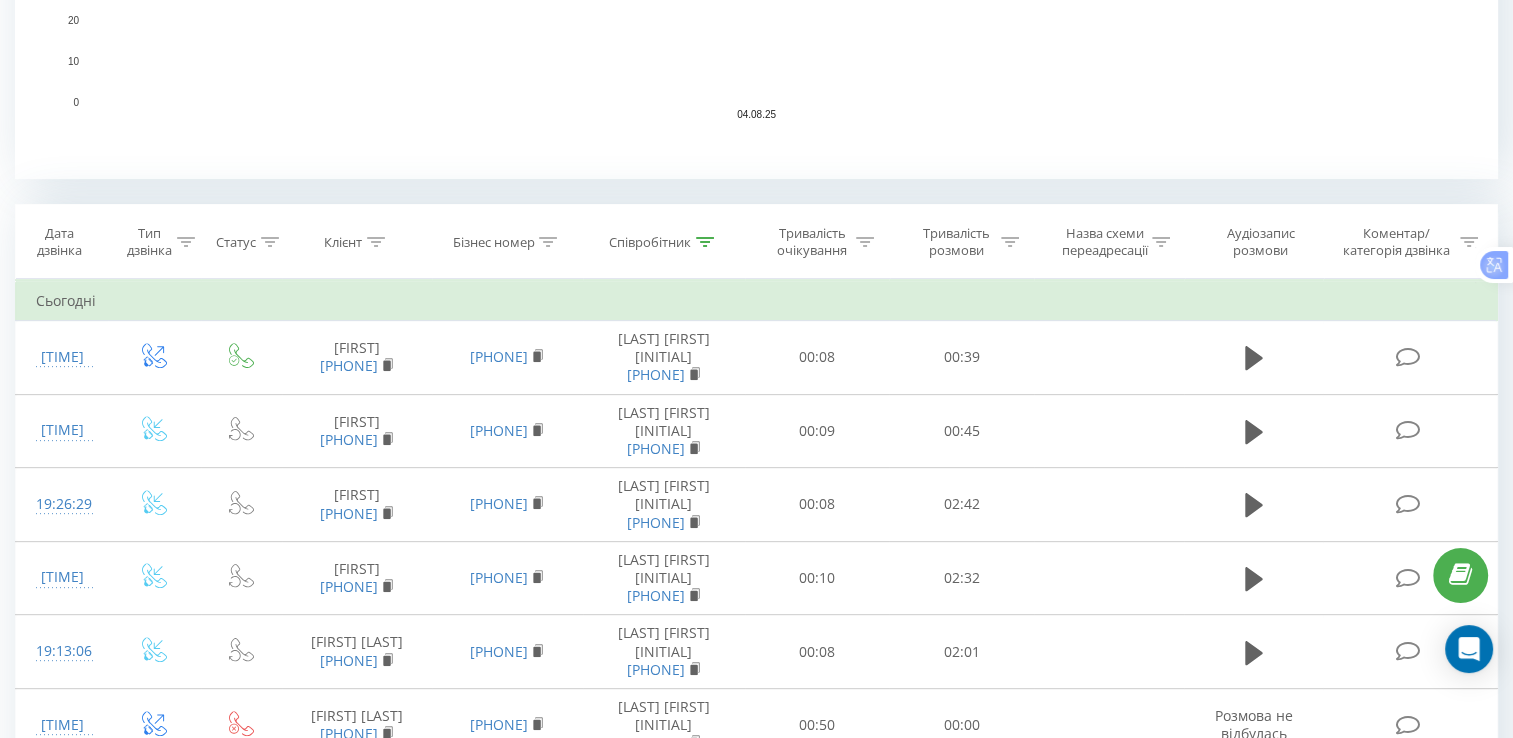 scroll, scrollTop: 600, scrollLeft: 0, axis: vertical 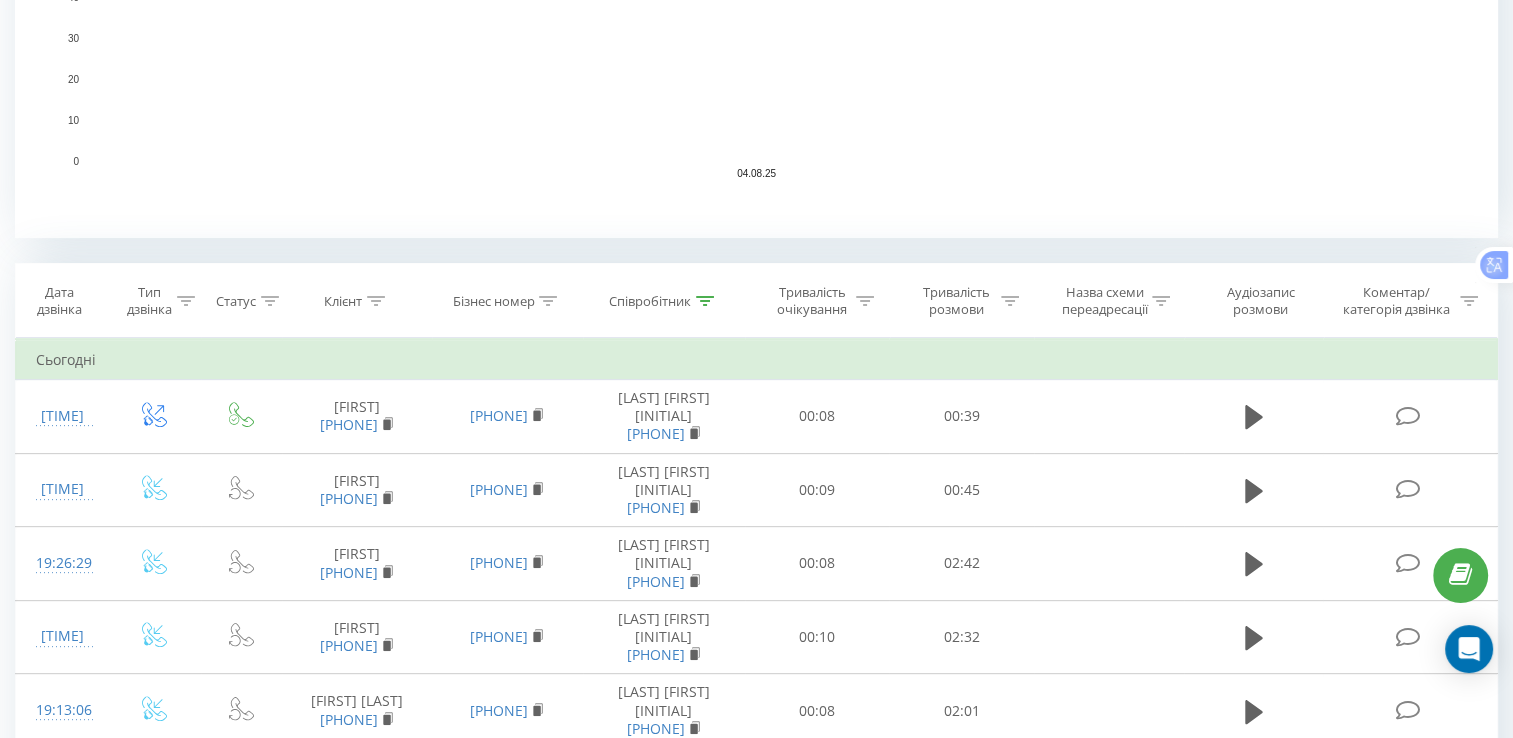 click on "Тривалість розмови" at bounding box center (956, 301) 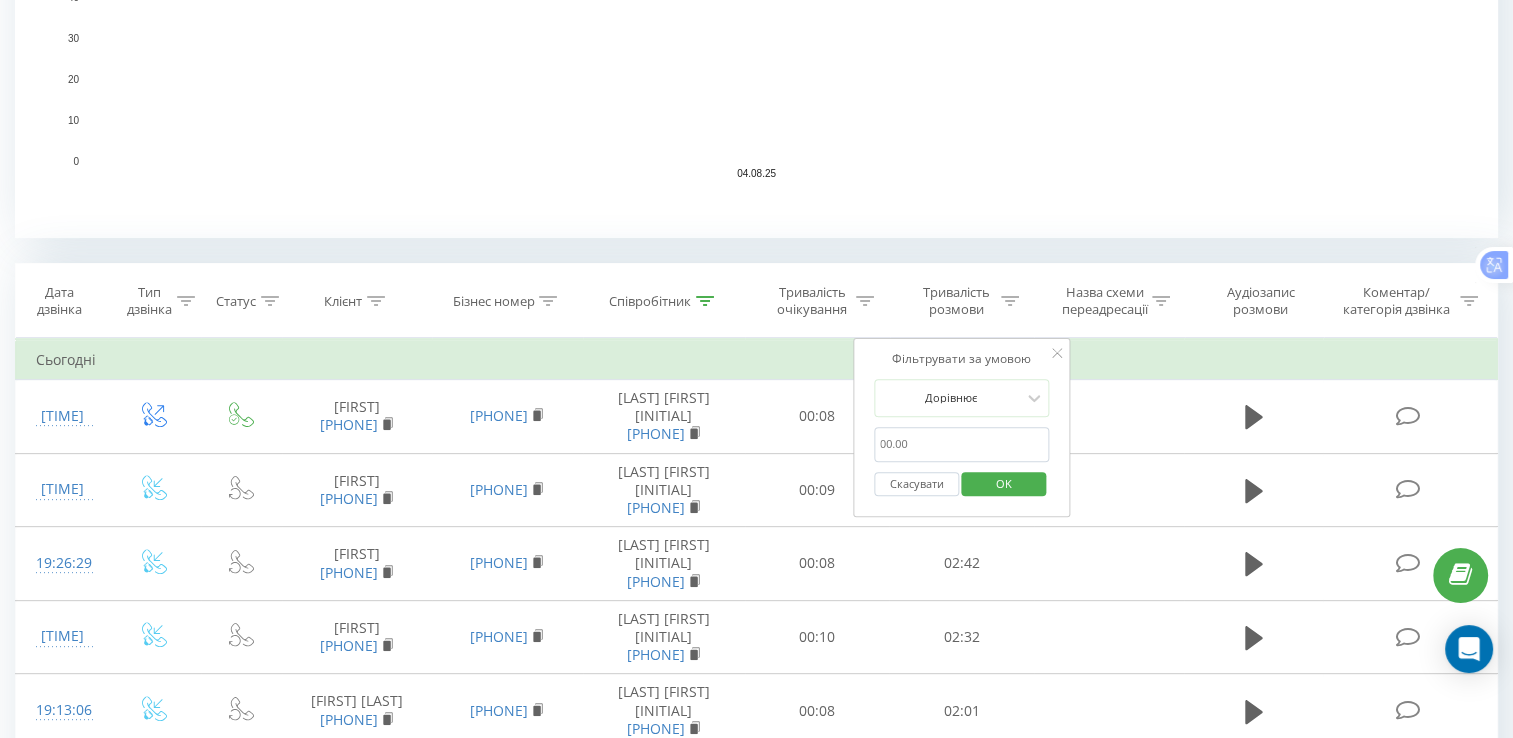 click at bounding box center (962, 444) 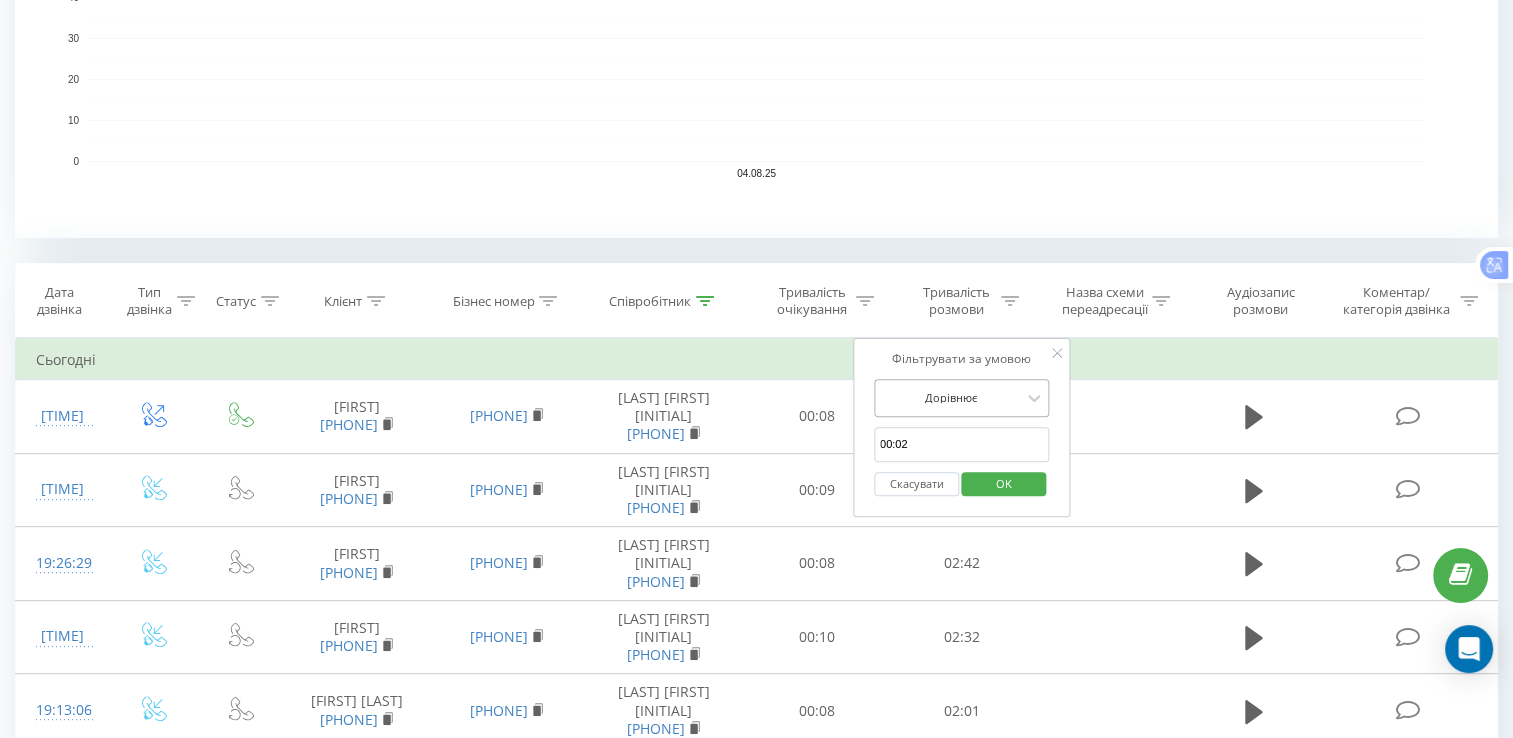type on "00:02" 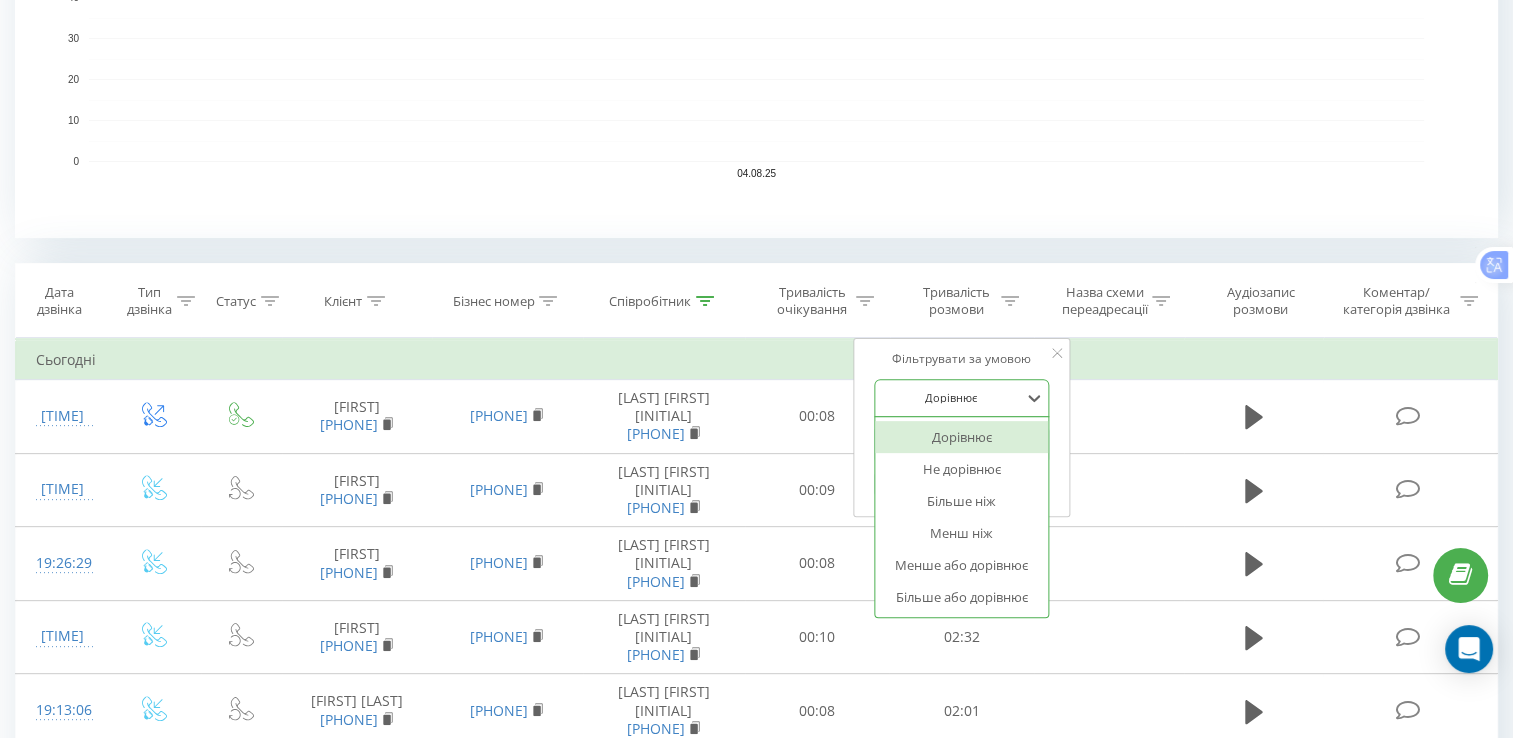 click at bounding box center [1034, 398] 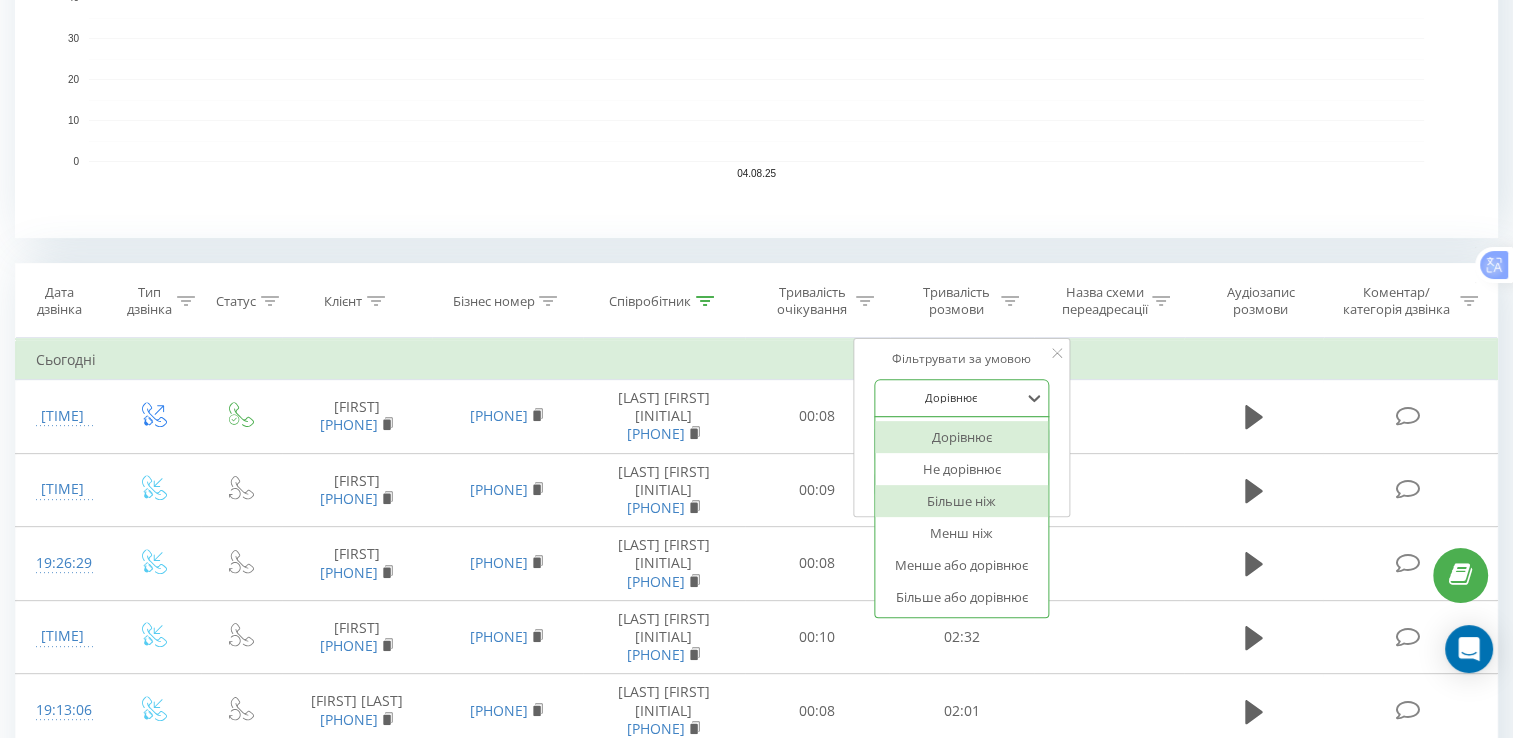 click on "Більше ніж" at bounding box center [962, 501] 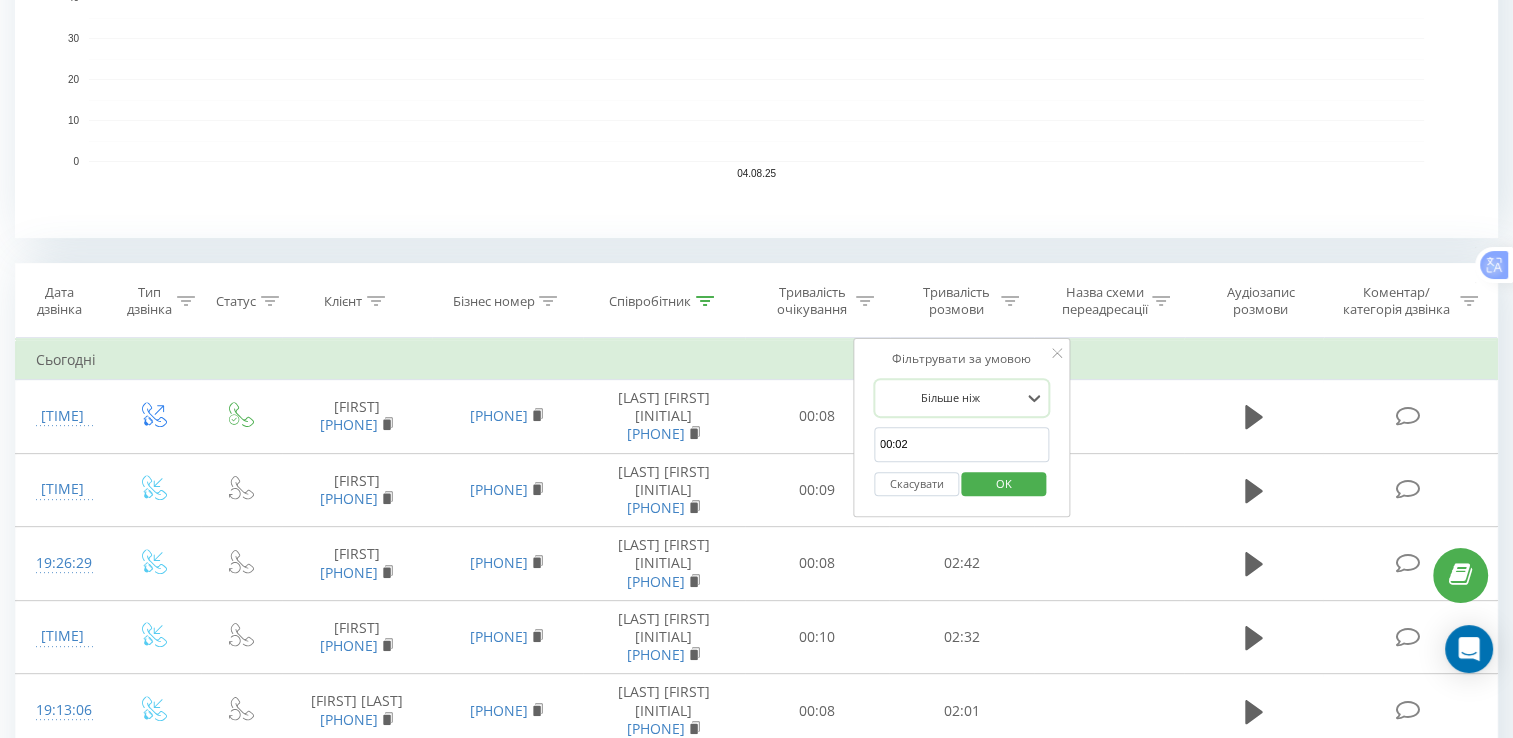 click on "OK" at bounding box center (1004, 483) 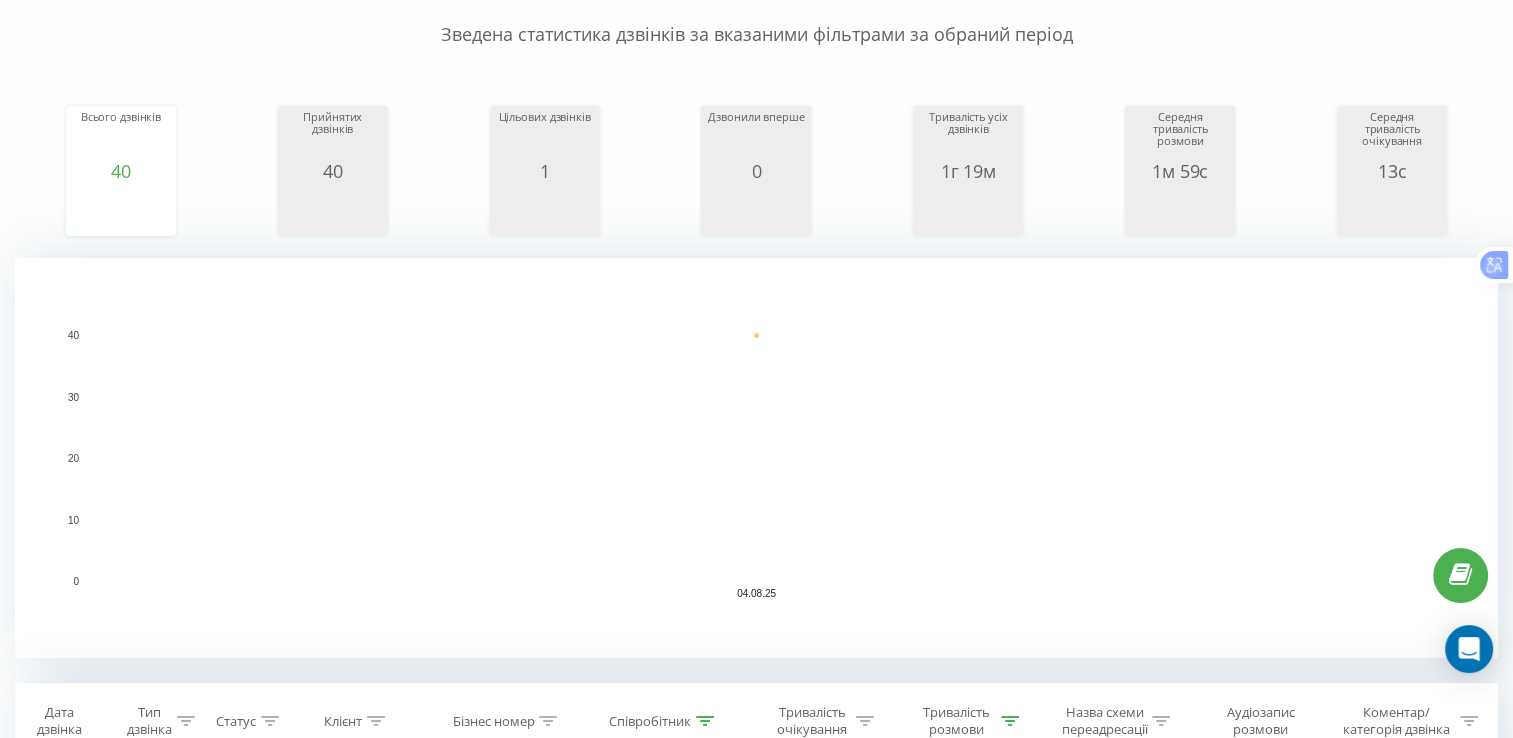 scroll, scrollTop: 780, scrollLeft: 0, axis: vertical 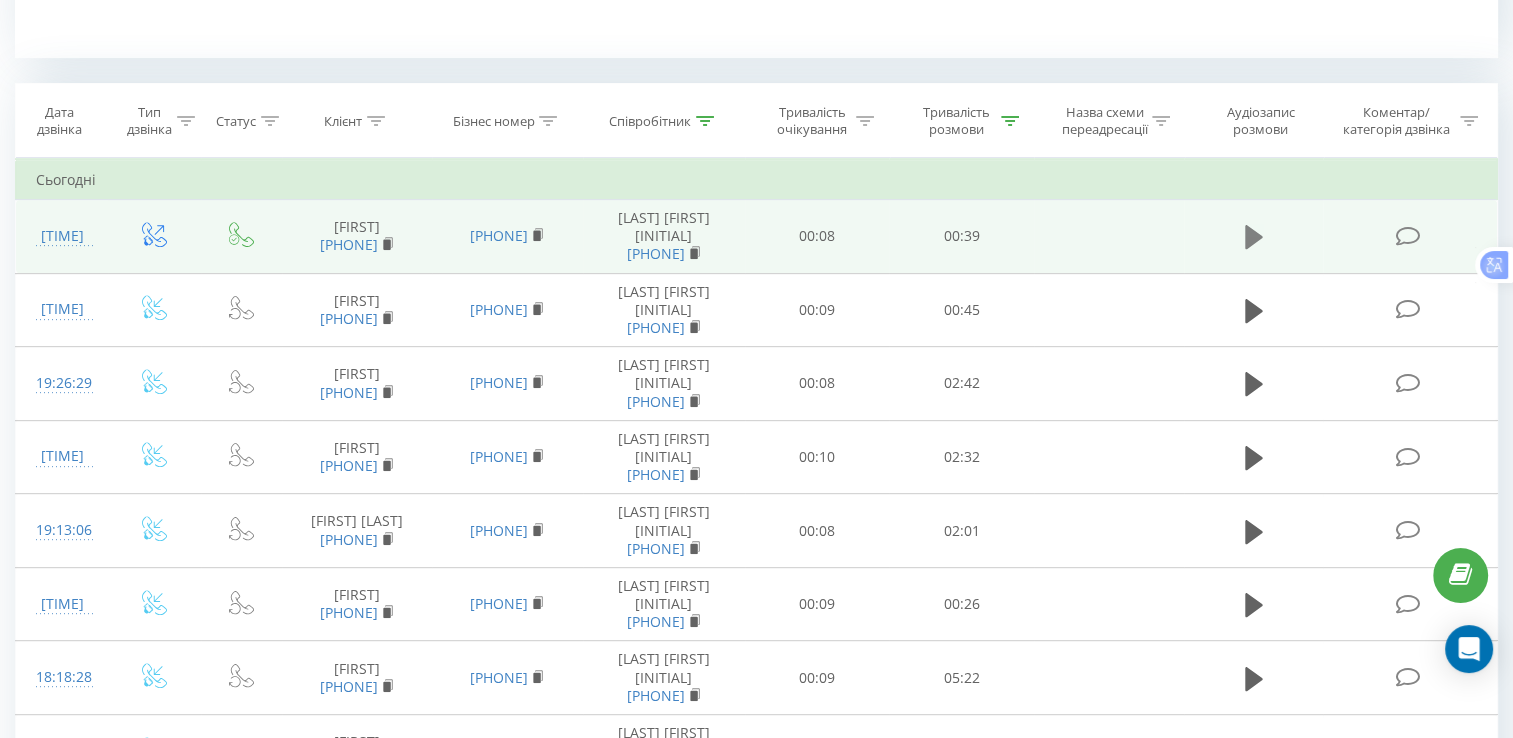 click at bounding box center [1254, 237] 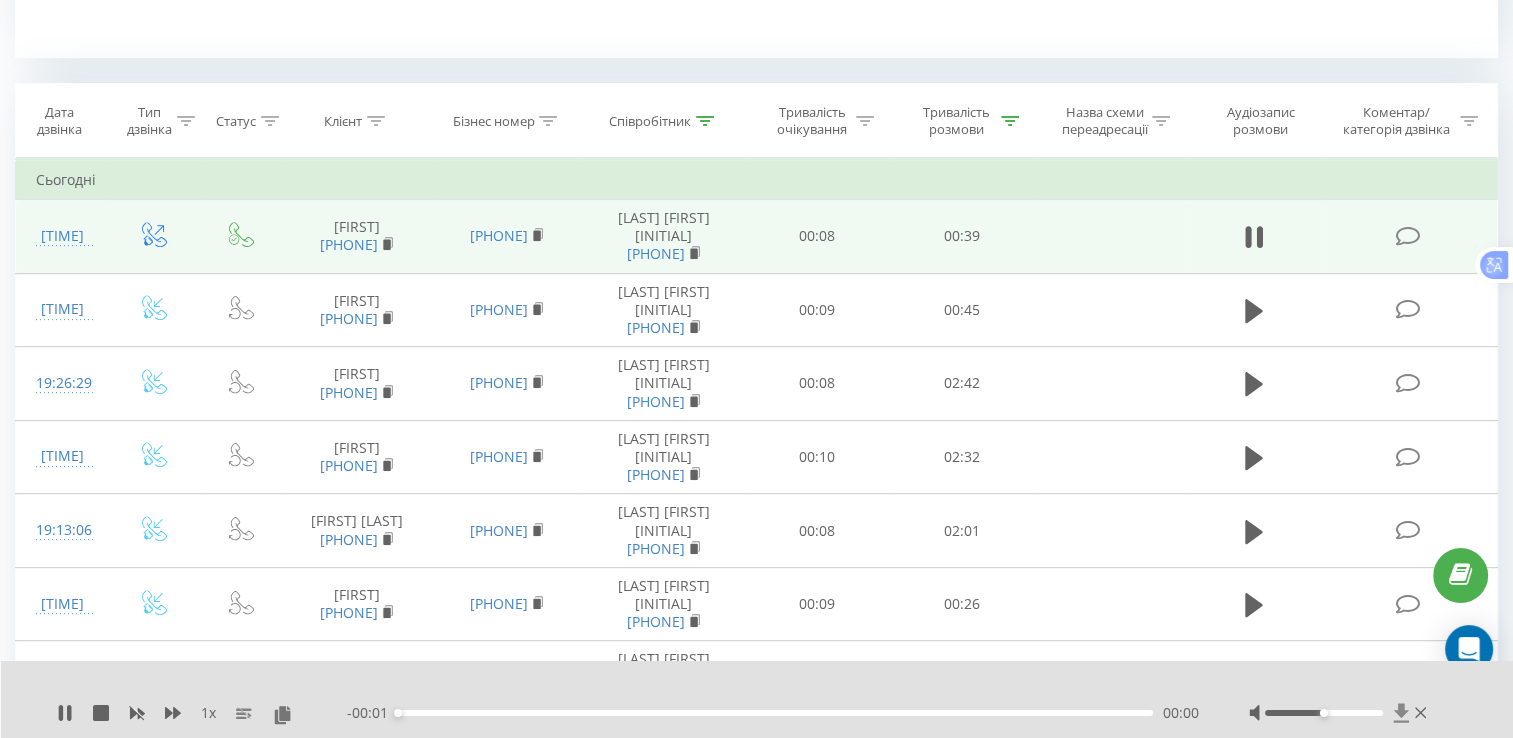 click 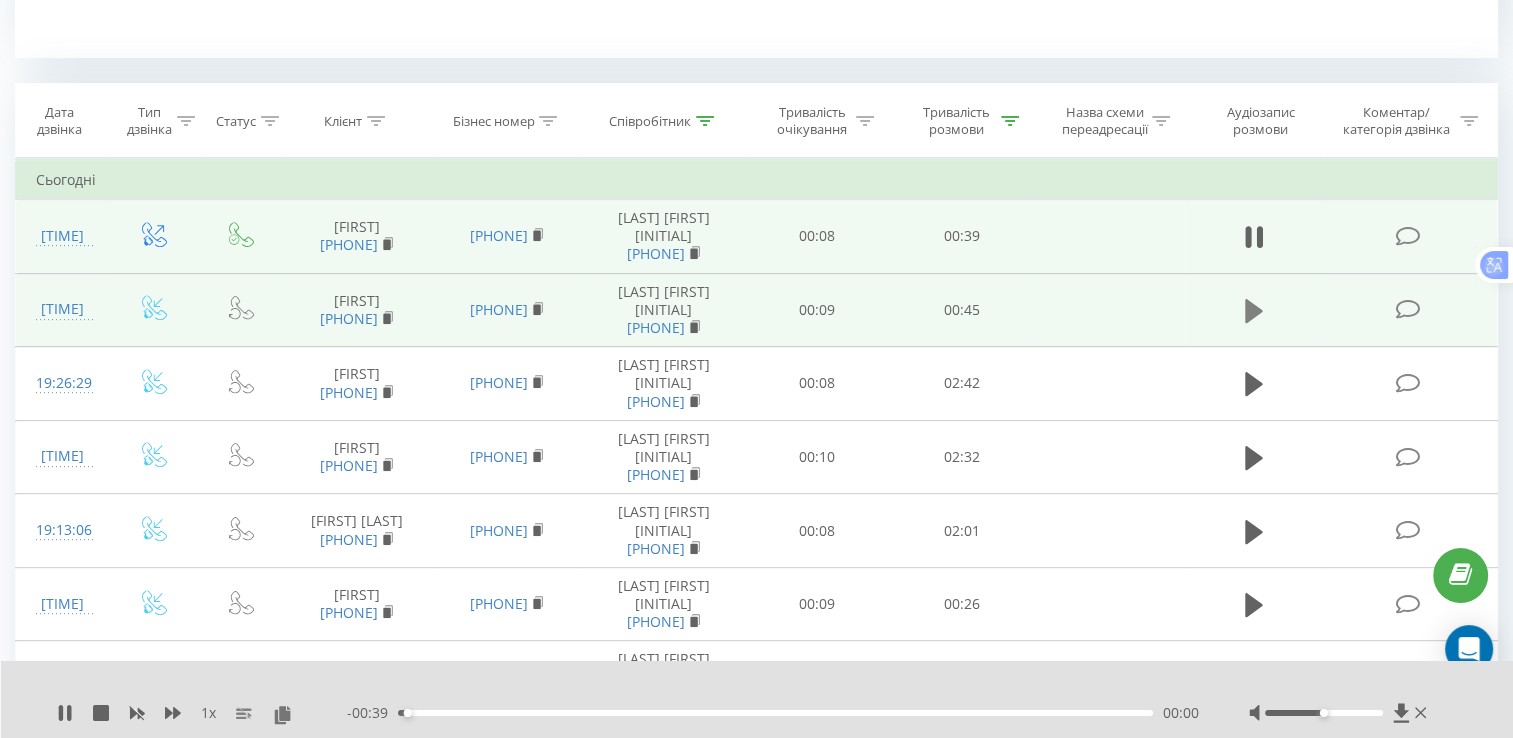 click 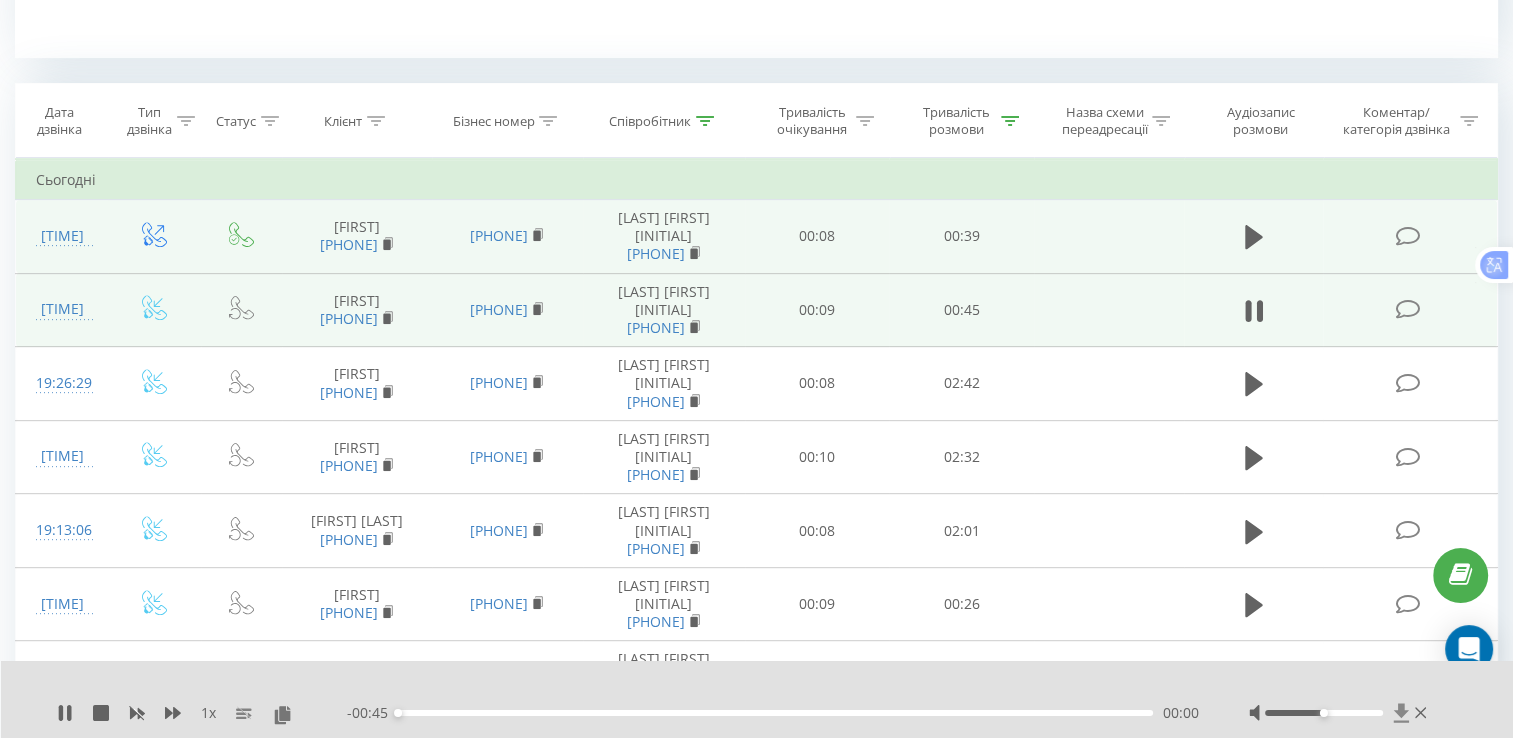 click 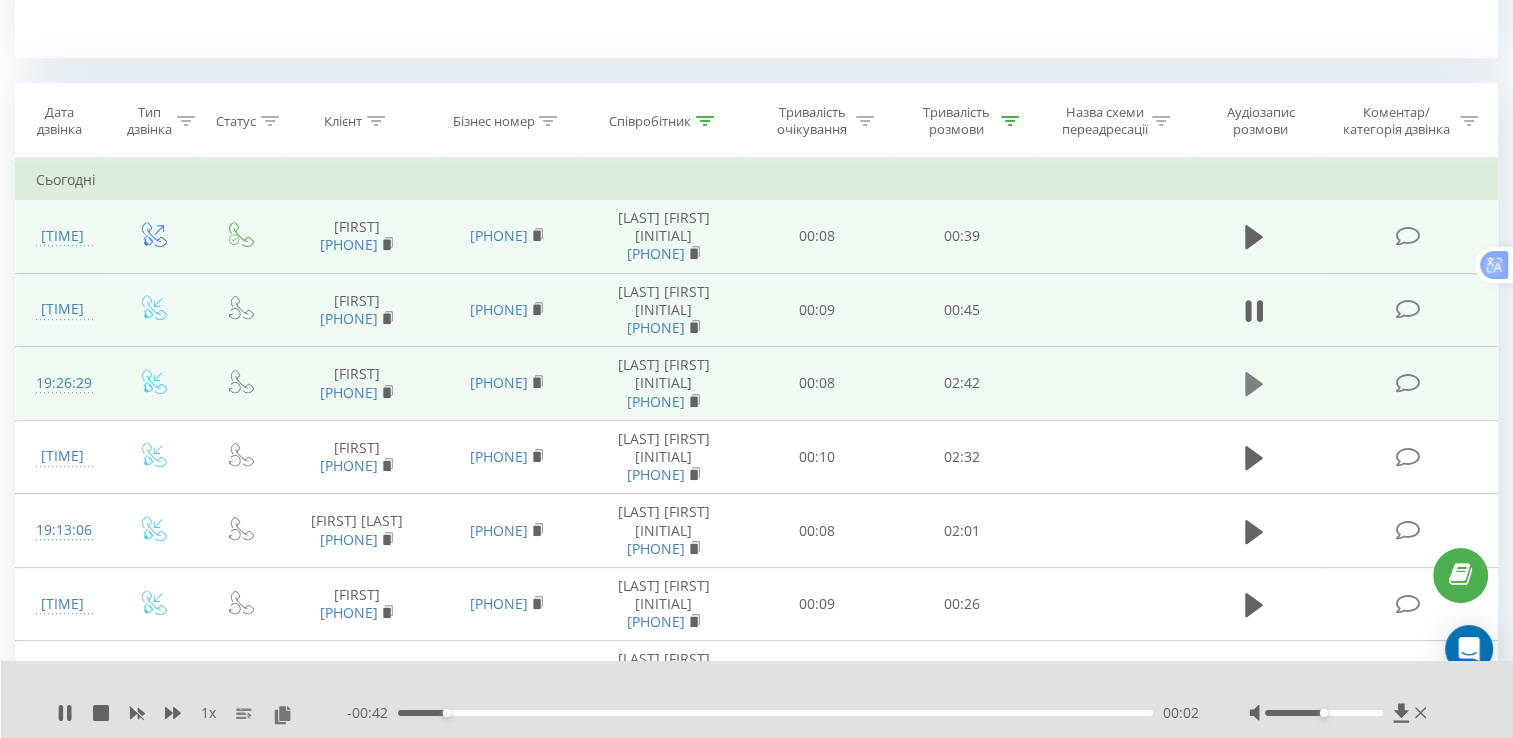 click 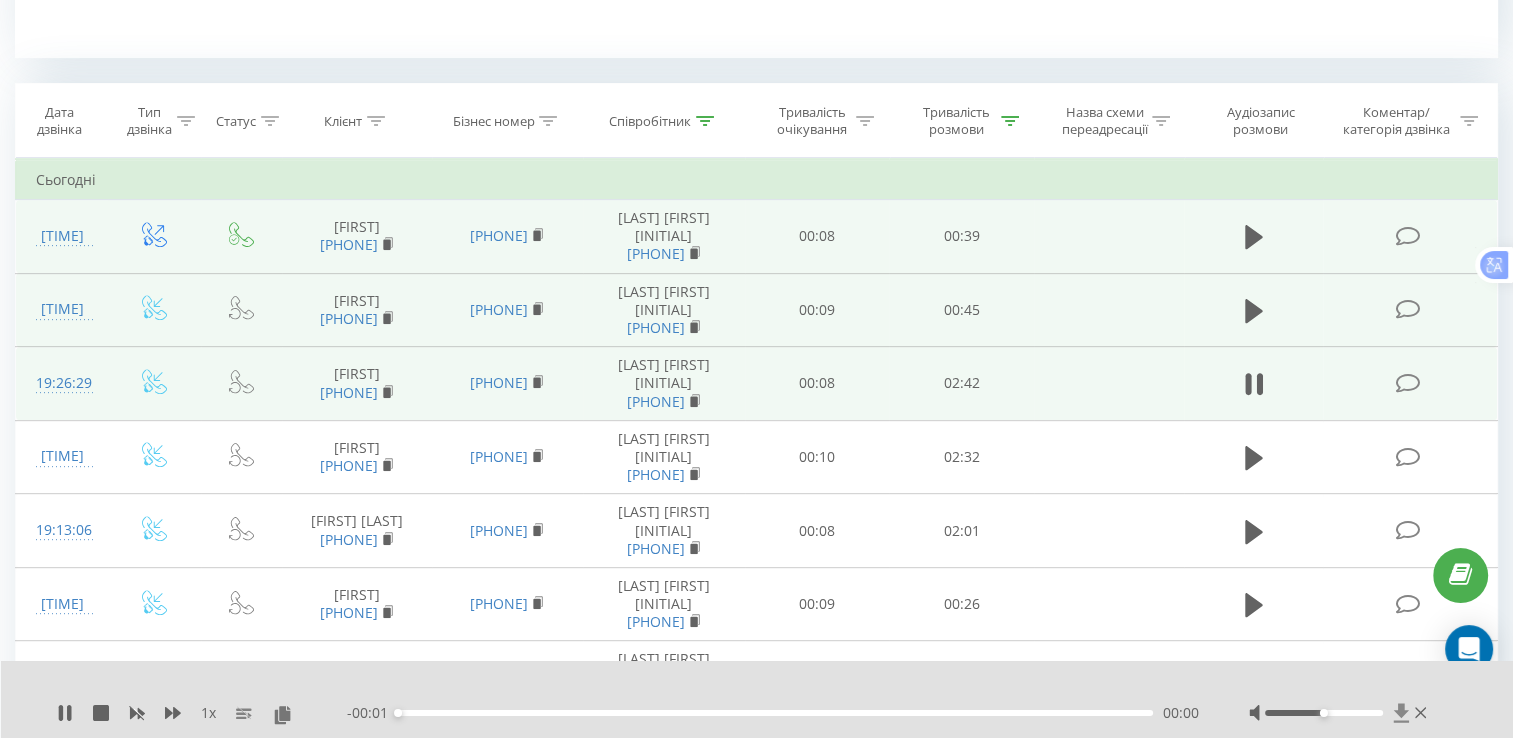 click 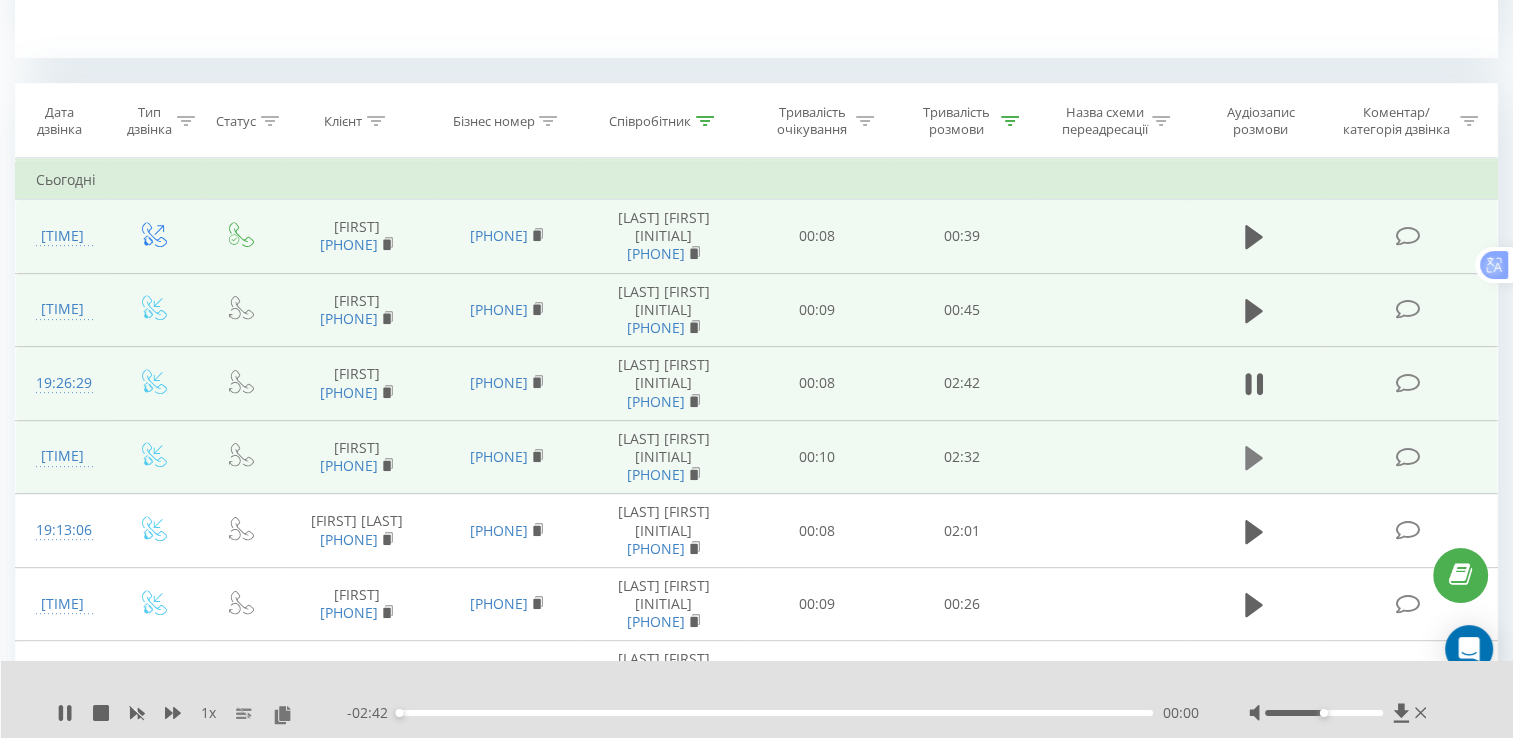 click 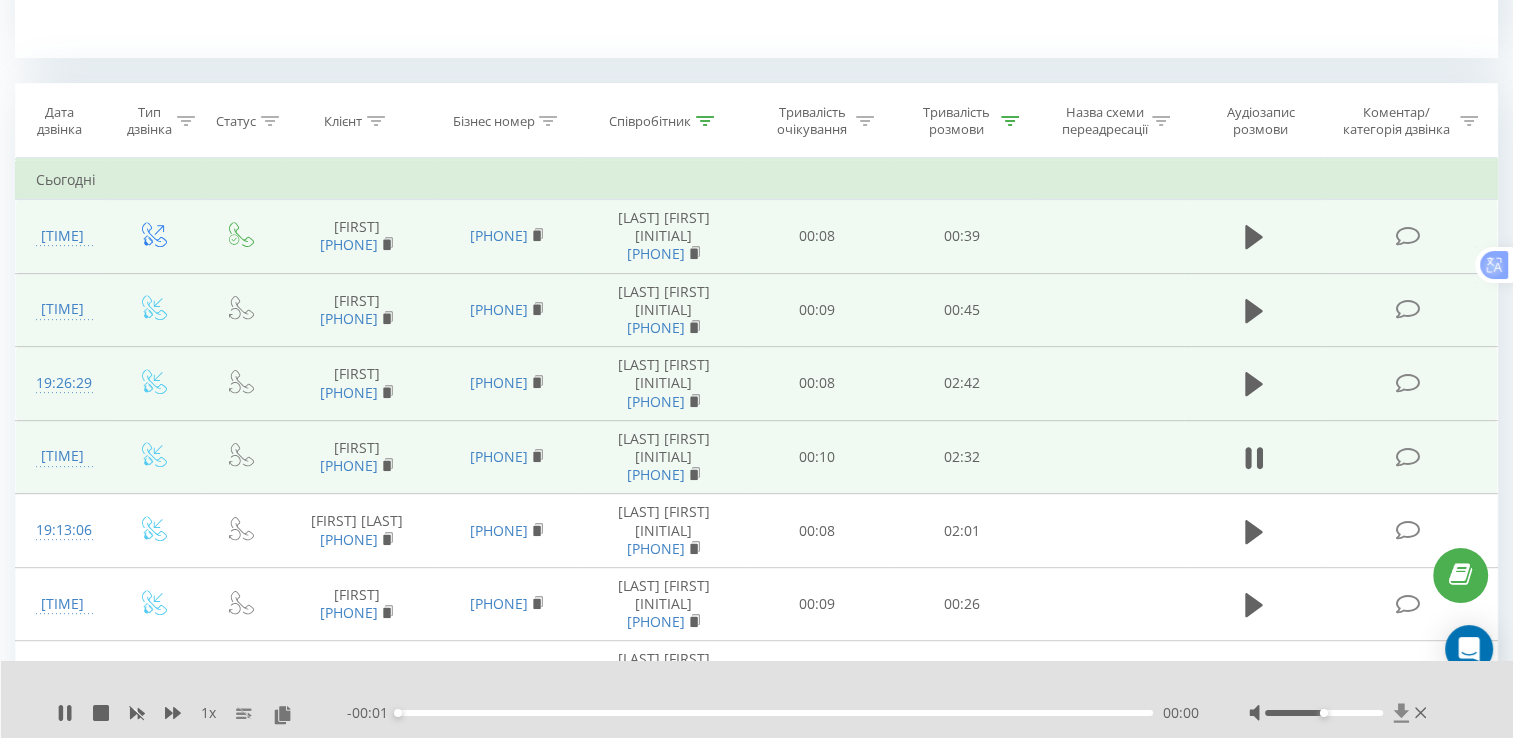 click 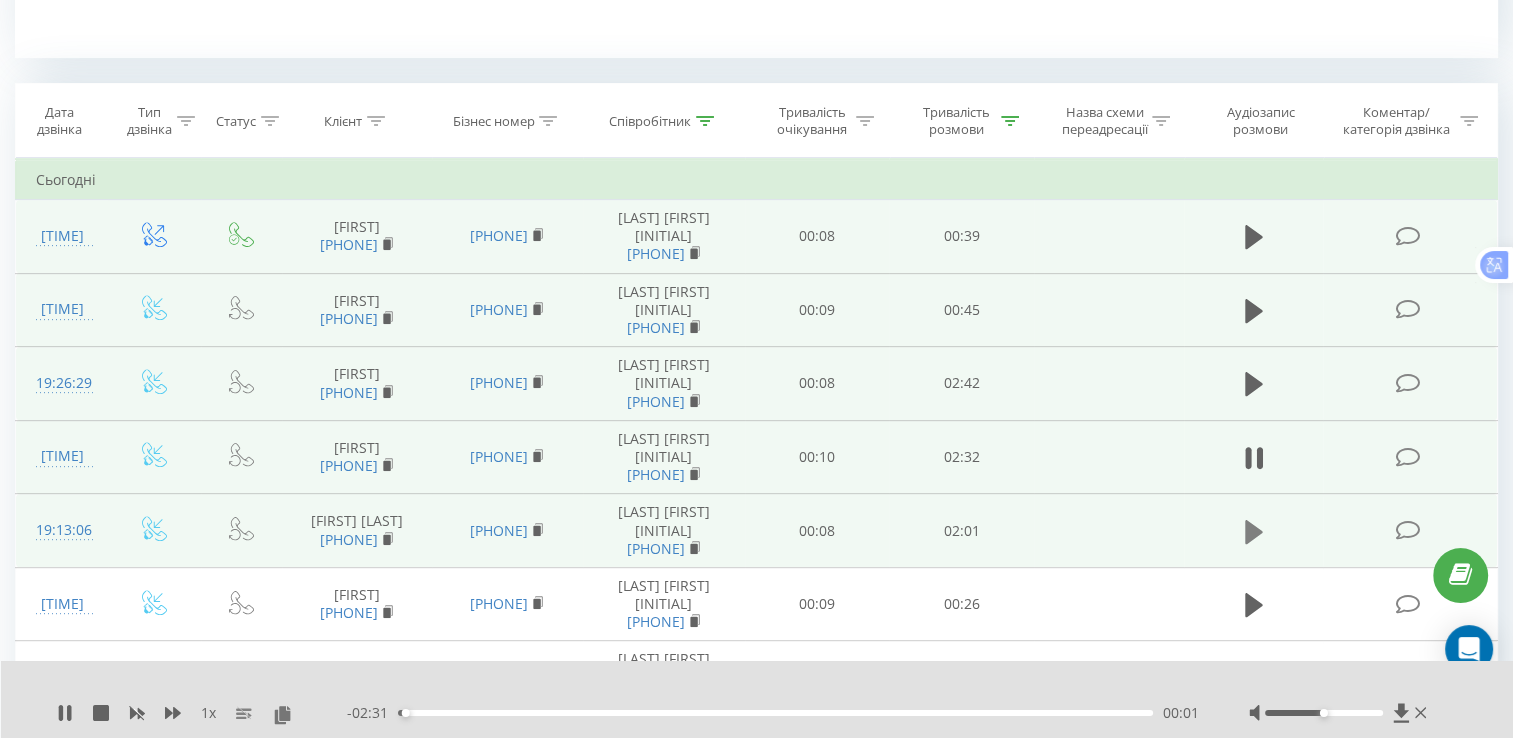click 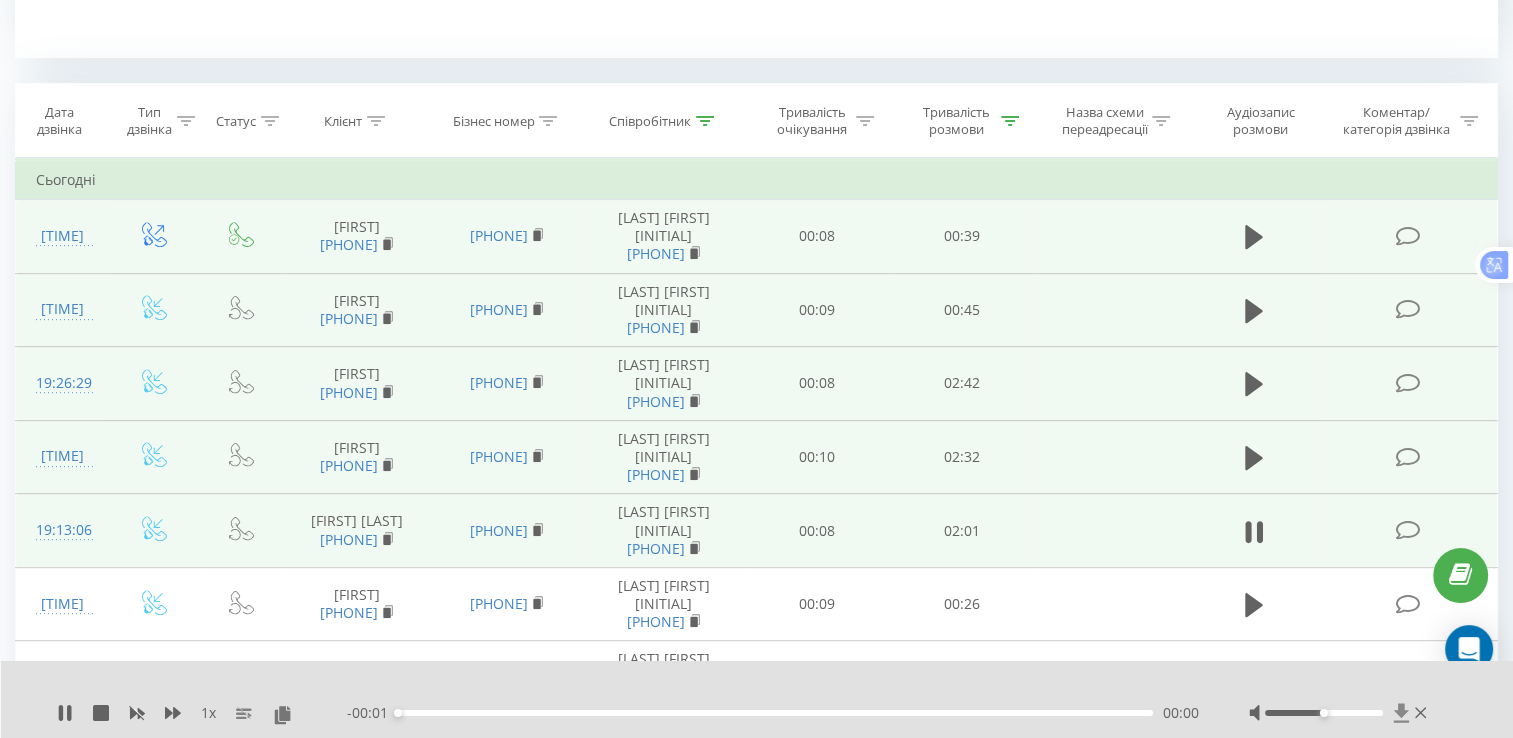 click 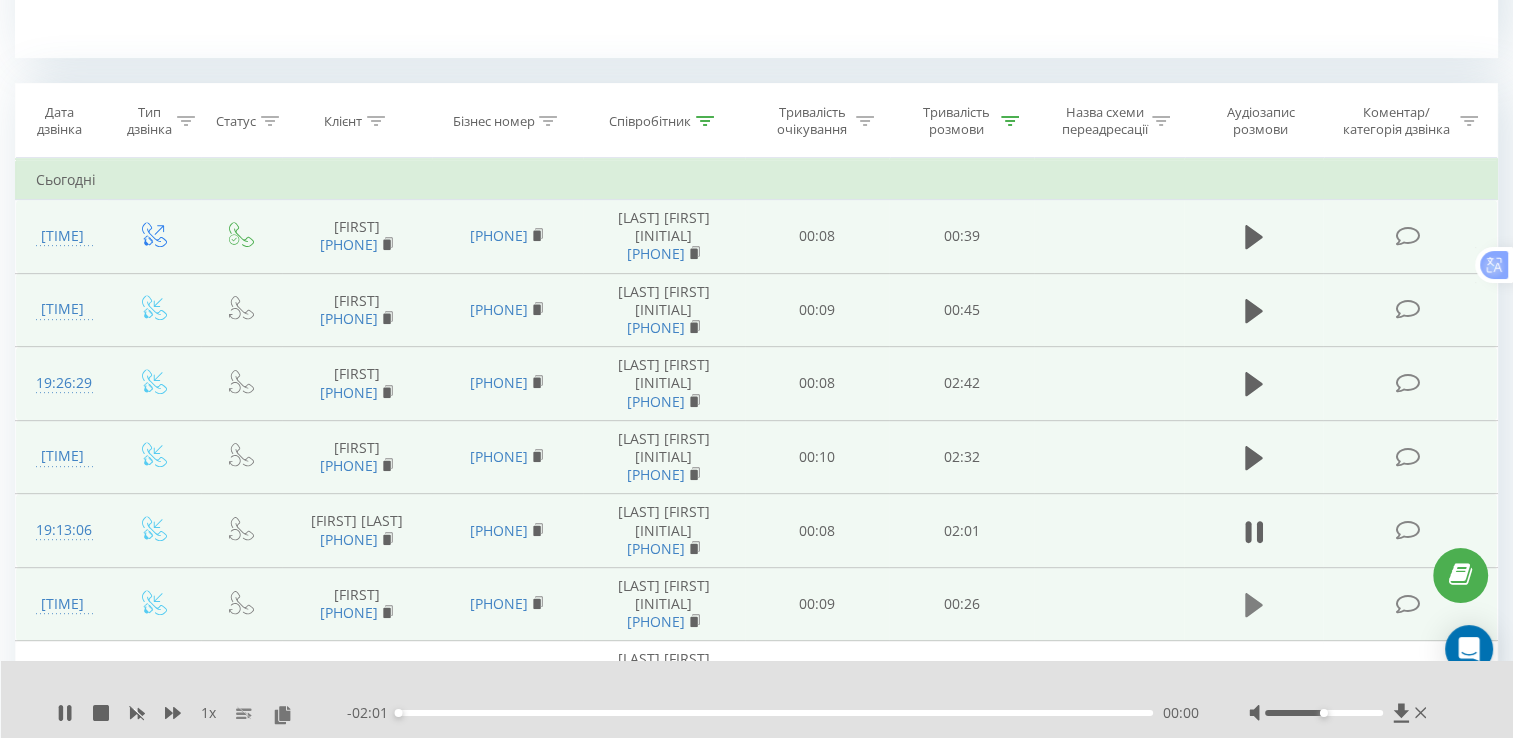 click 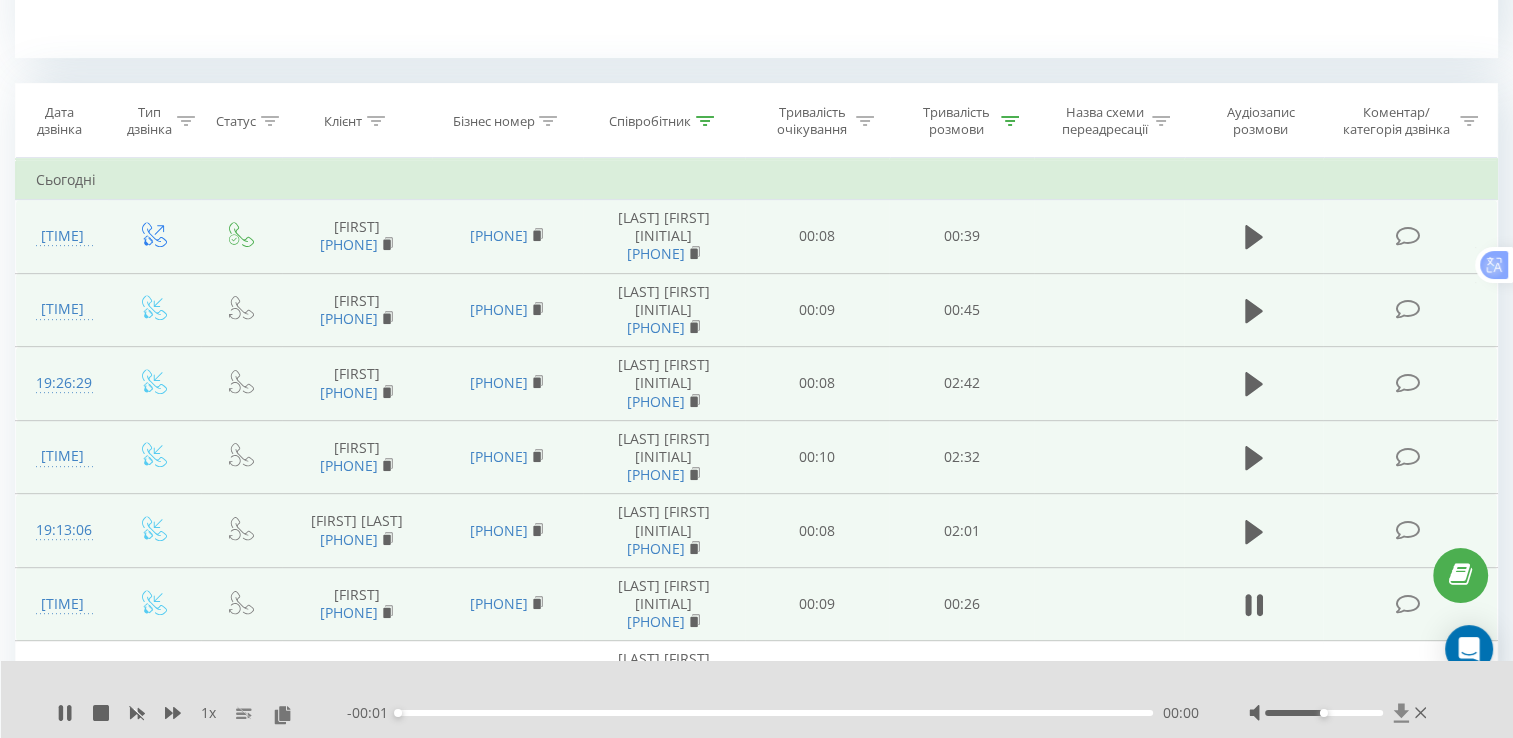 click 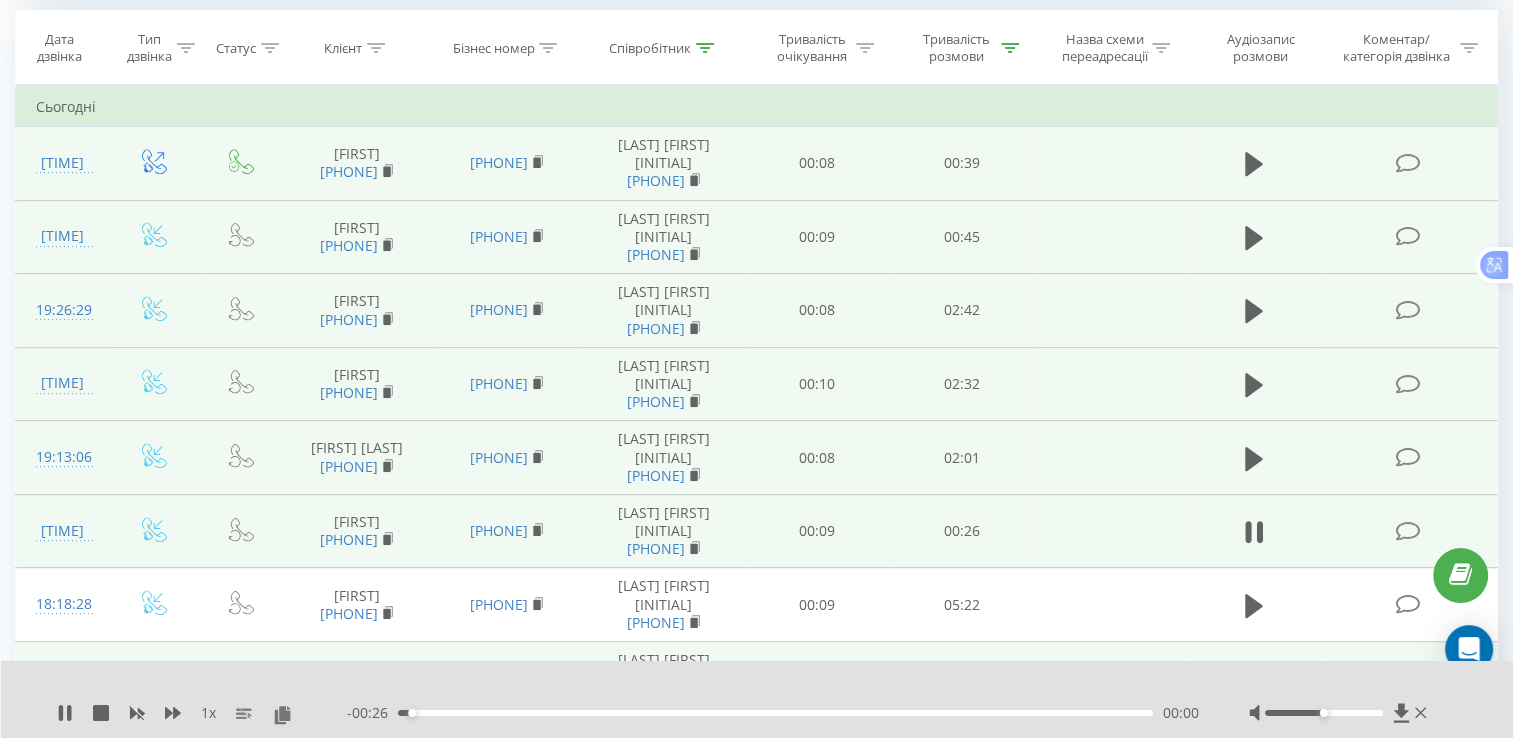 scroll, scrollTop: 980, scrollLeft: 0, axis: vertical 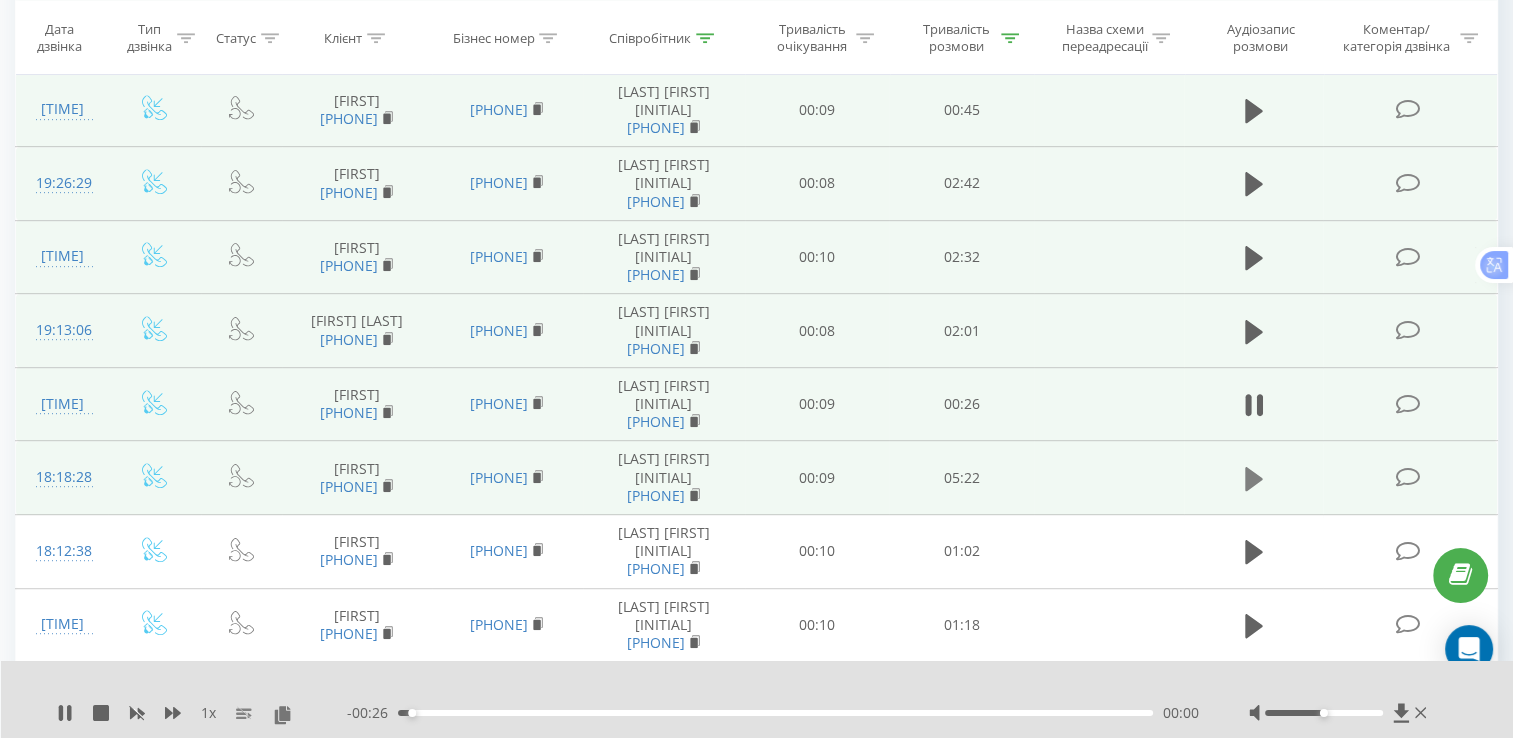 click 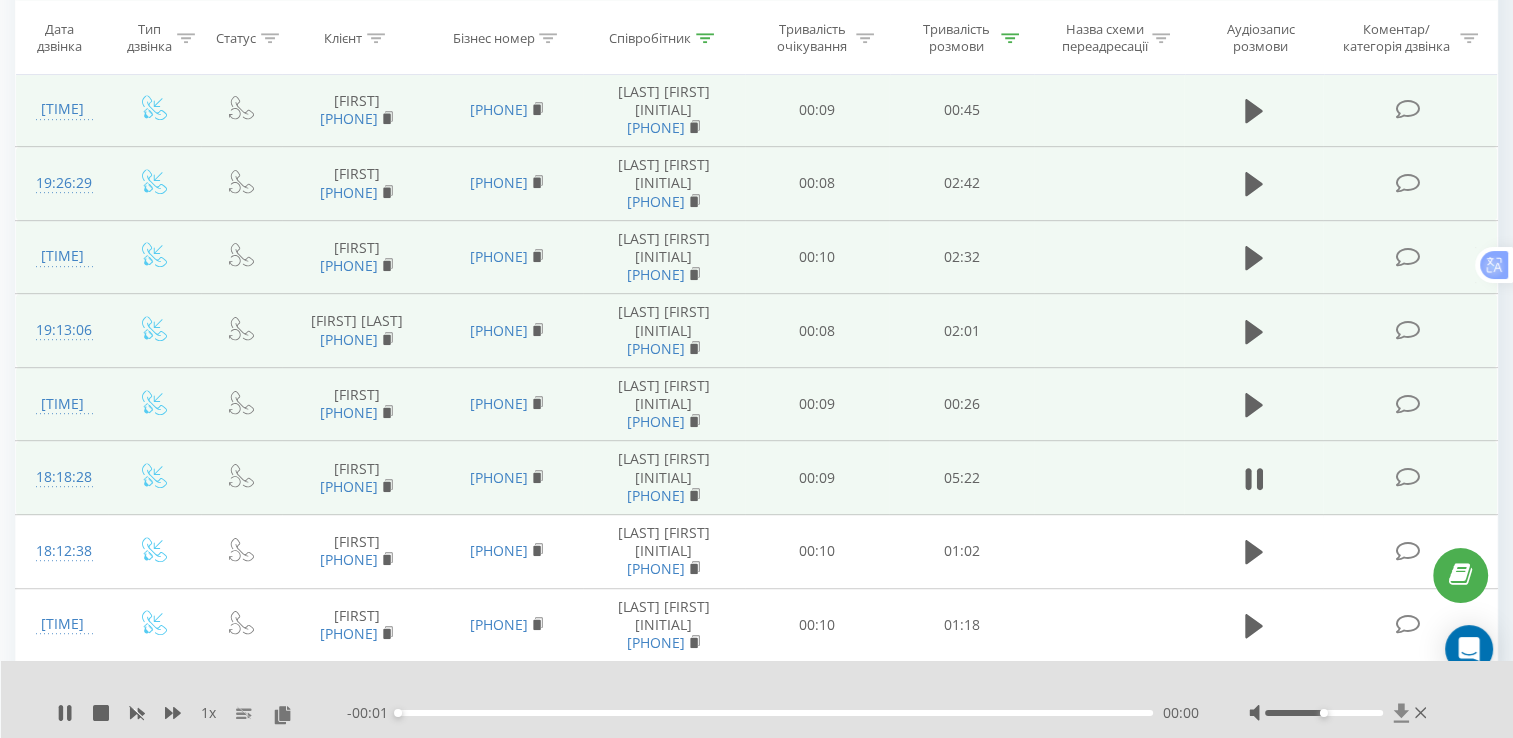 click 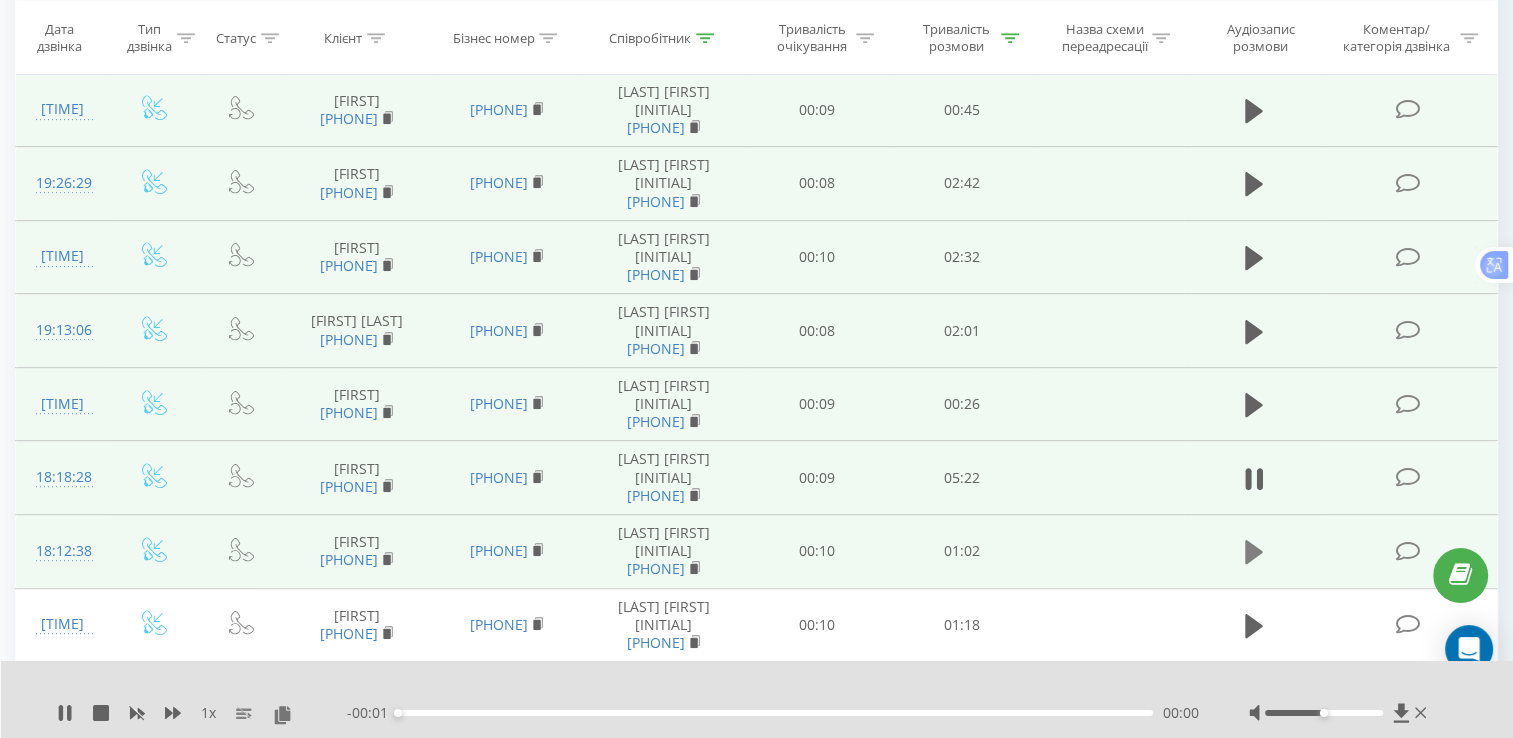 click 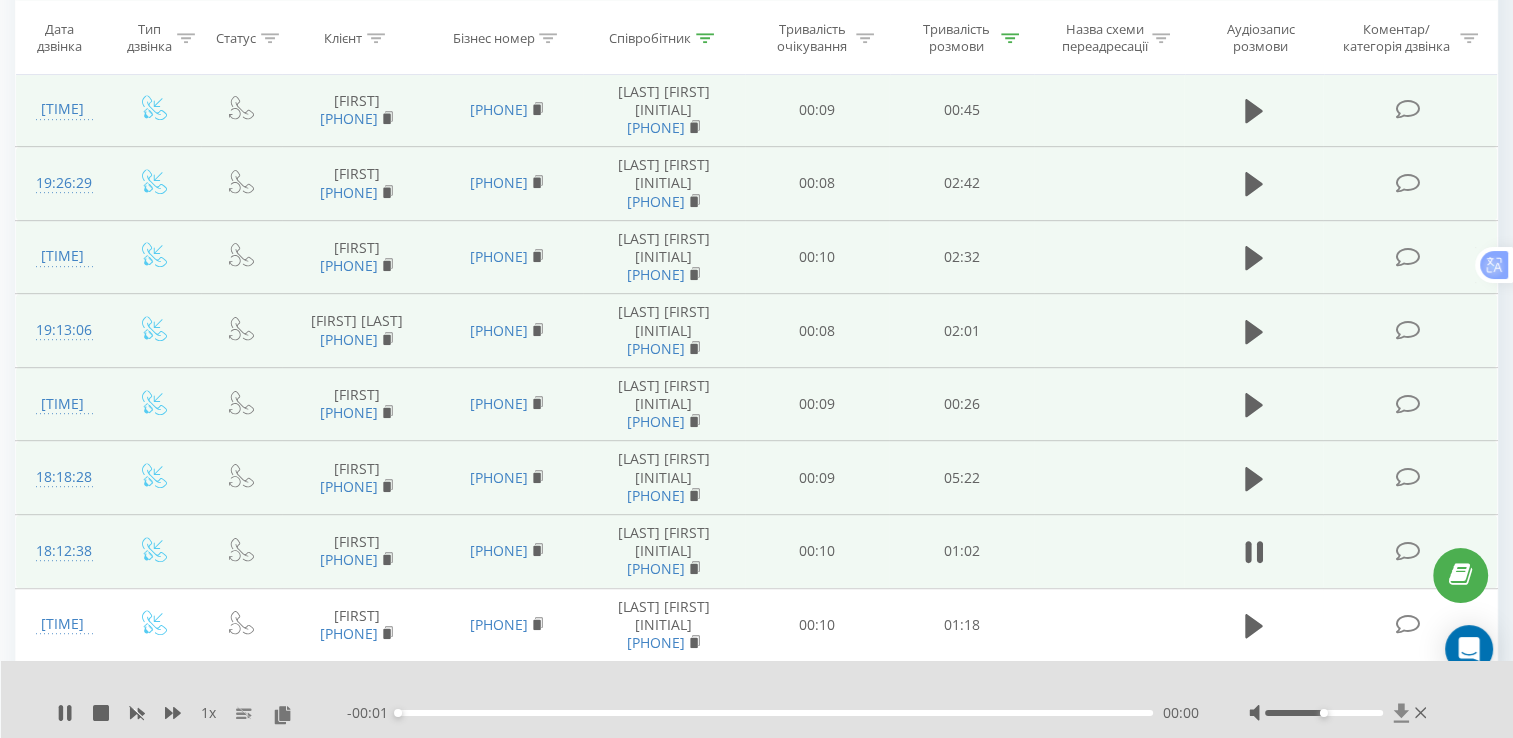 click 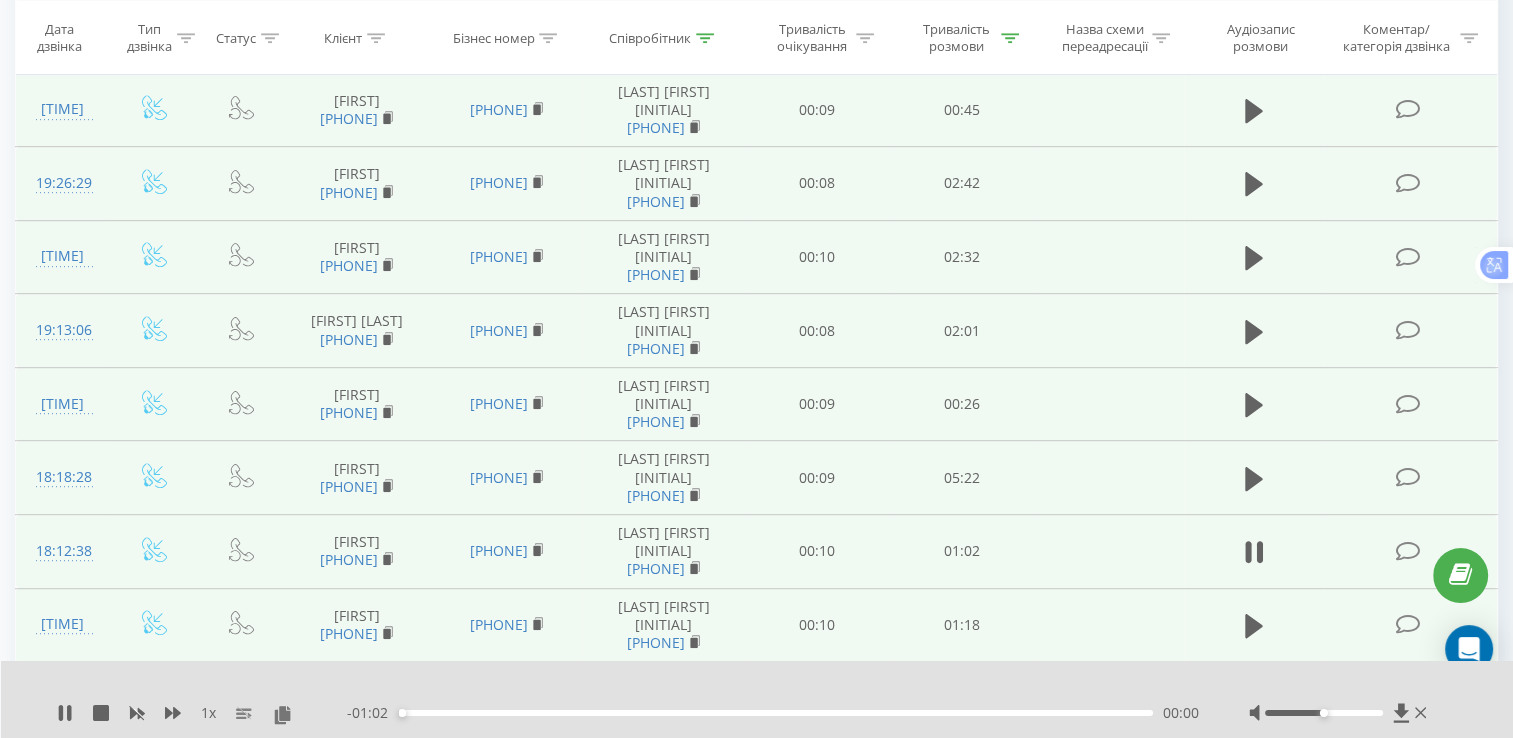 drag, startPoint x: 1254, startPoint y: 629, endPoint x: 1325, endPoint y: 646, distance: 73.00685 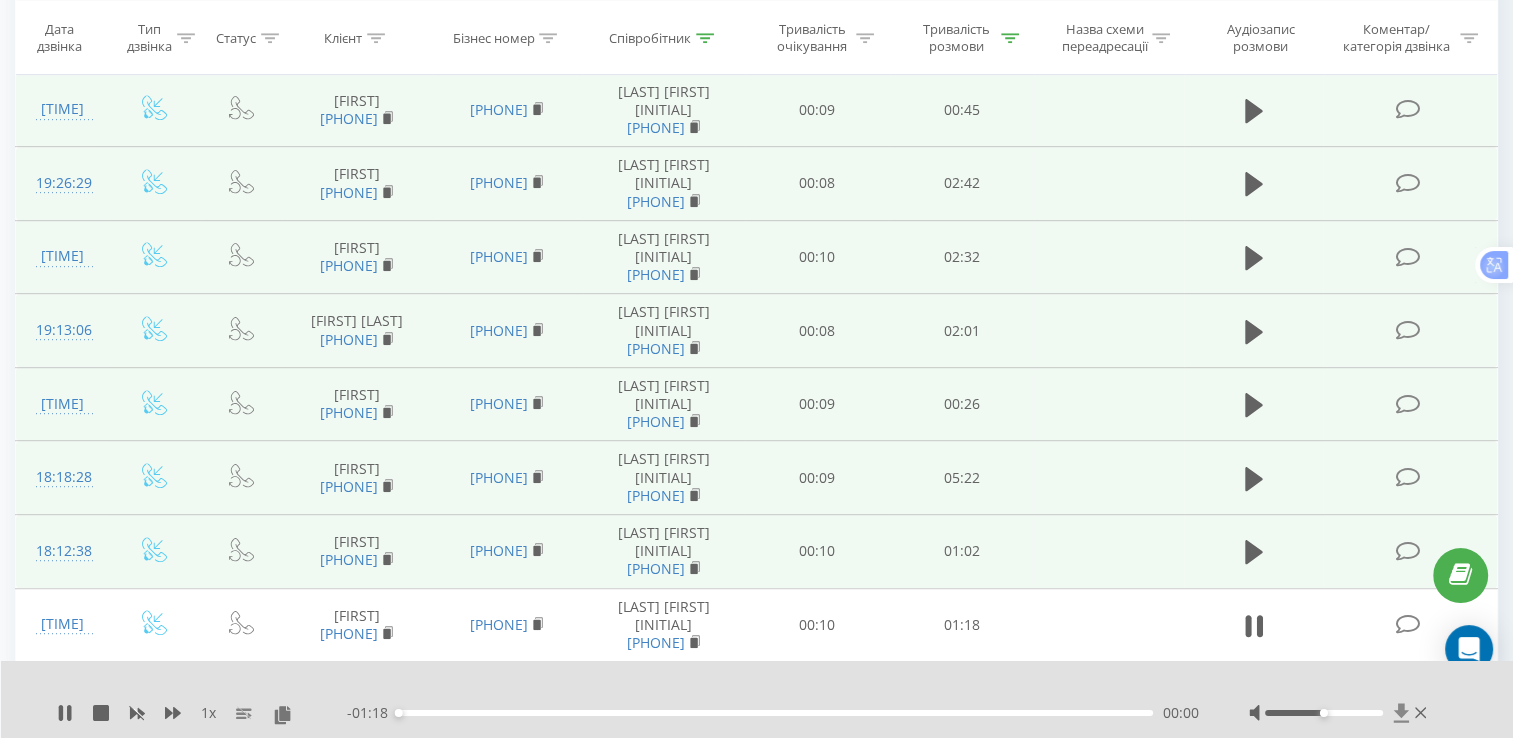 click 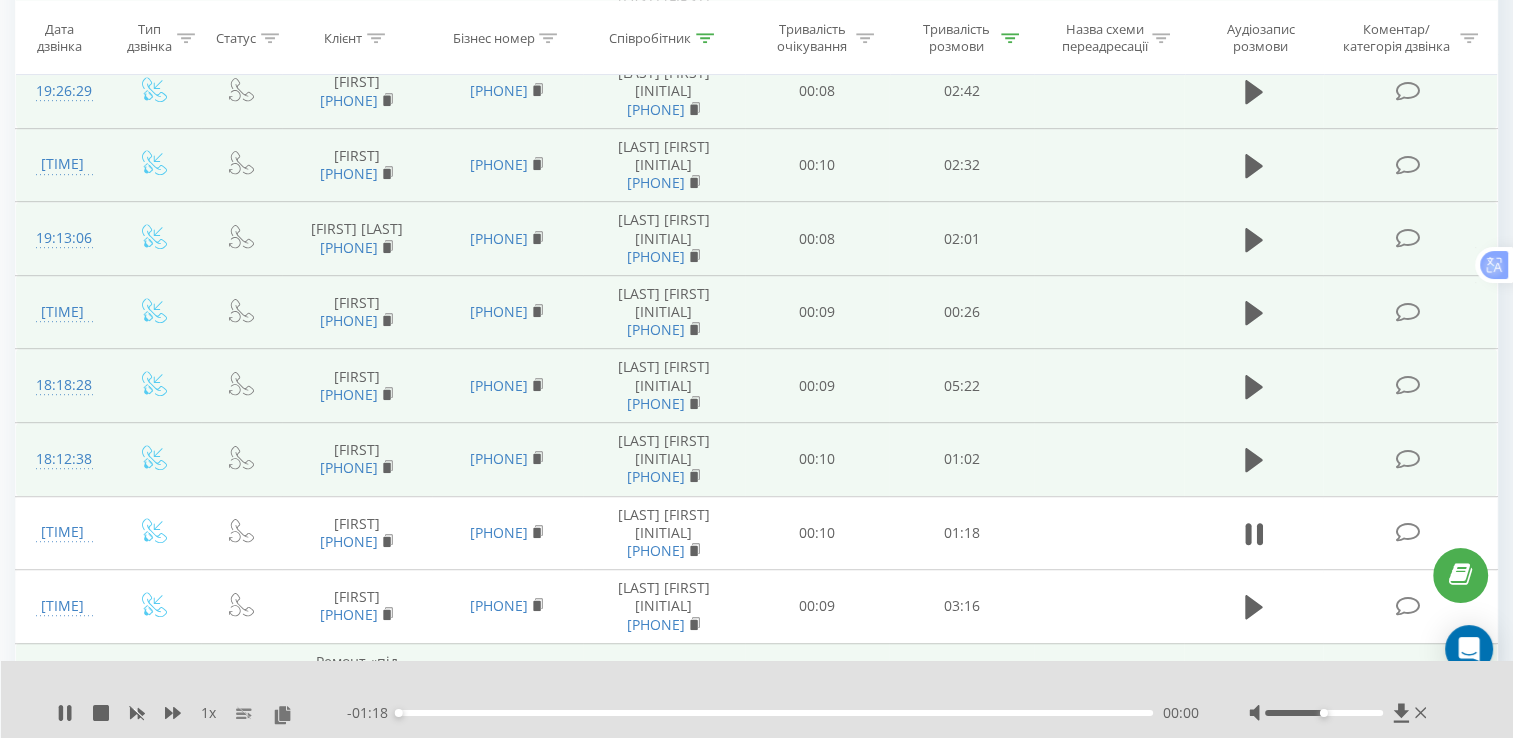 scroll, scrollTop: 1180, scrollLeft: 0, axis: vertical 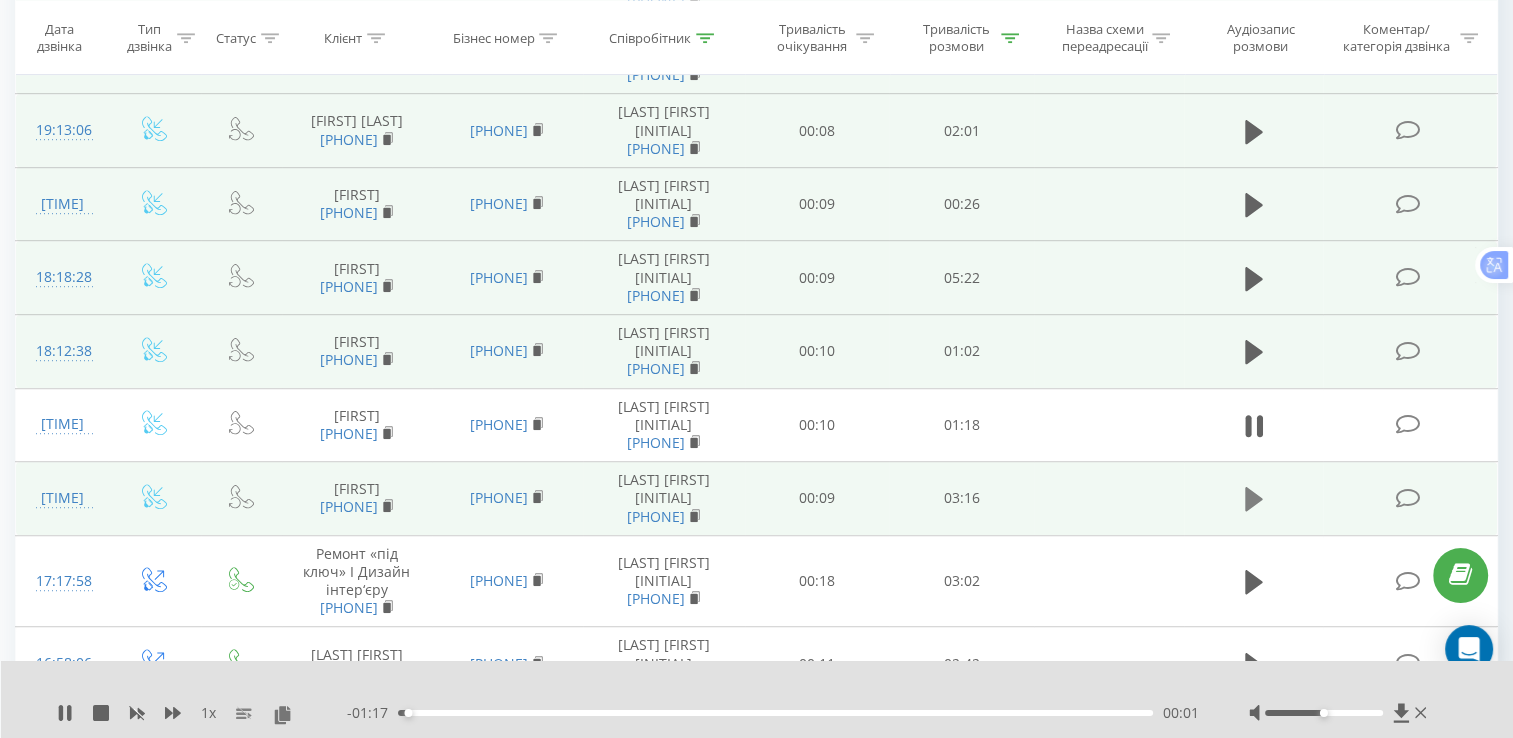 click at bounding box center [1254, 499] 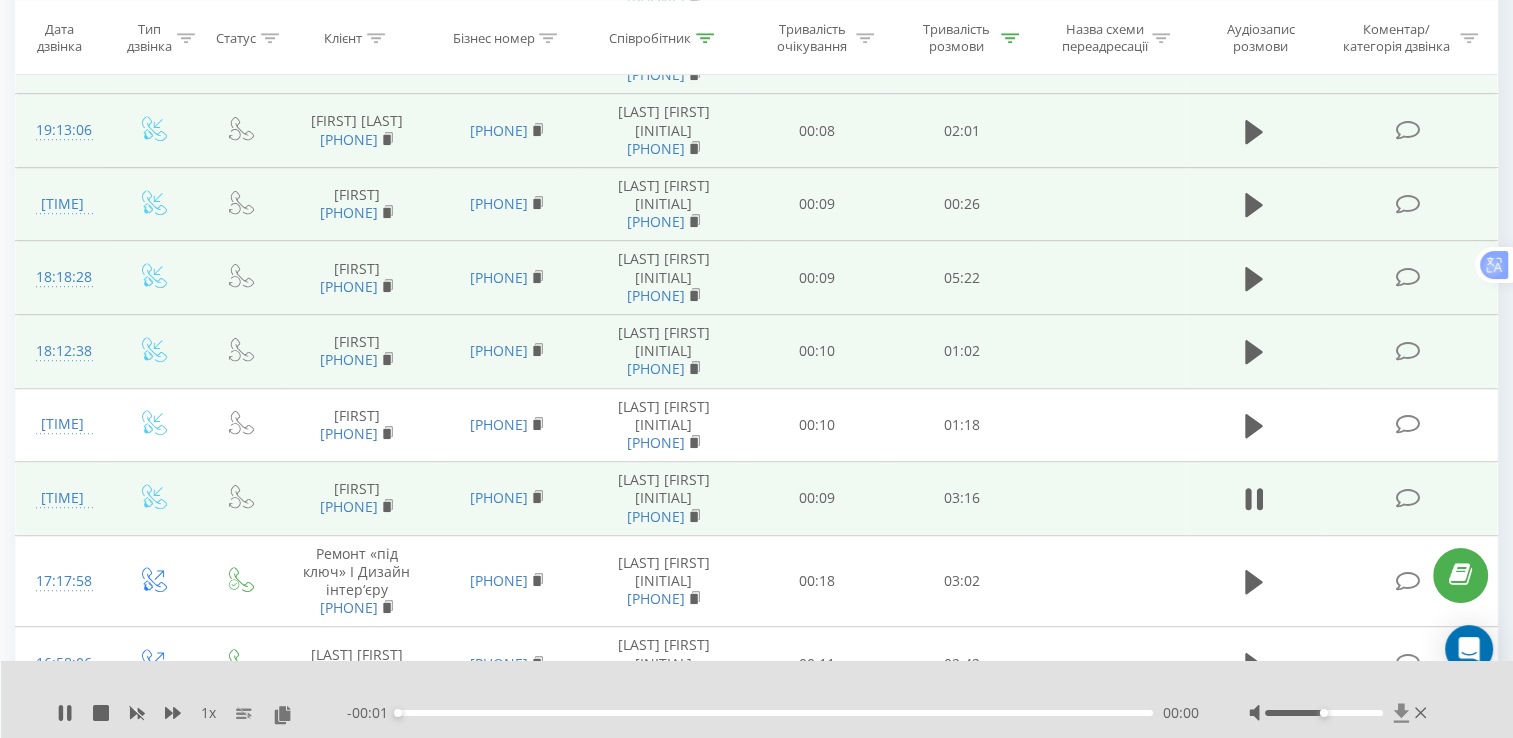 click 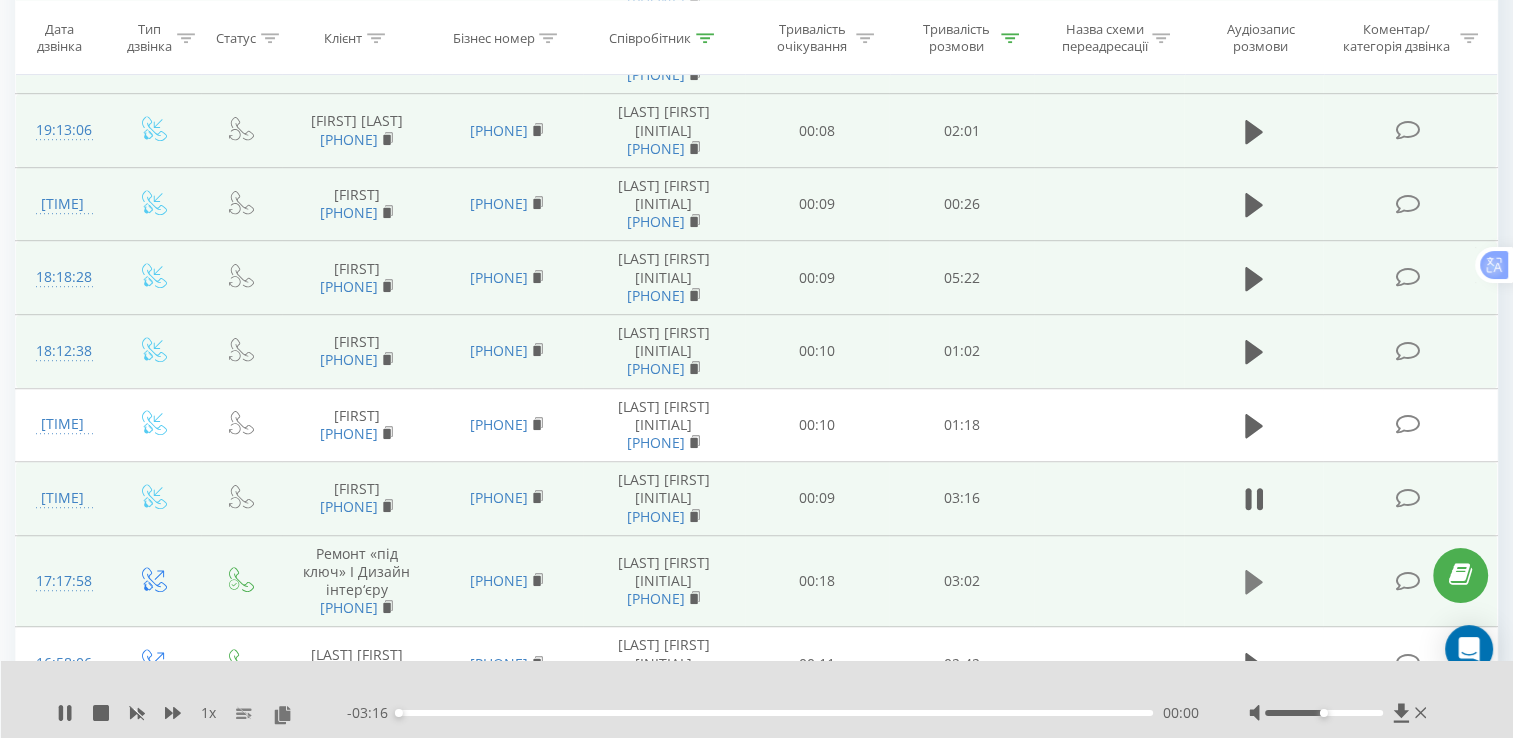 click at bounding box center [1254, 582] 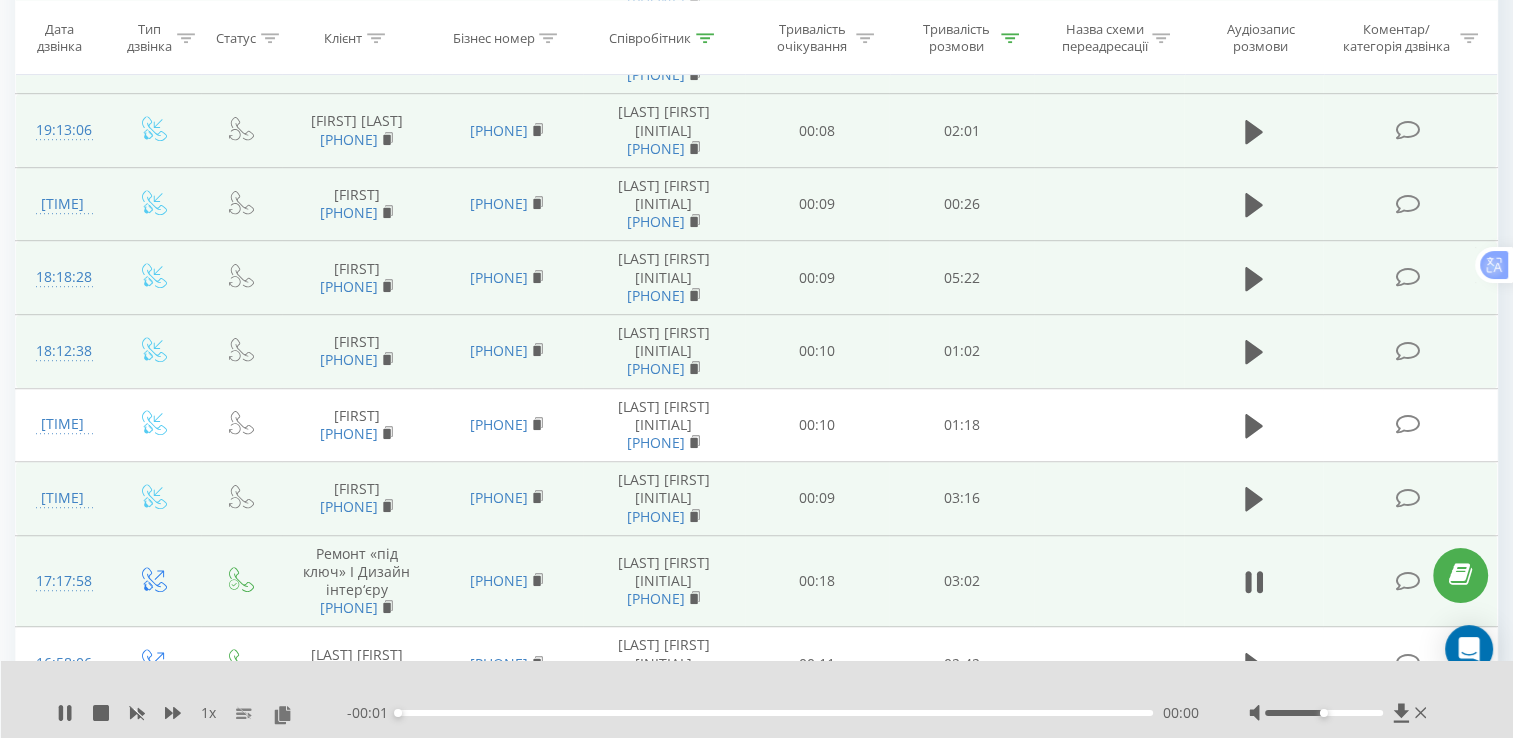 click at bounding box center (1340, 713) 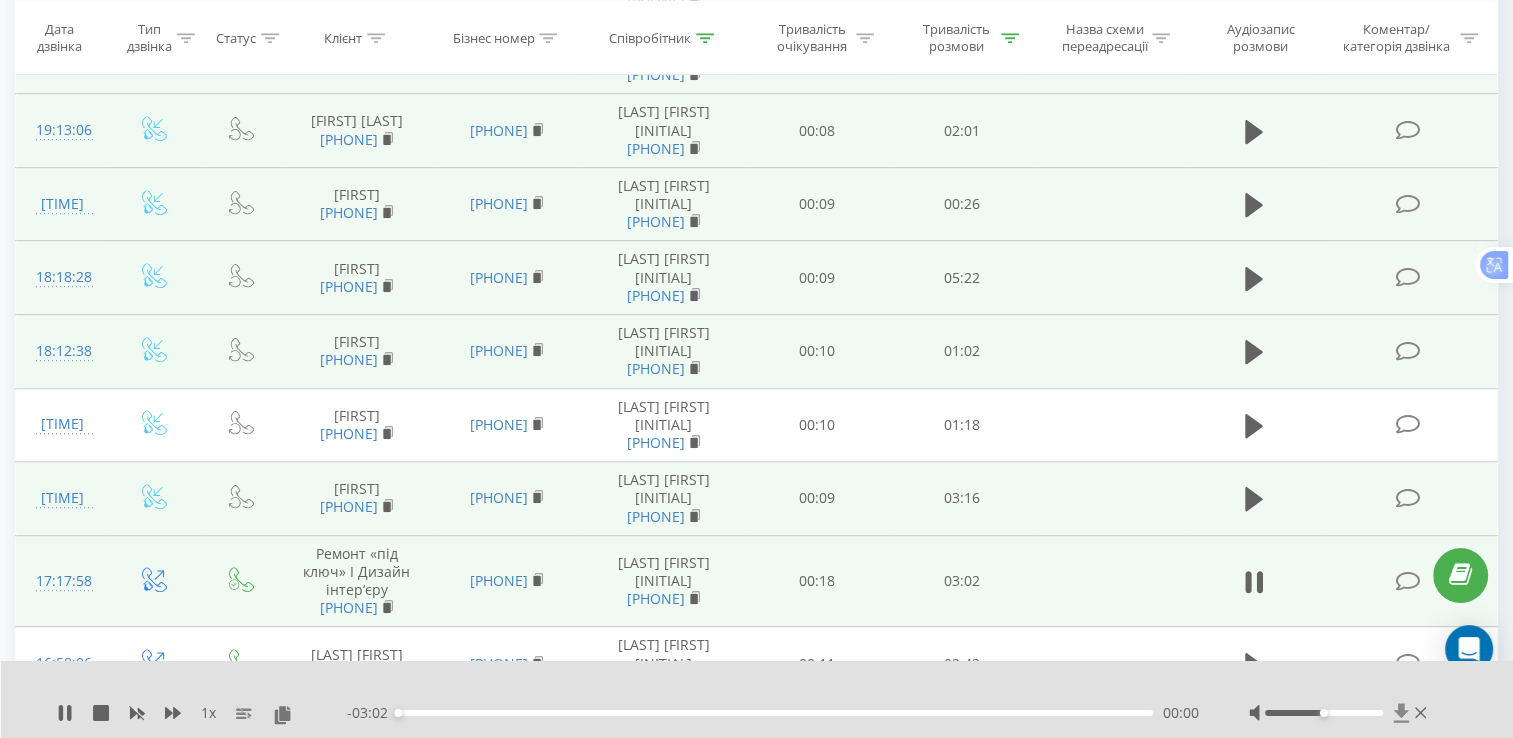 click 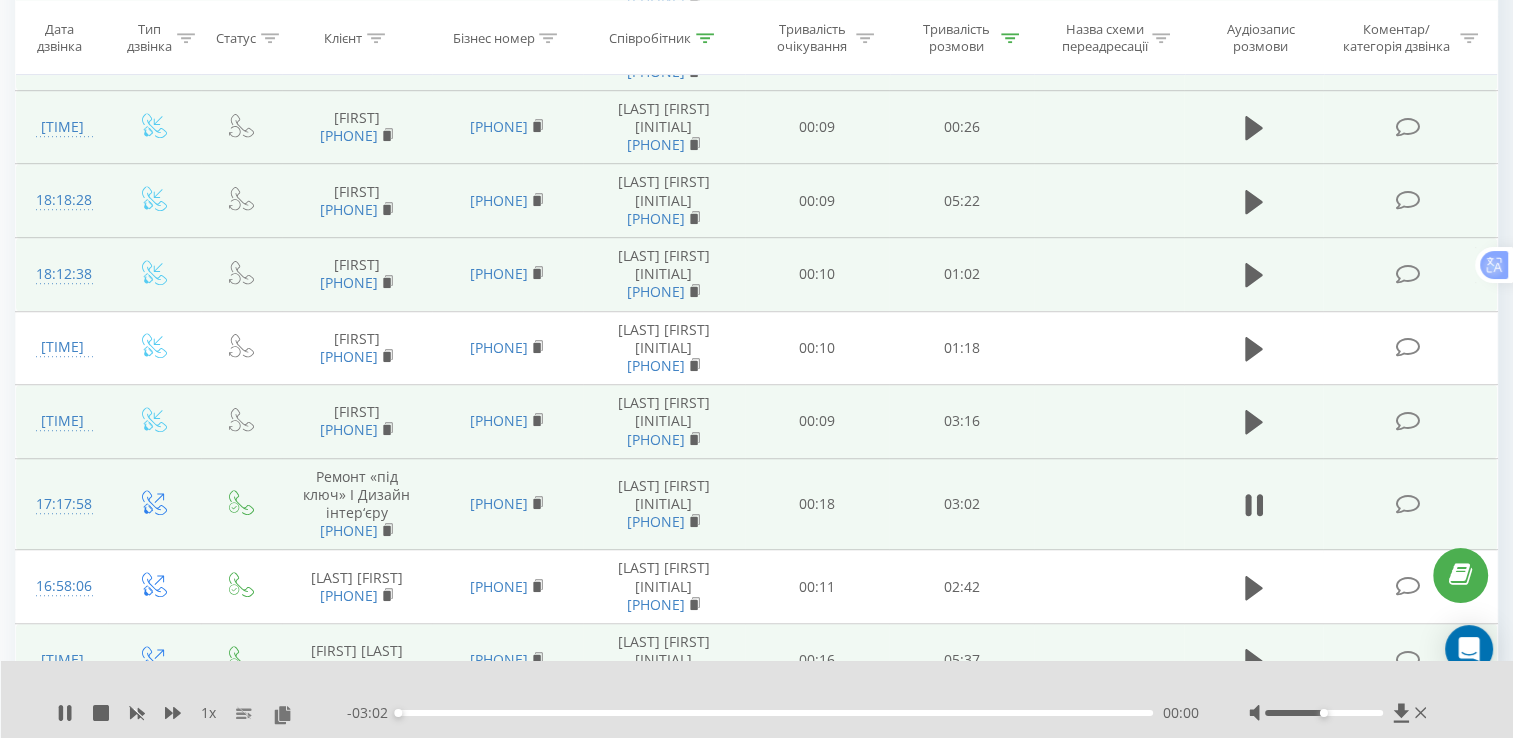 scroll, scrollTop: 1380, scrollLeft: 0, axis: vertical 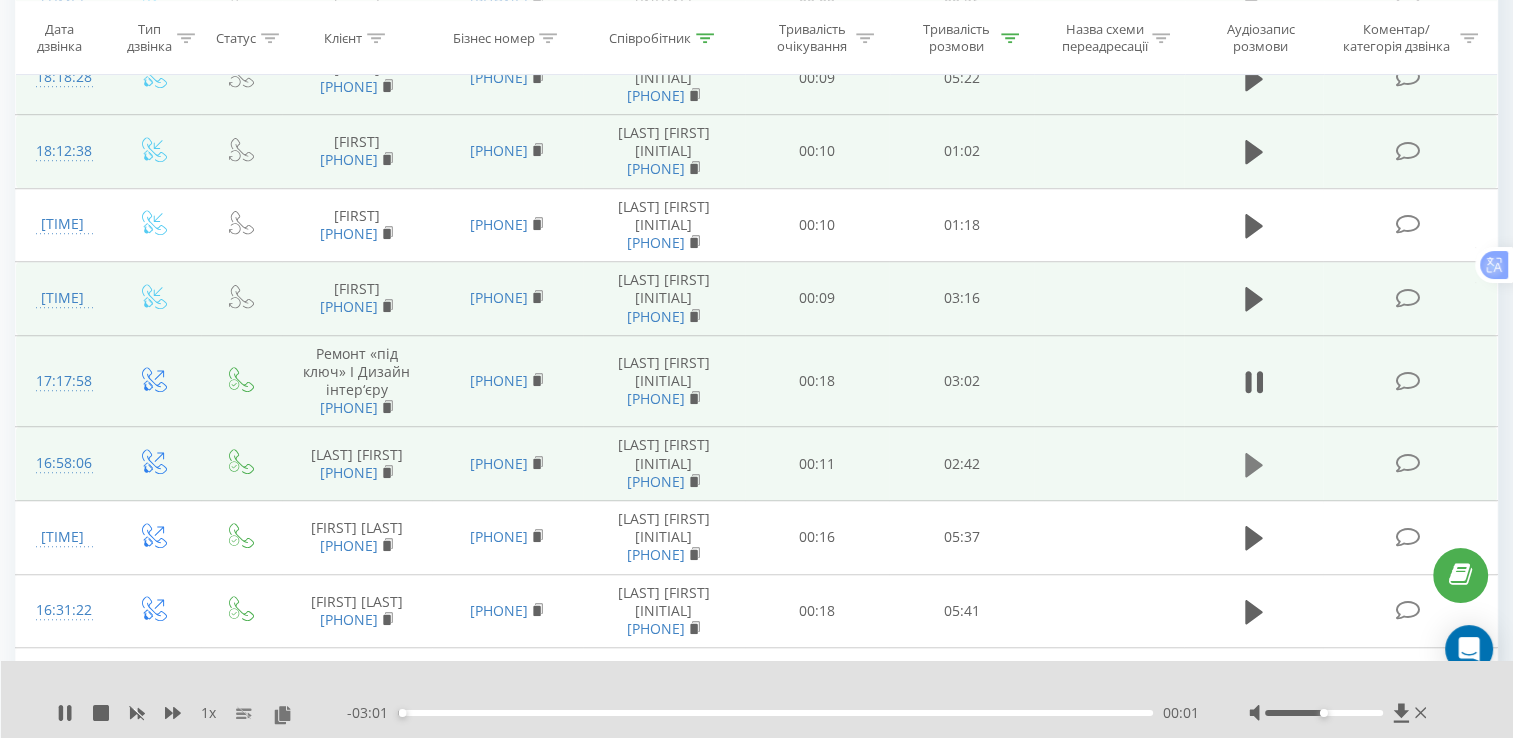 click 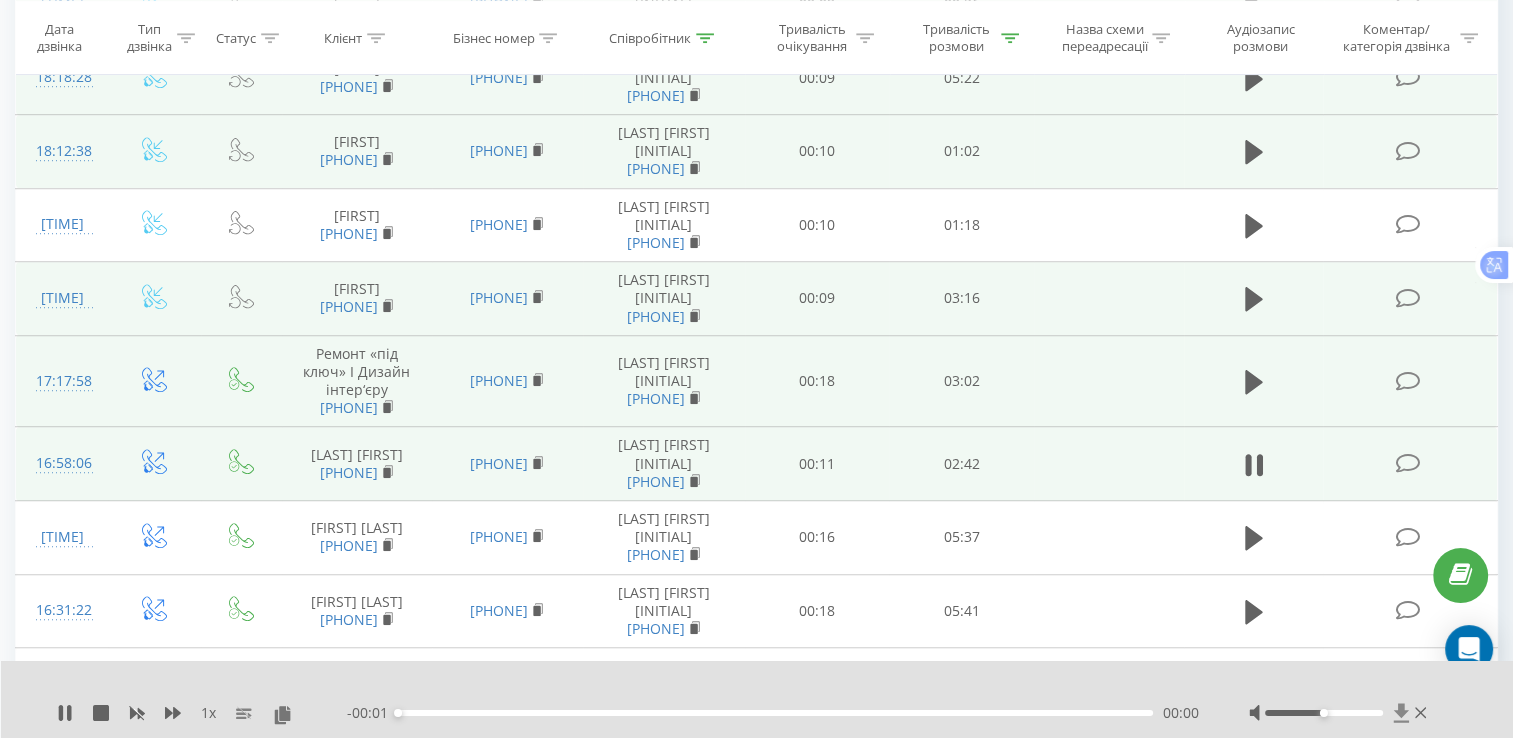 click 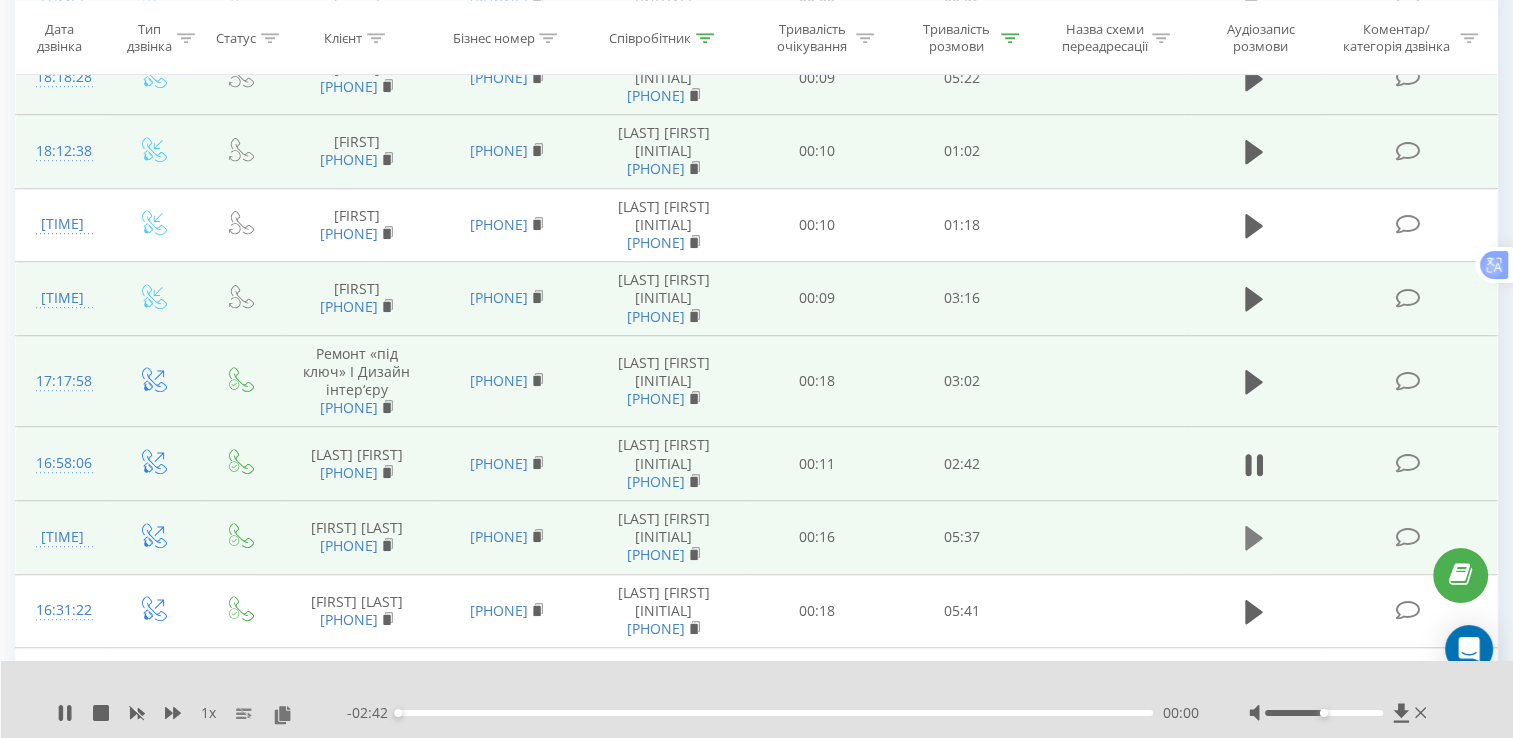 click at bounding box center [1254, 538] 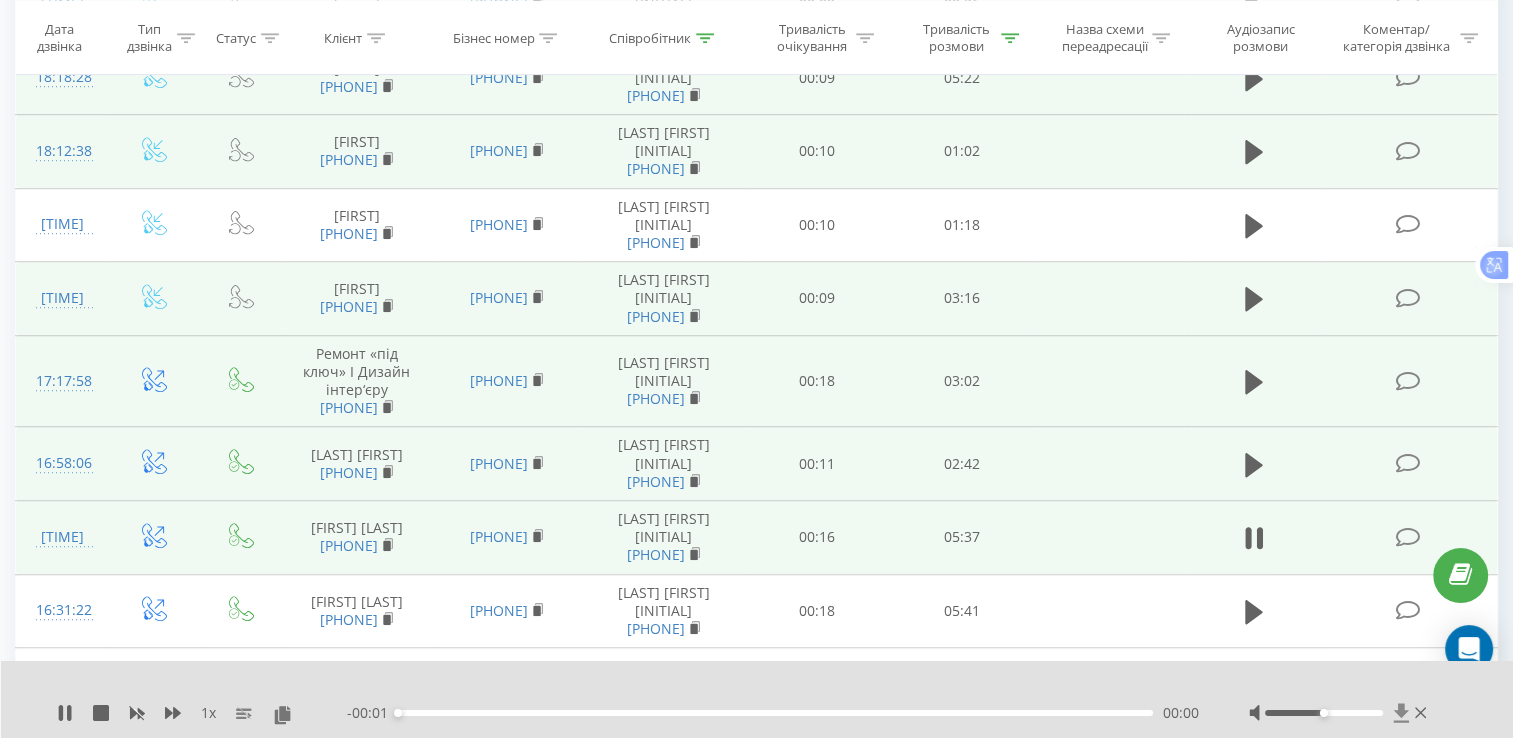 click 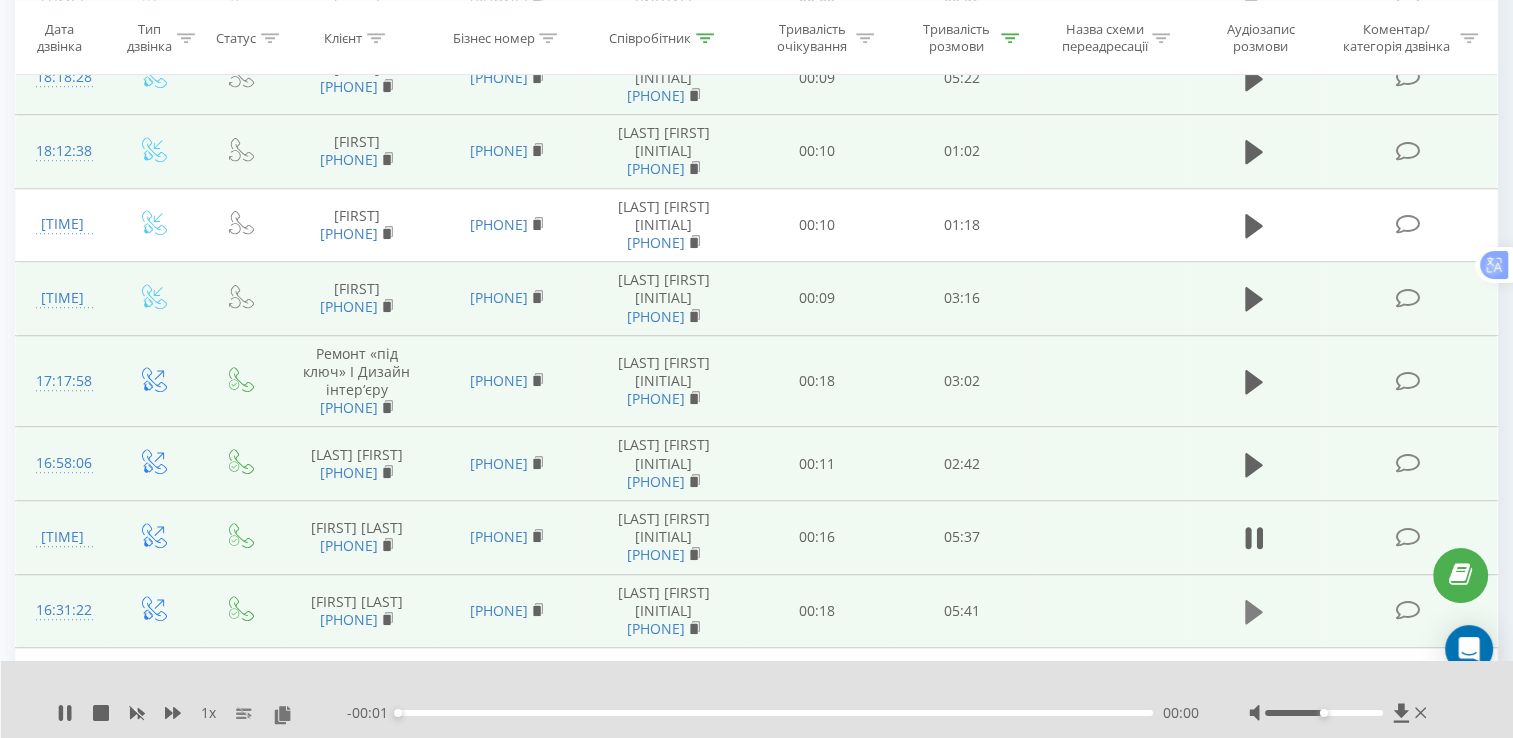 click 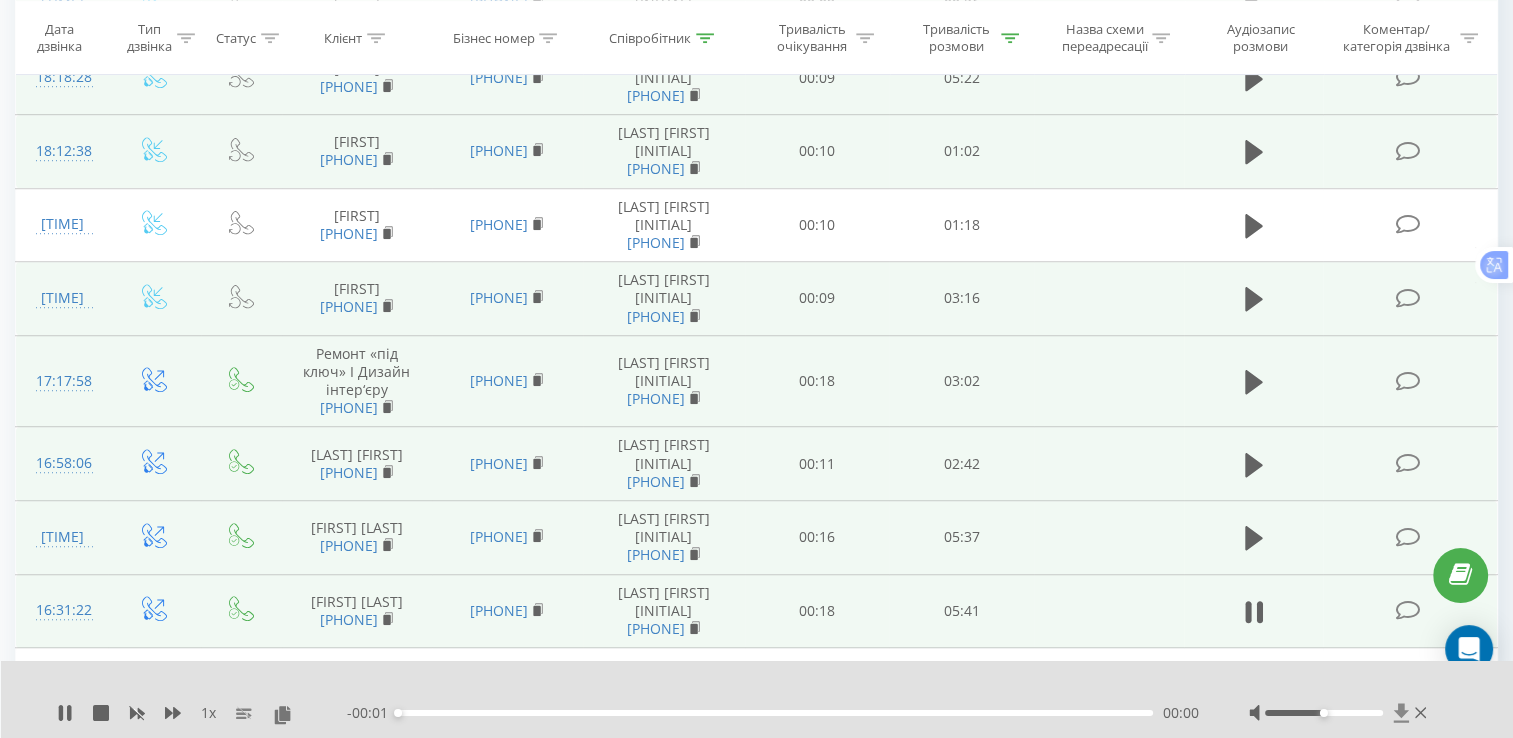 click 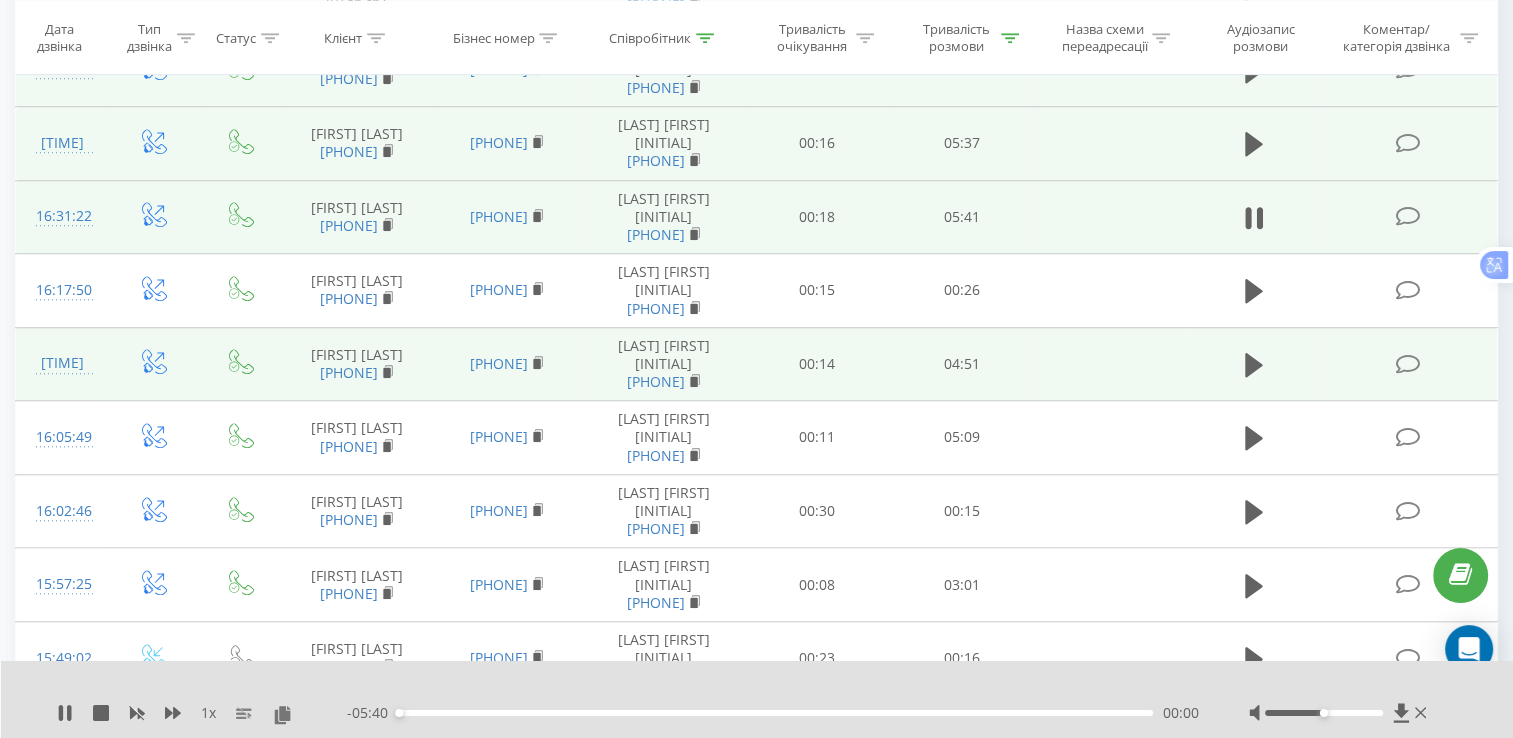 scroll, scrollTop: 1780, scrollLeft: 0, axis: vertical 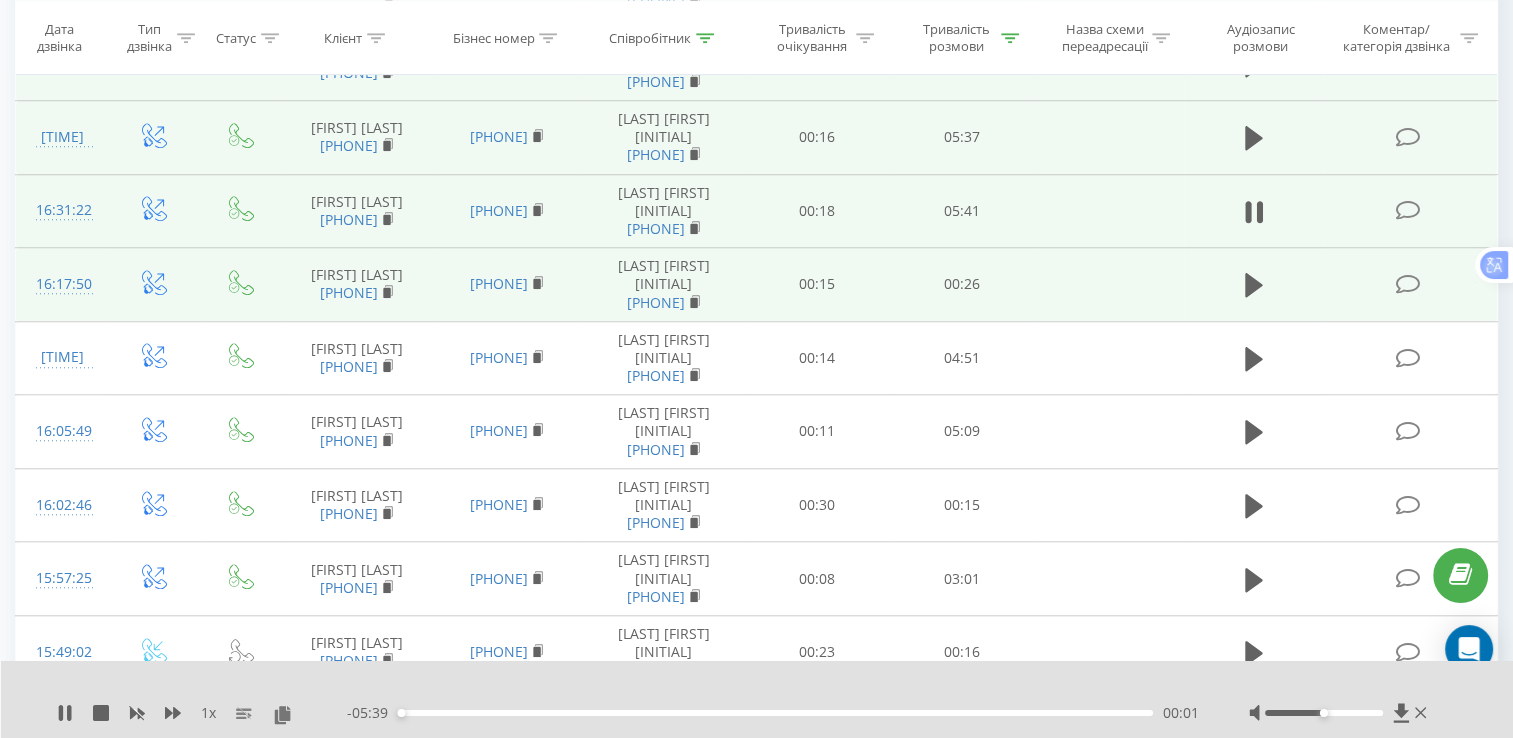 click on "00:26" at bounding box center [961, 285] 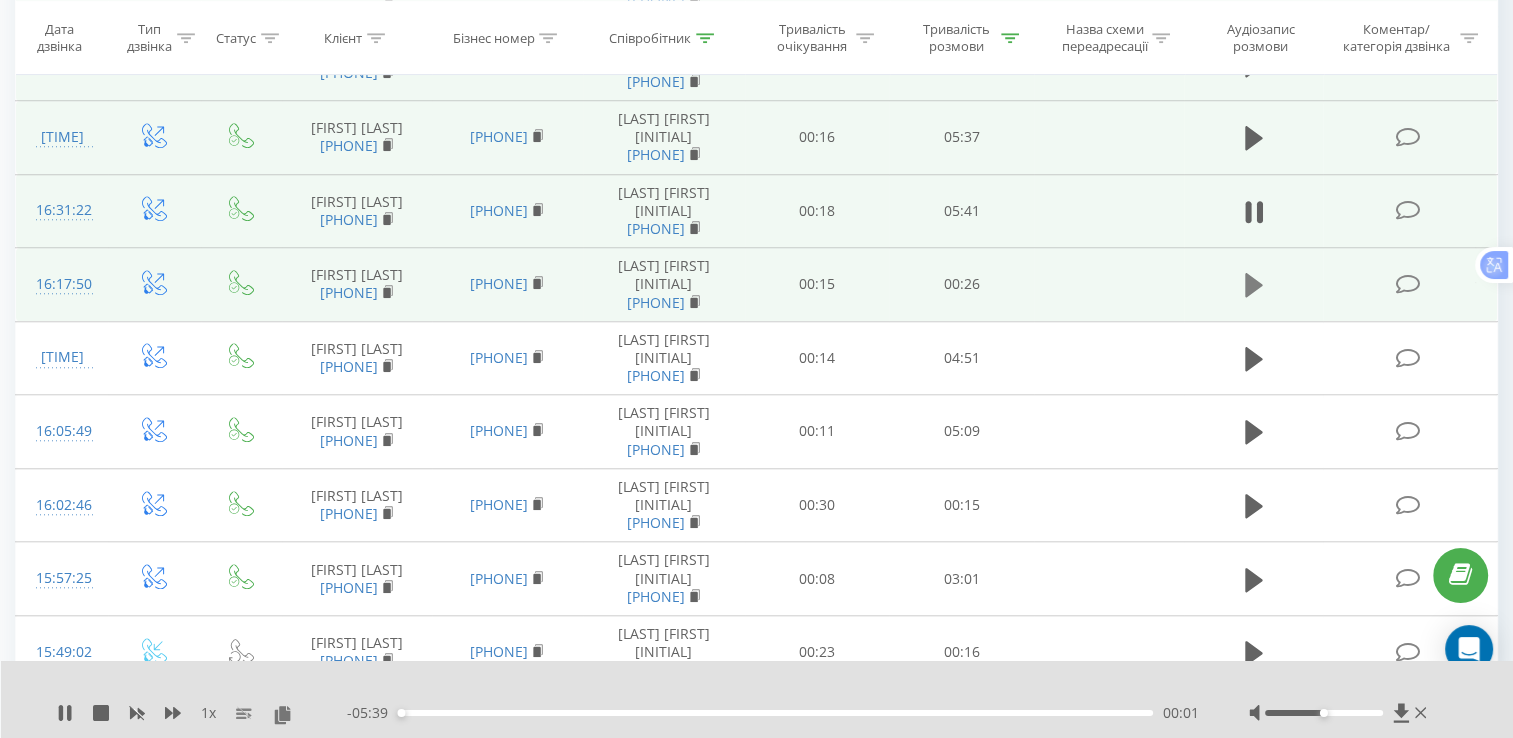 click at bounding box center (1254, 285) 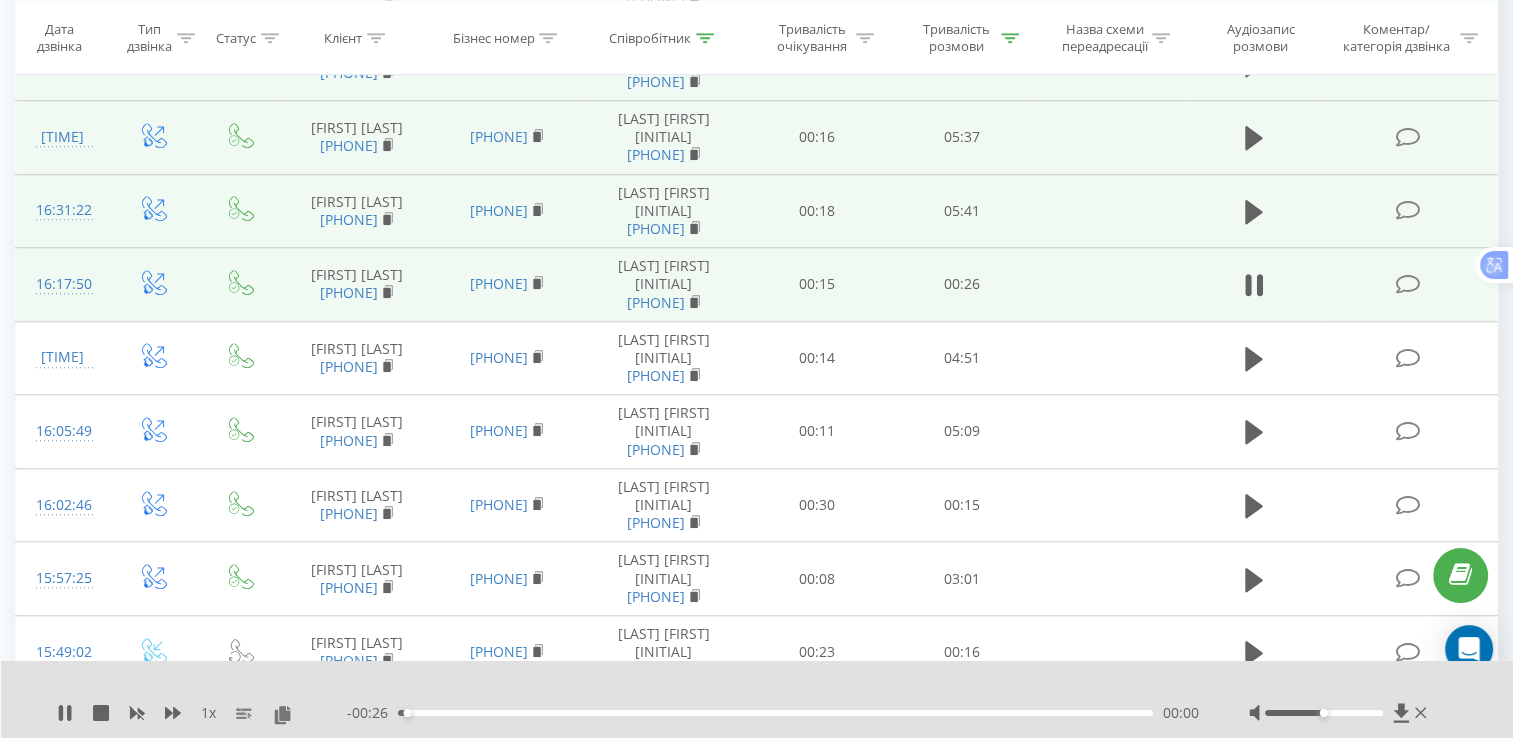 click on "1 x - [TIME] [TIME] [TIME]" at bounding box center (757, 699) 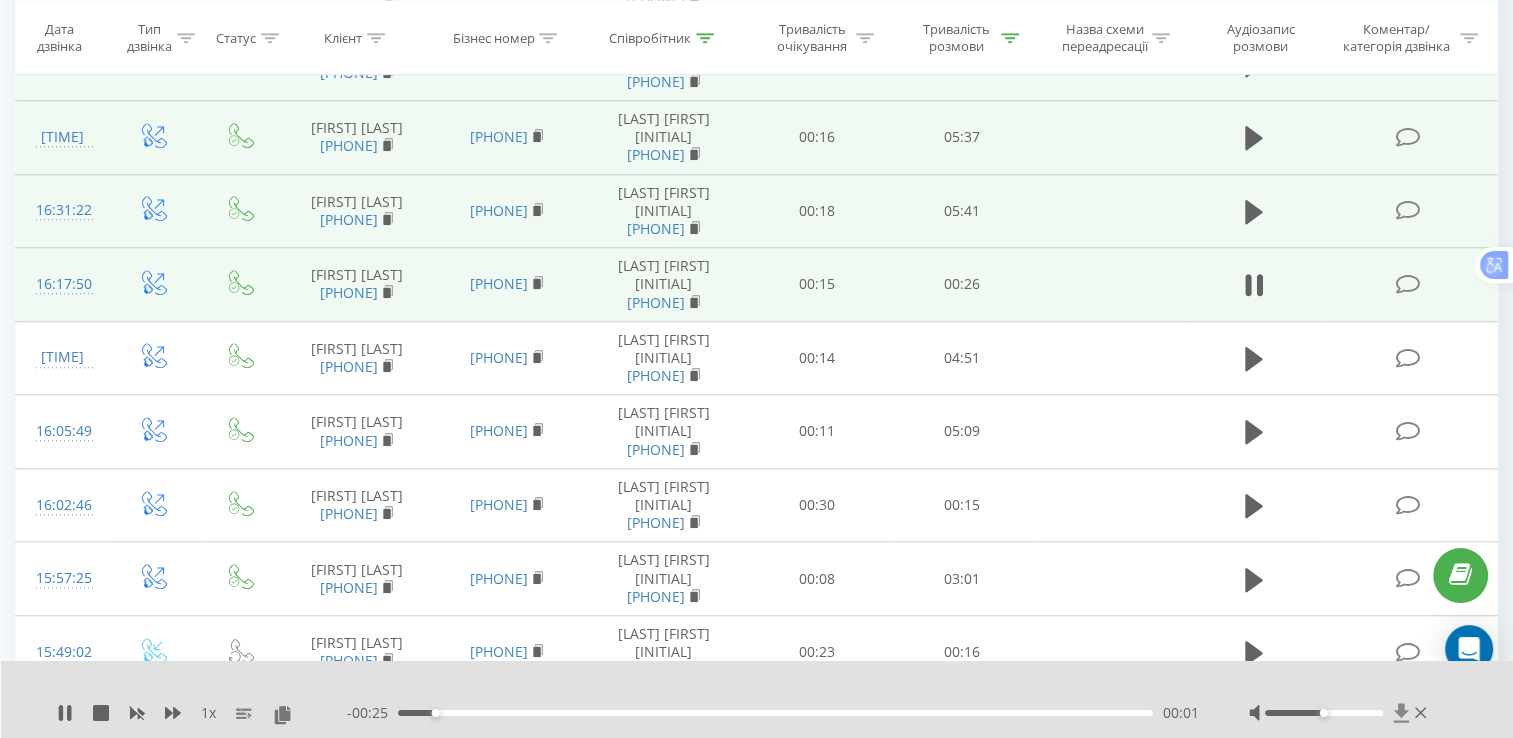 click 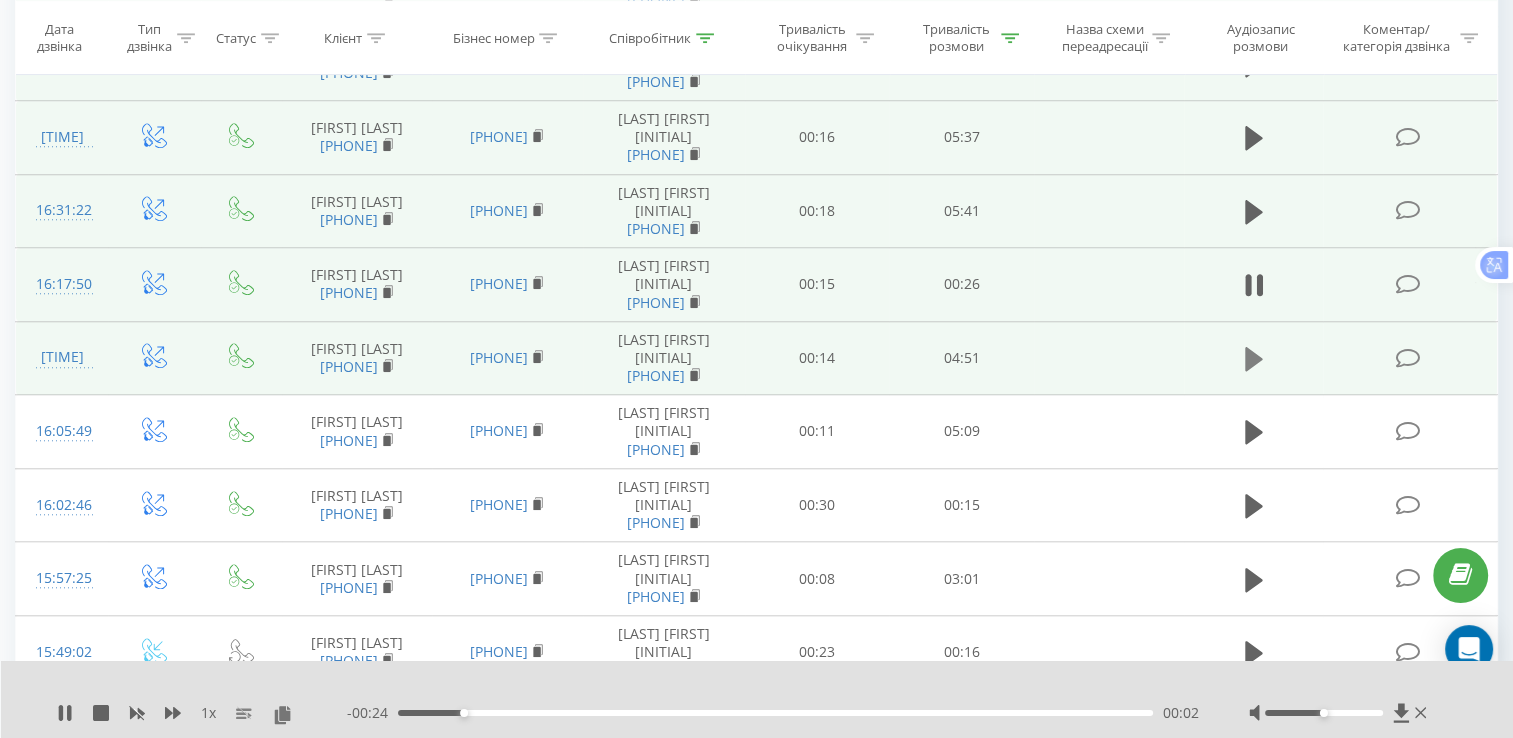 click 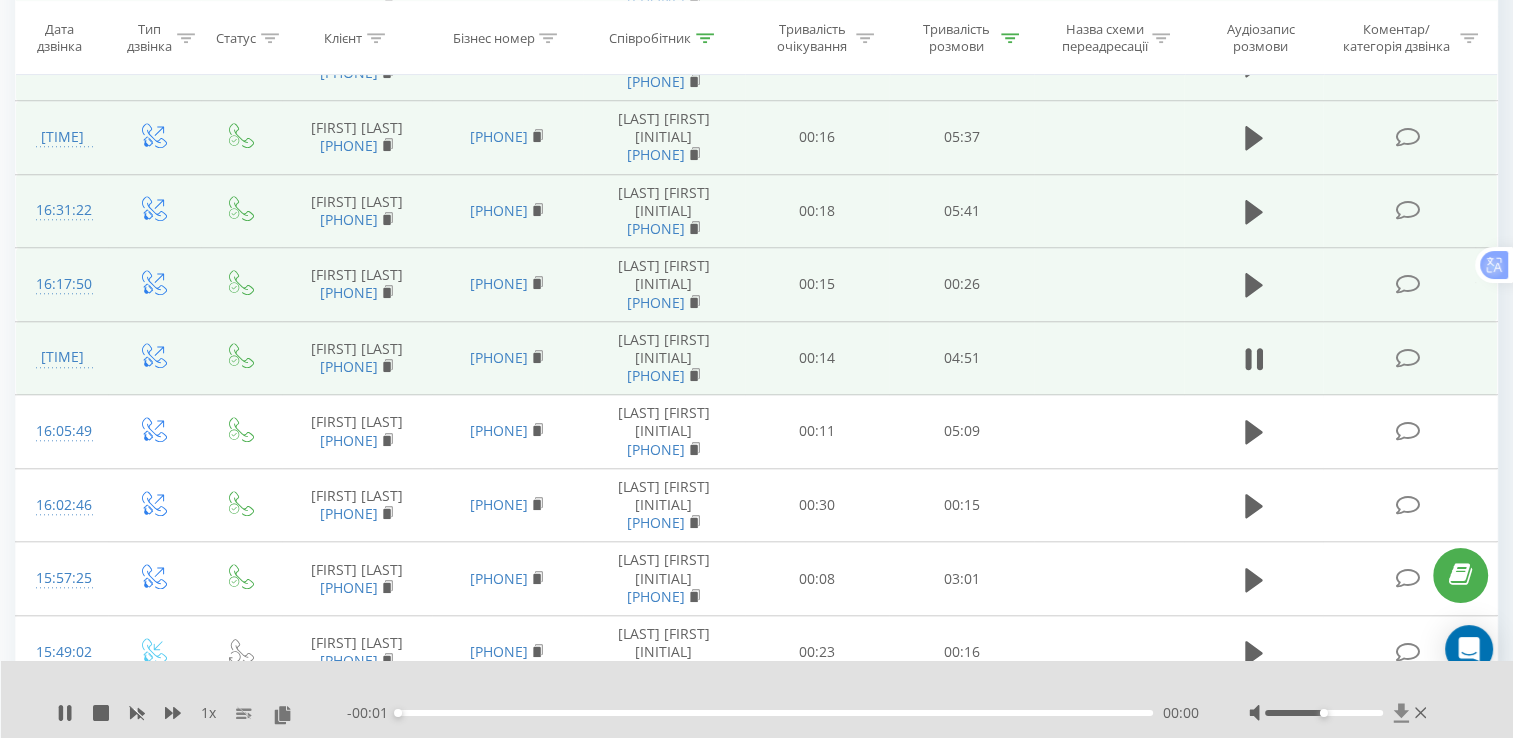 click 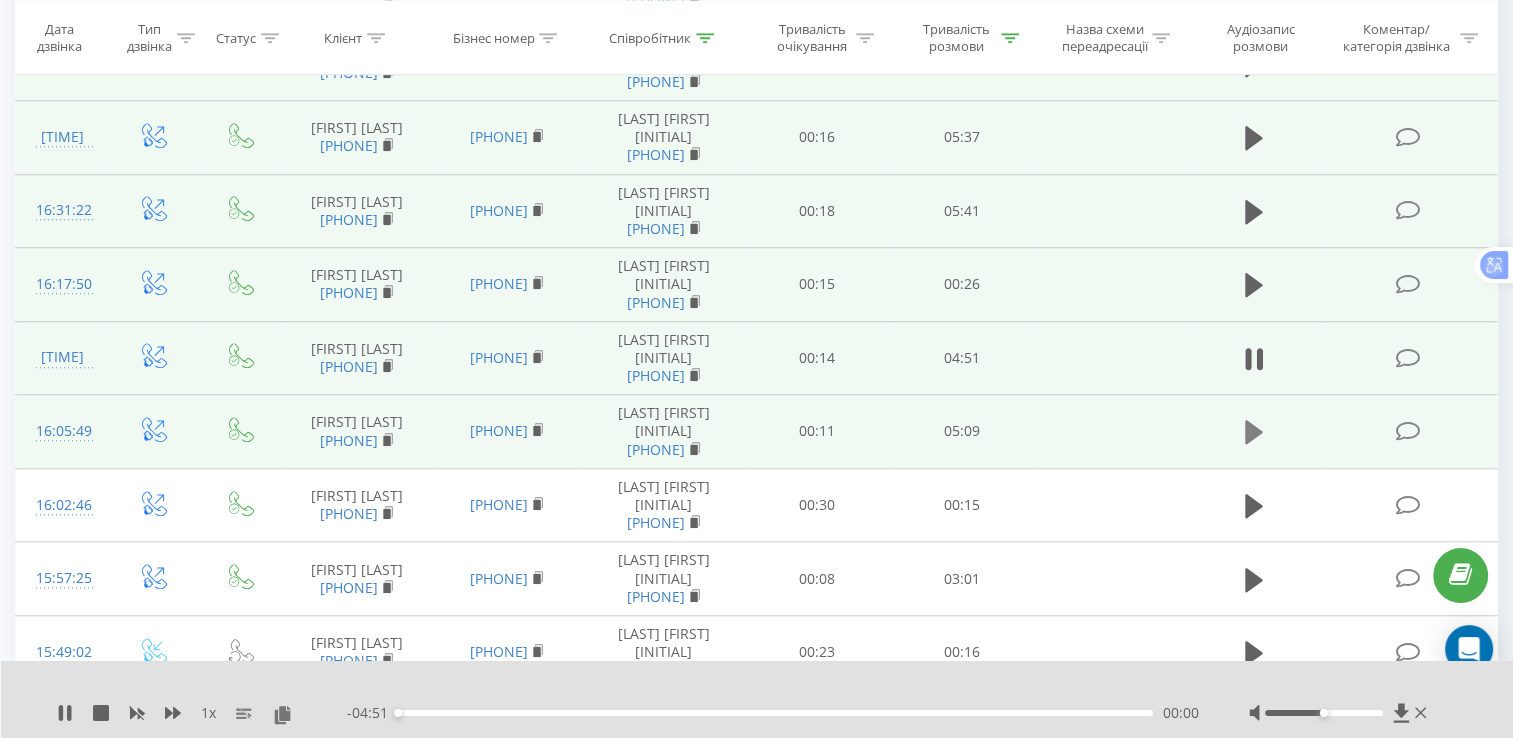 click at bounding box center [1253, 432] 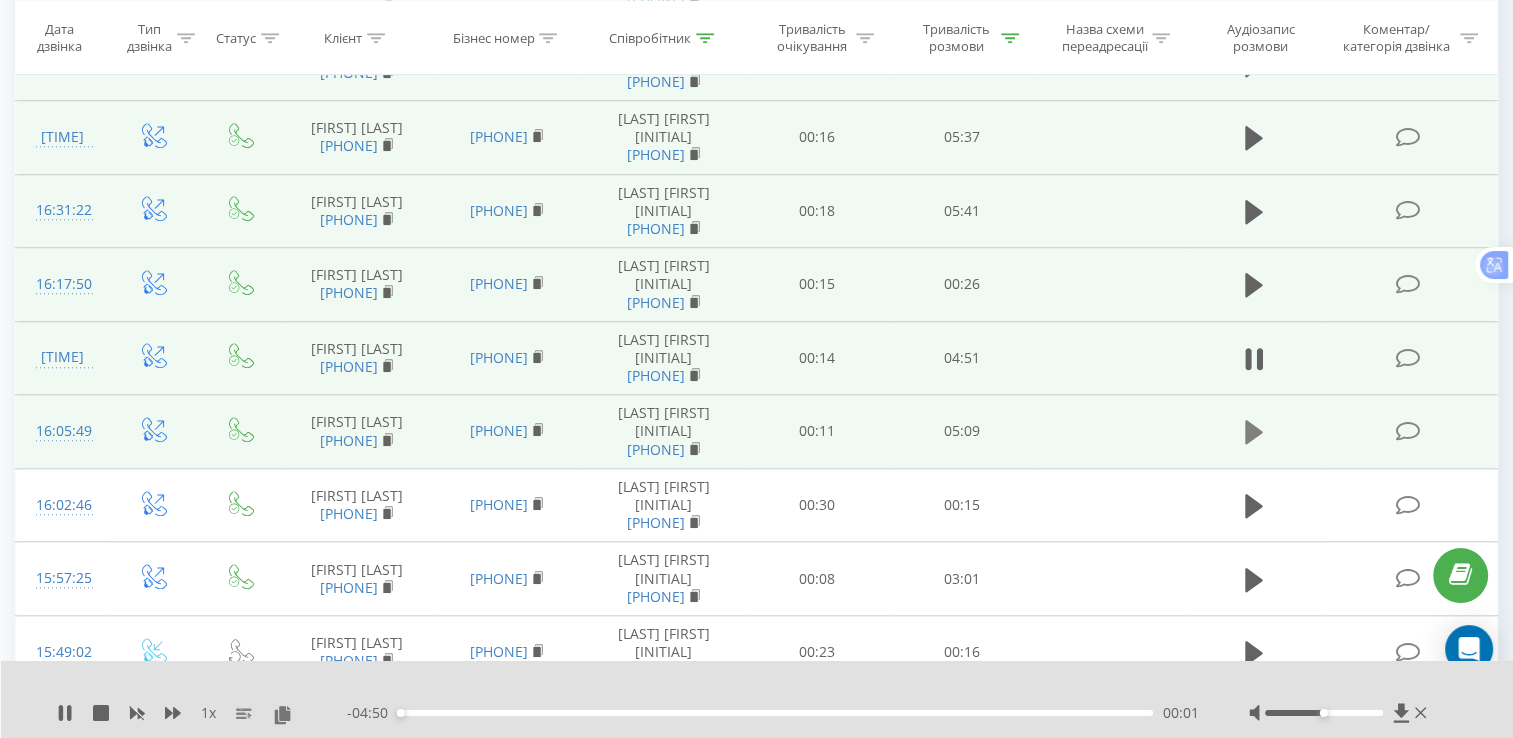 click 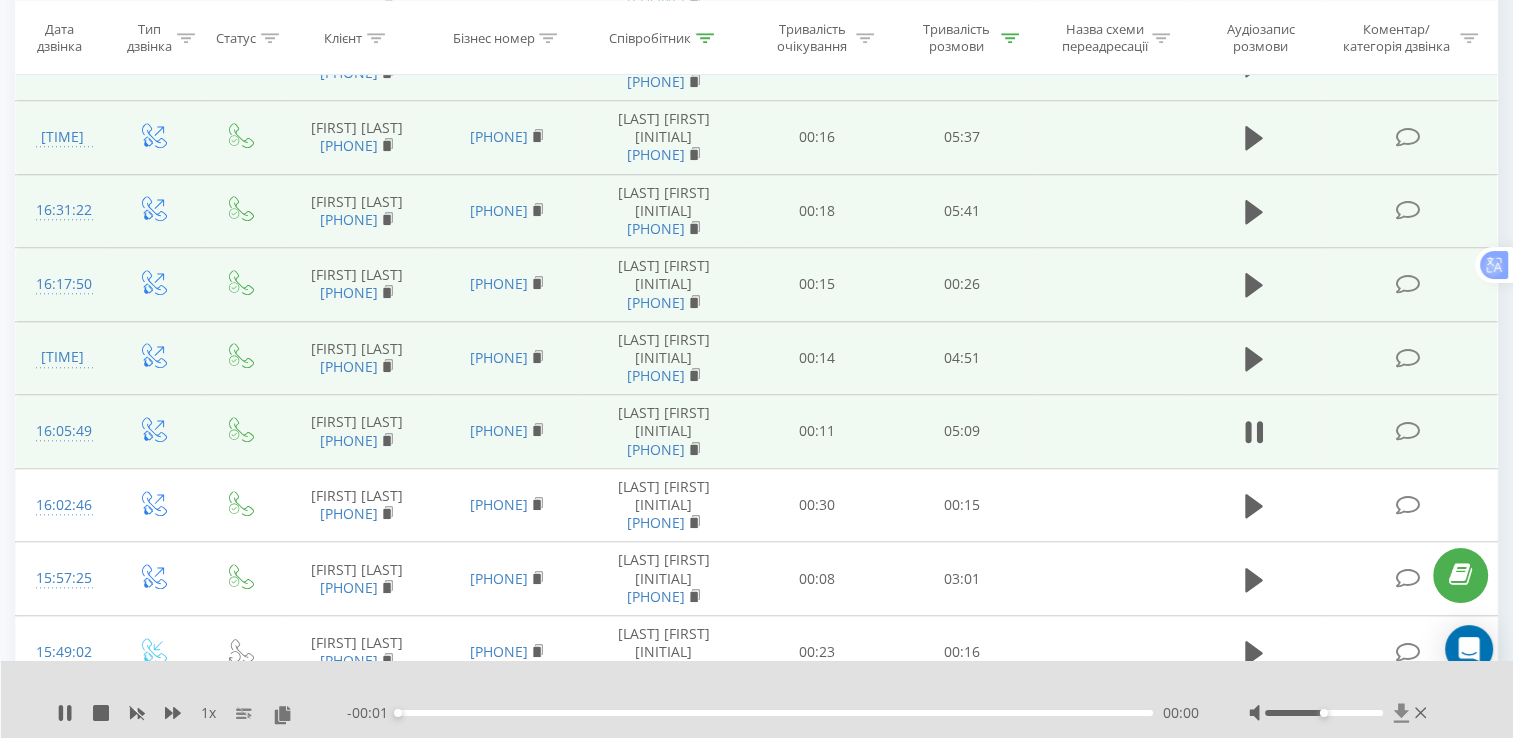 click 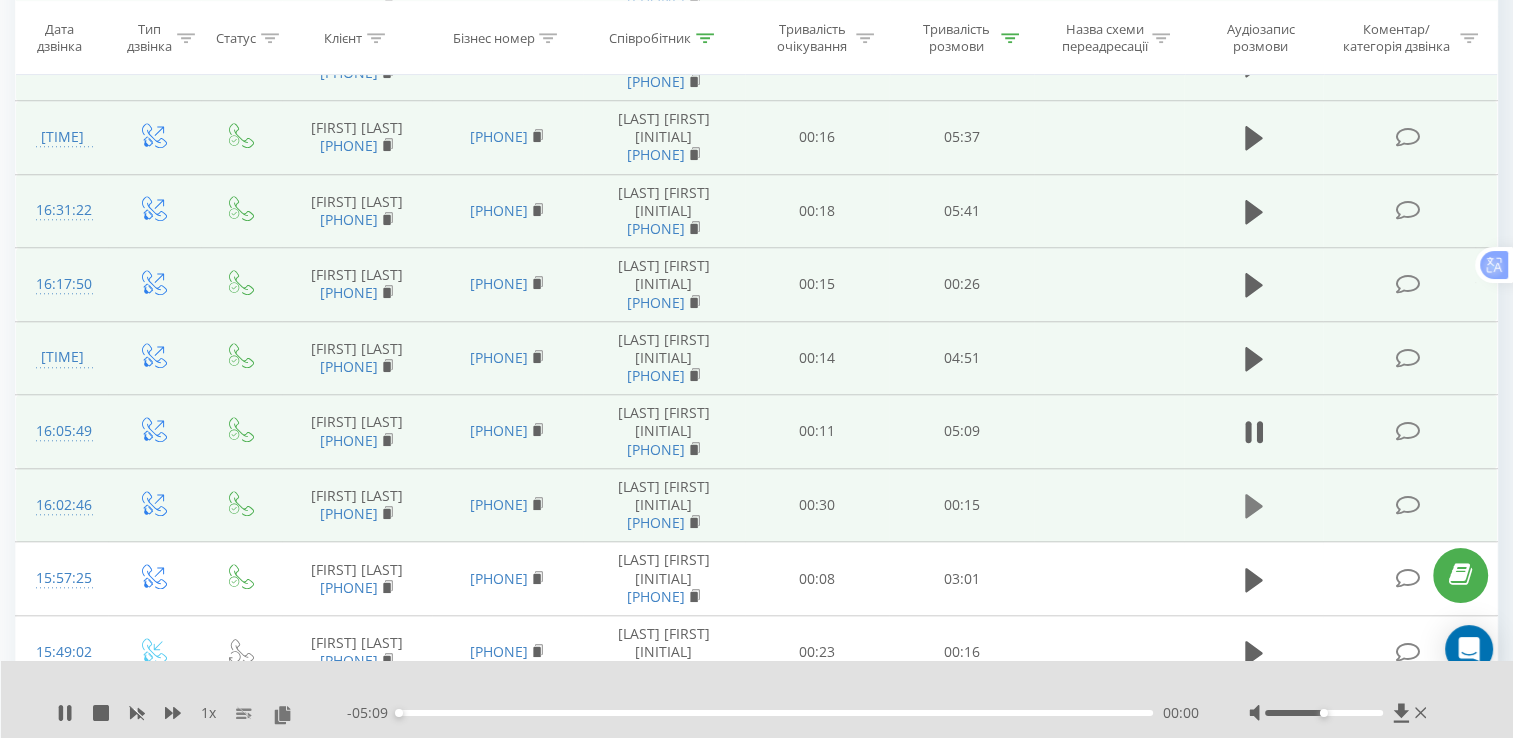 click 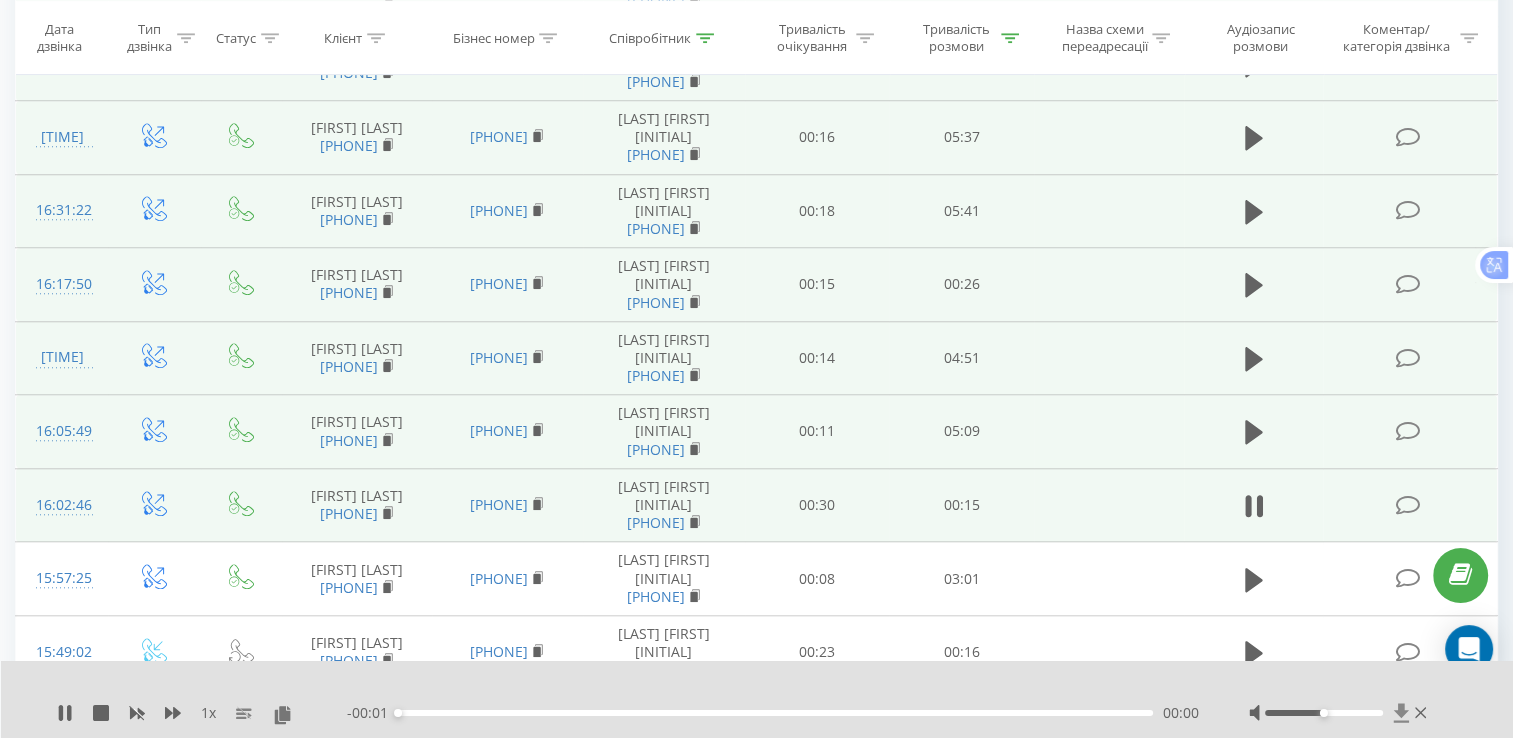click 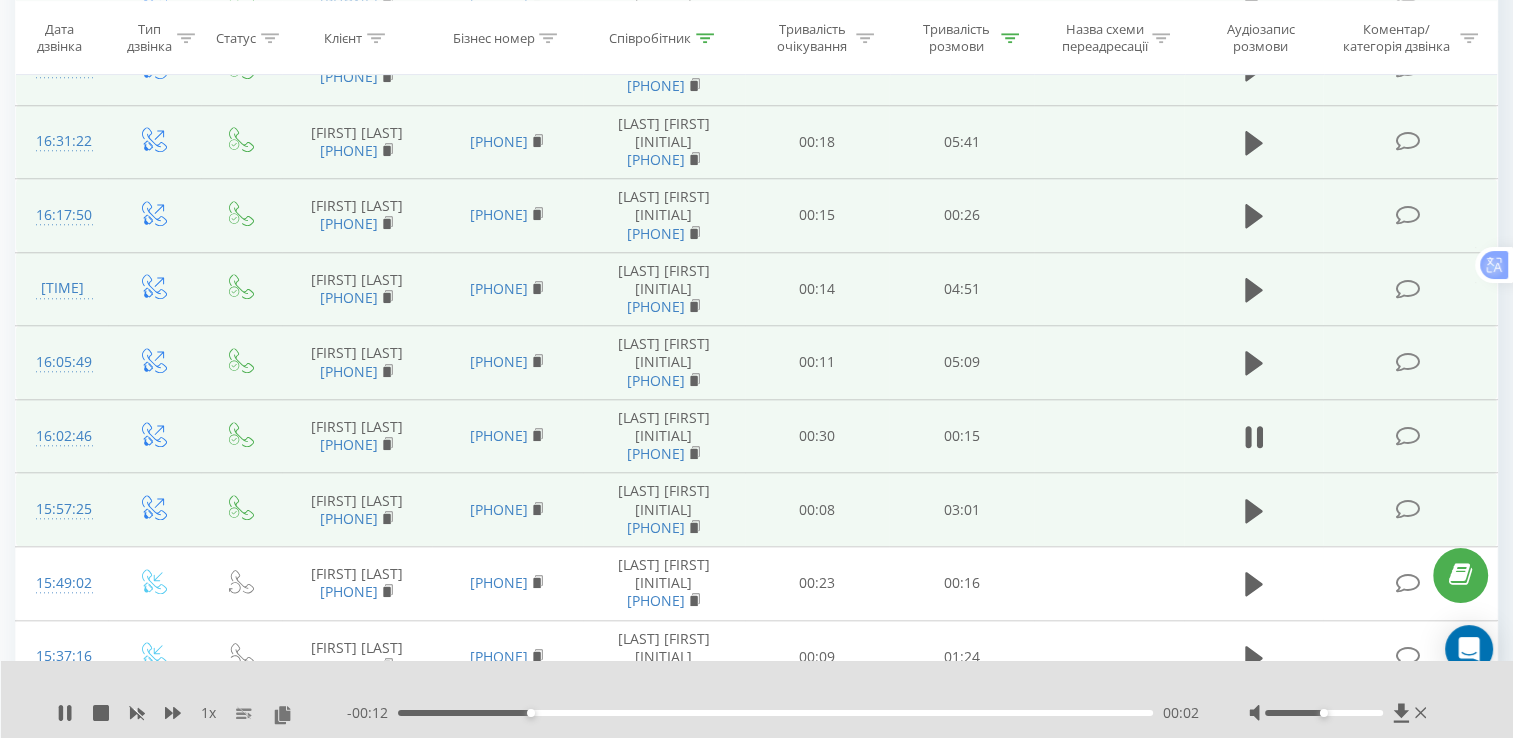 scroll, scrollTop: 1880, scrollLeft: 0, axis: vertical 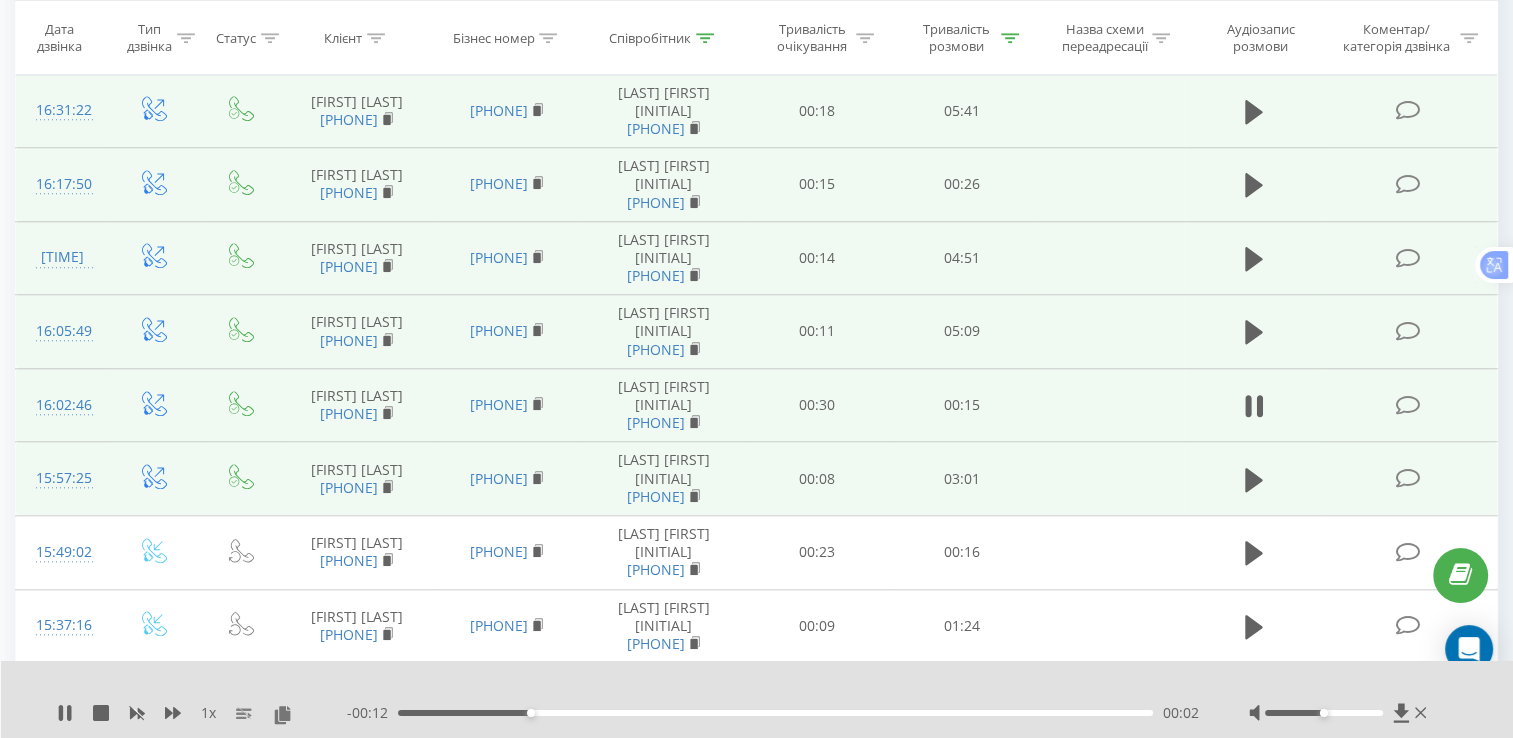 drag, startPoint x: 892, startPoint y: 534, endPoint x: 908, endPoint y: 534, distance: 16 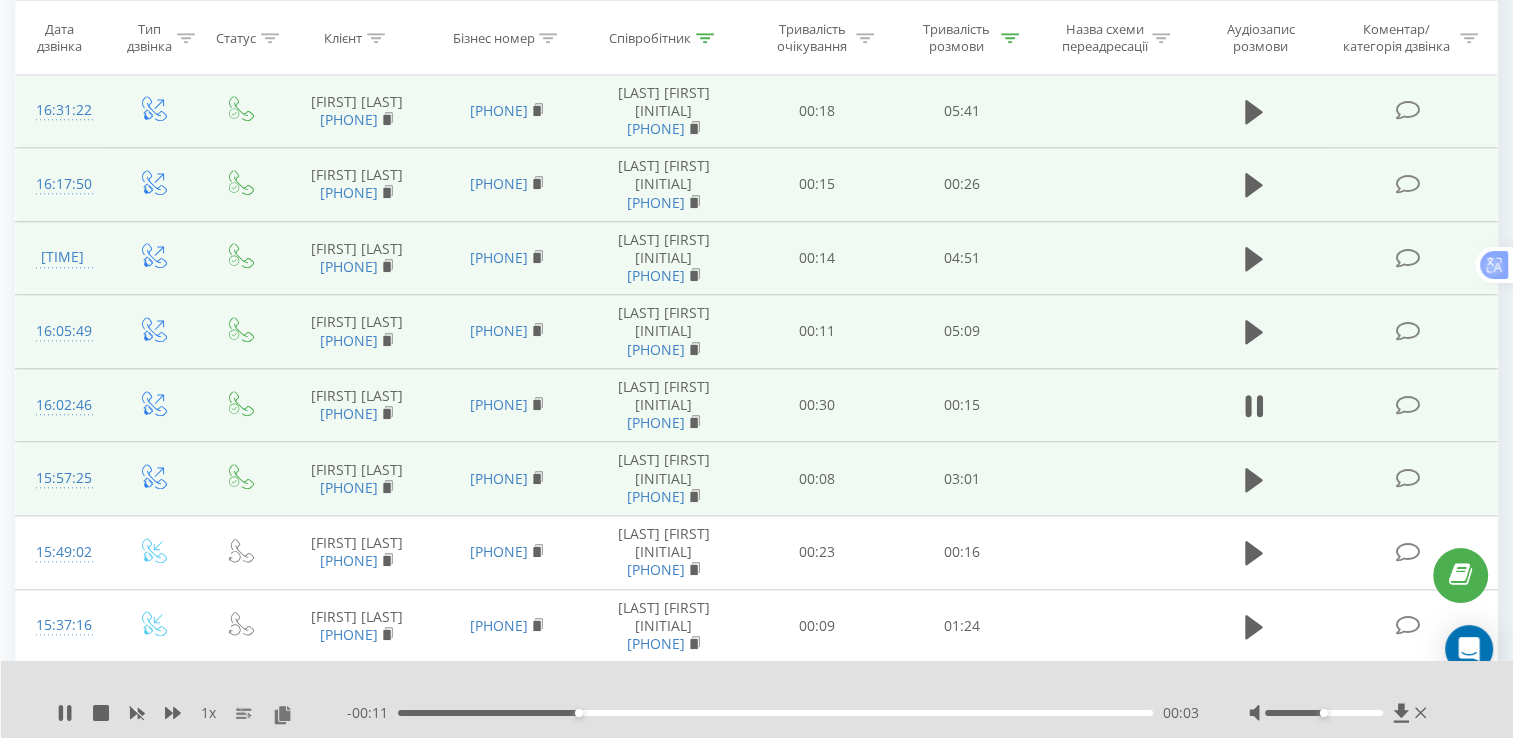 click at bounding box center [1253, 479] 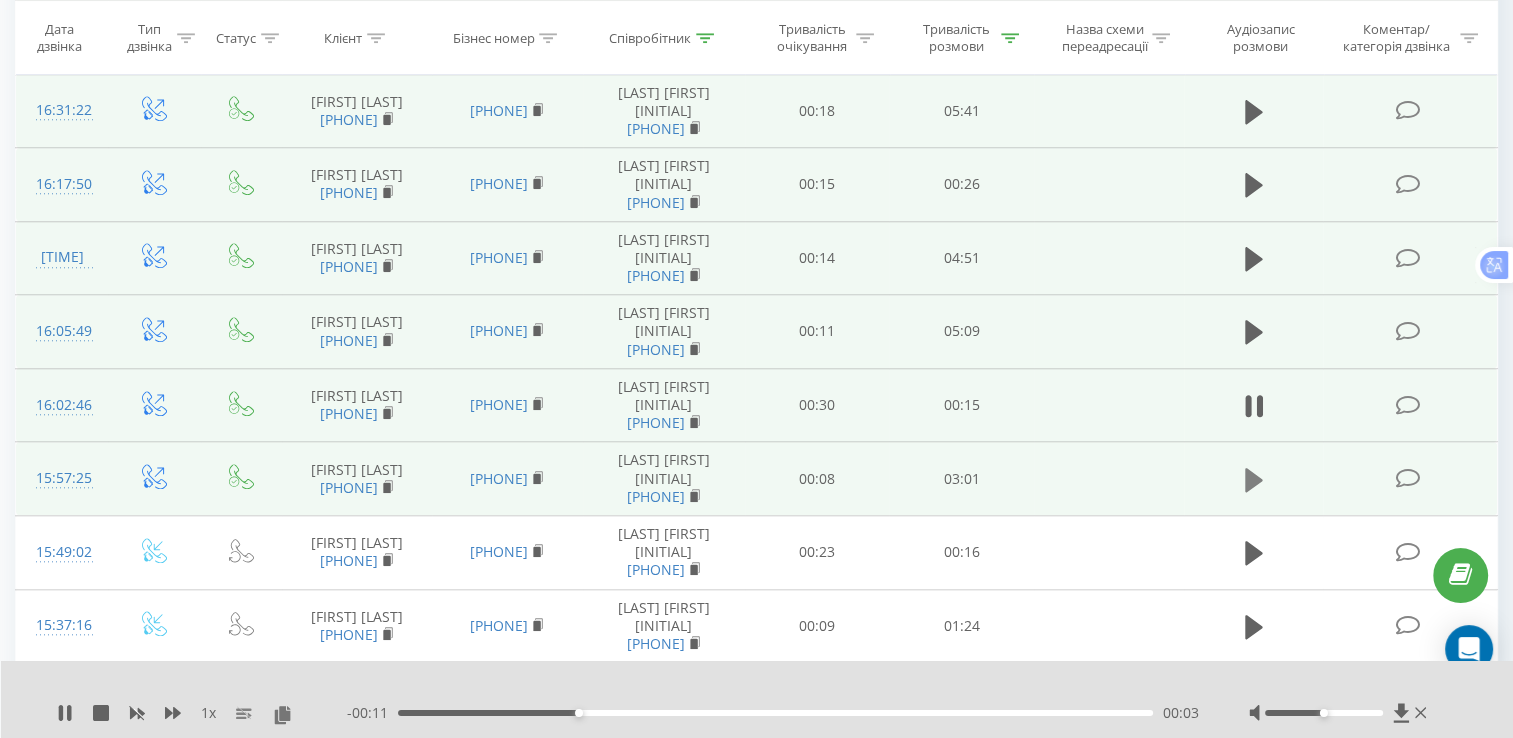 click 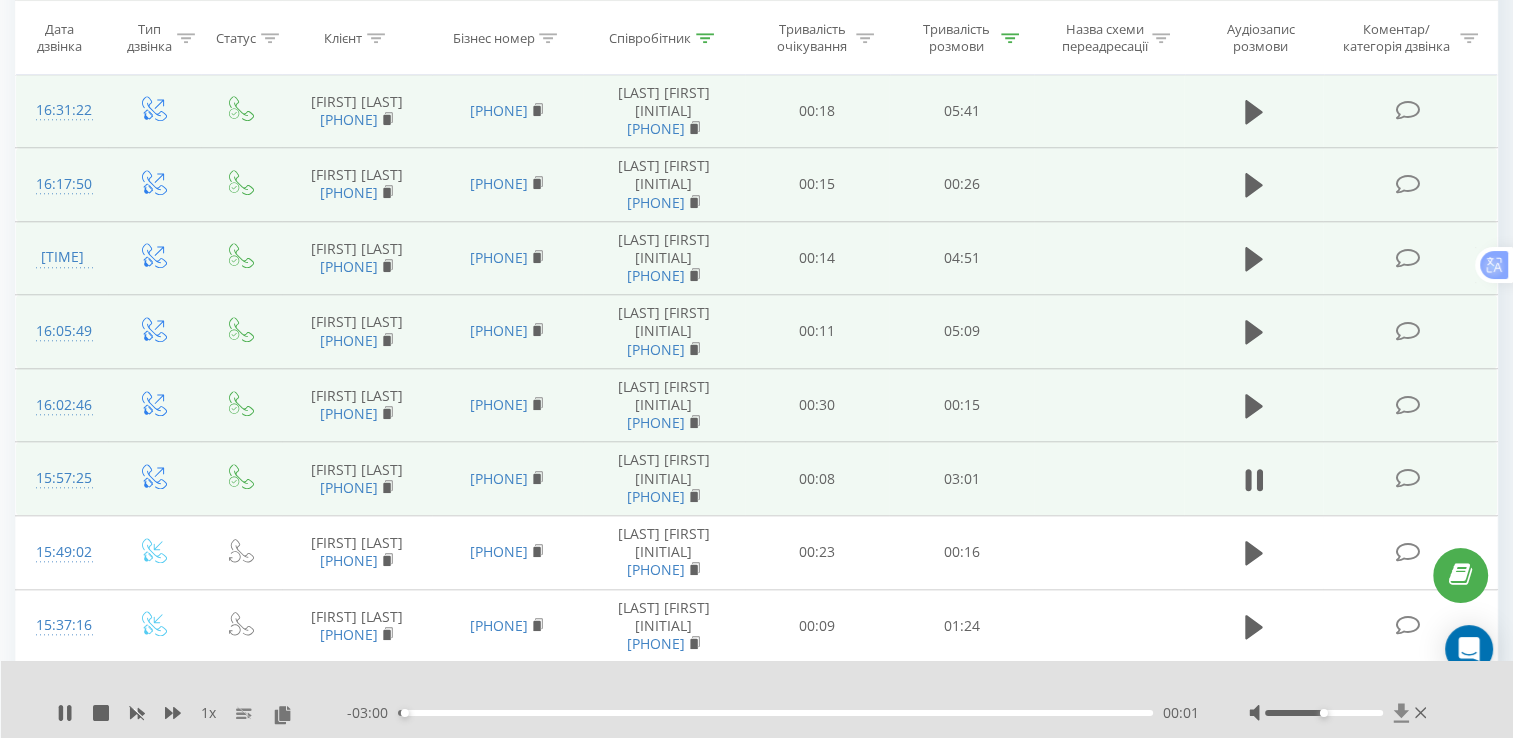 click 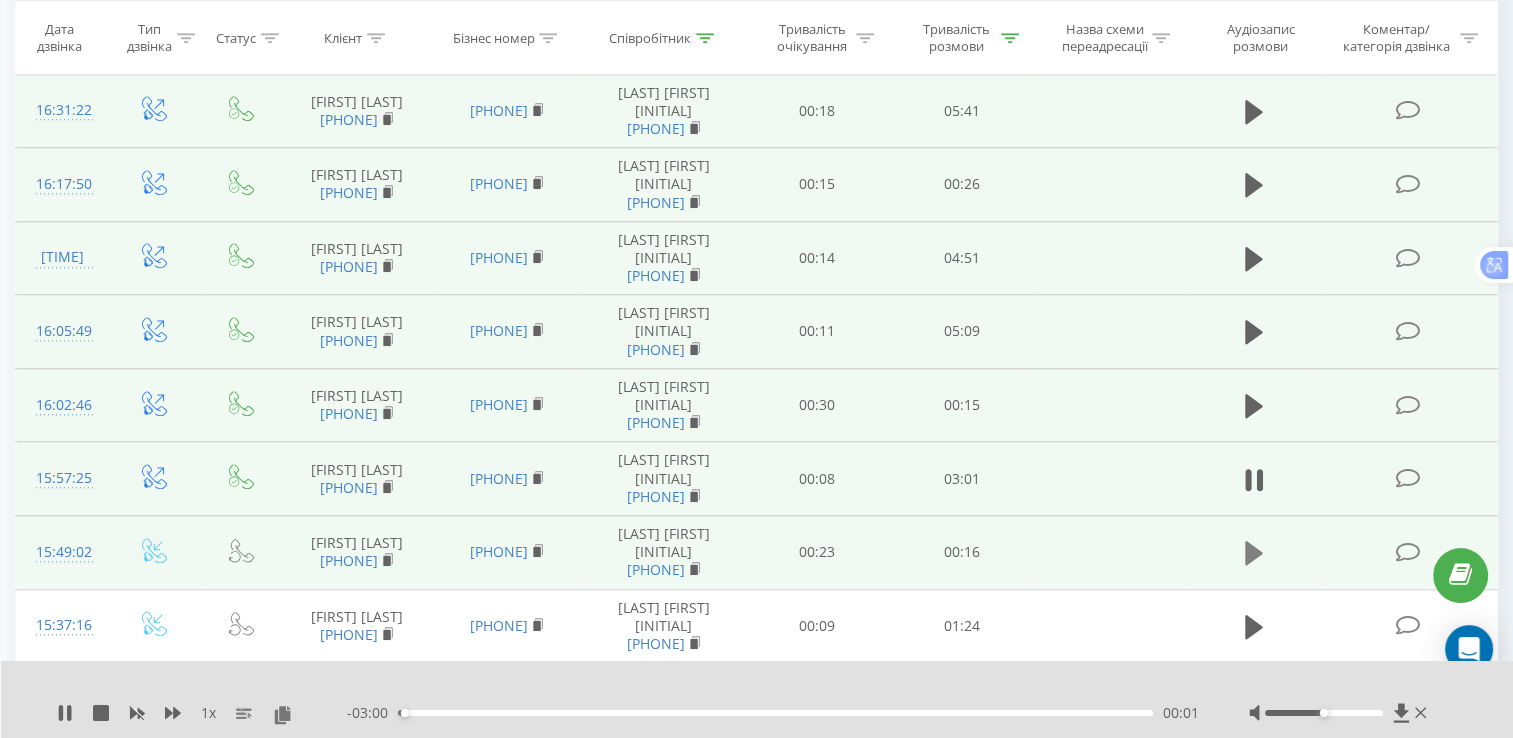 click 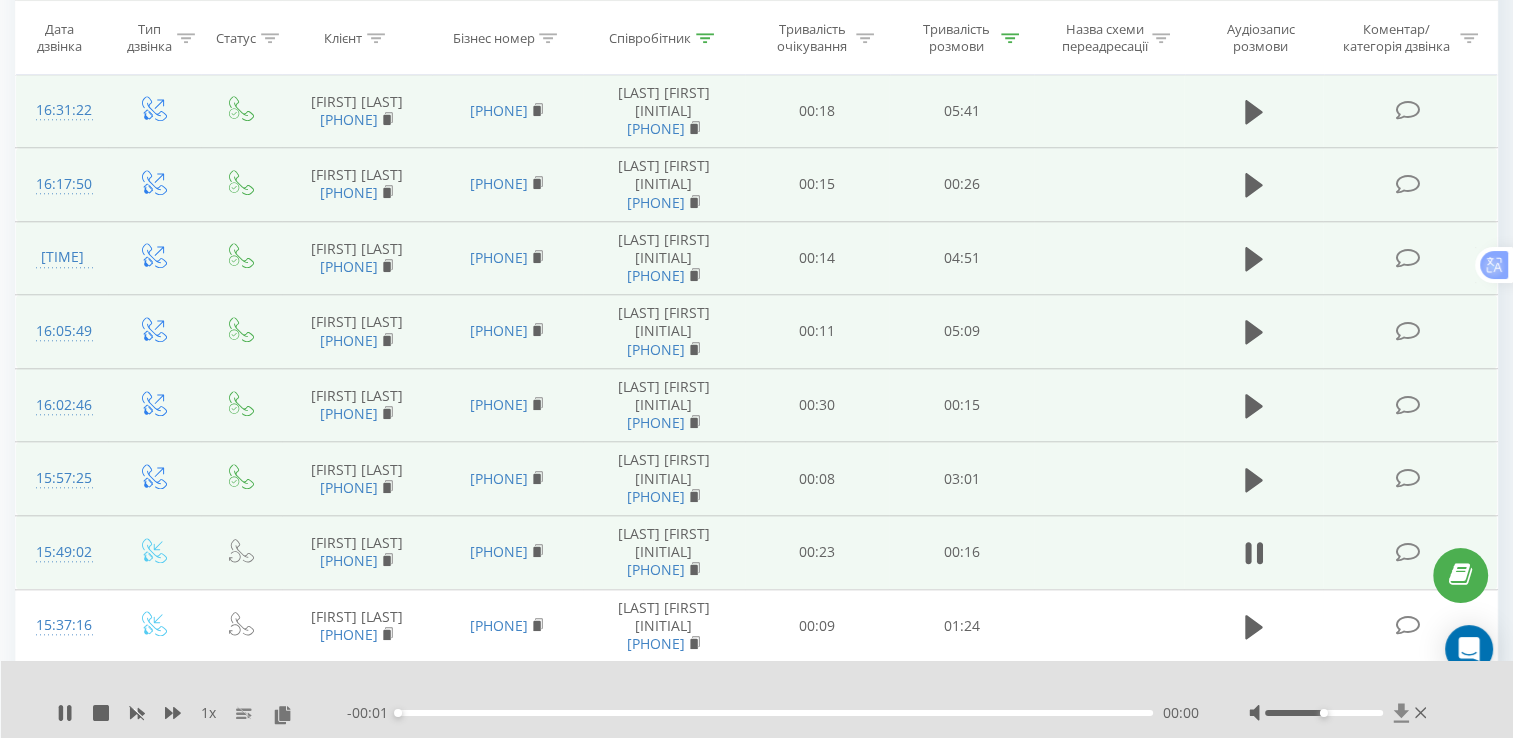 click 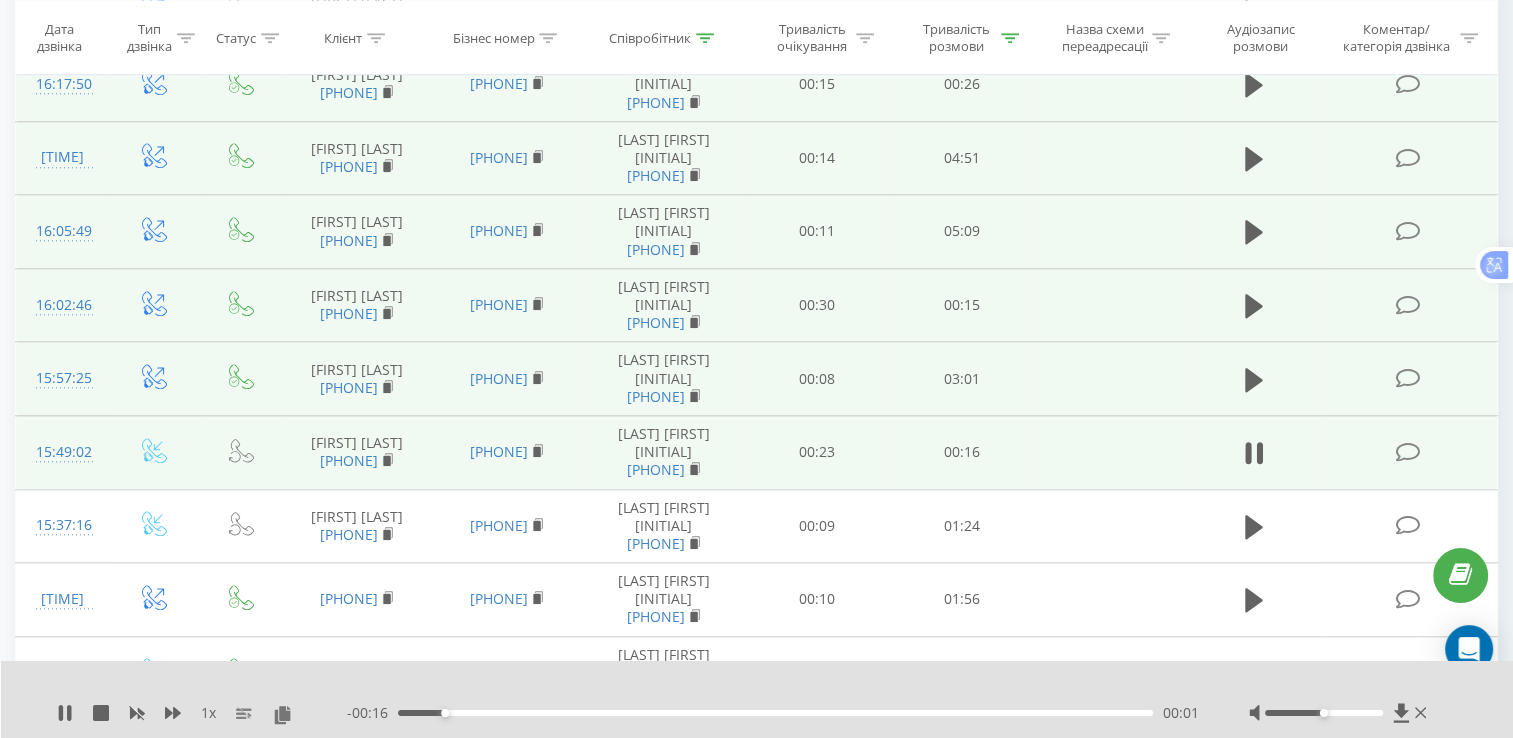 click on "00:16" at bounding box center (961, 452) 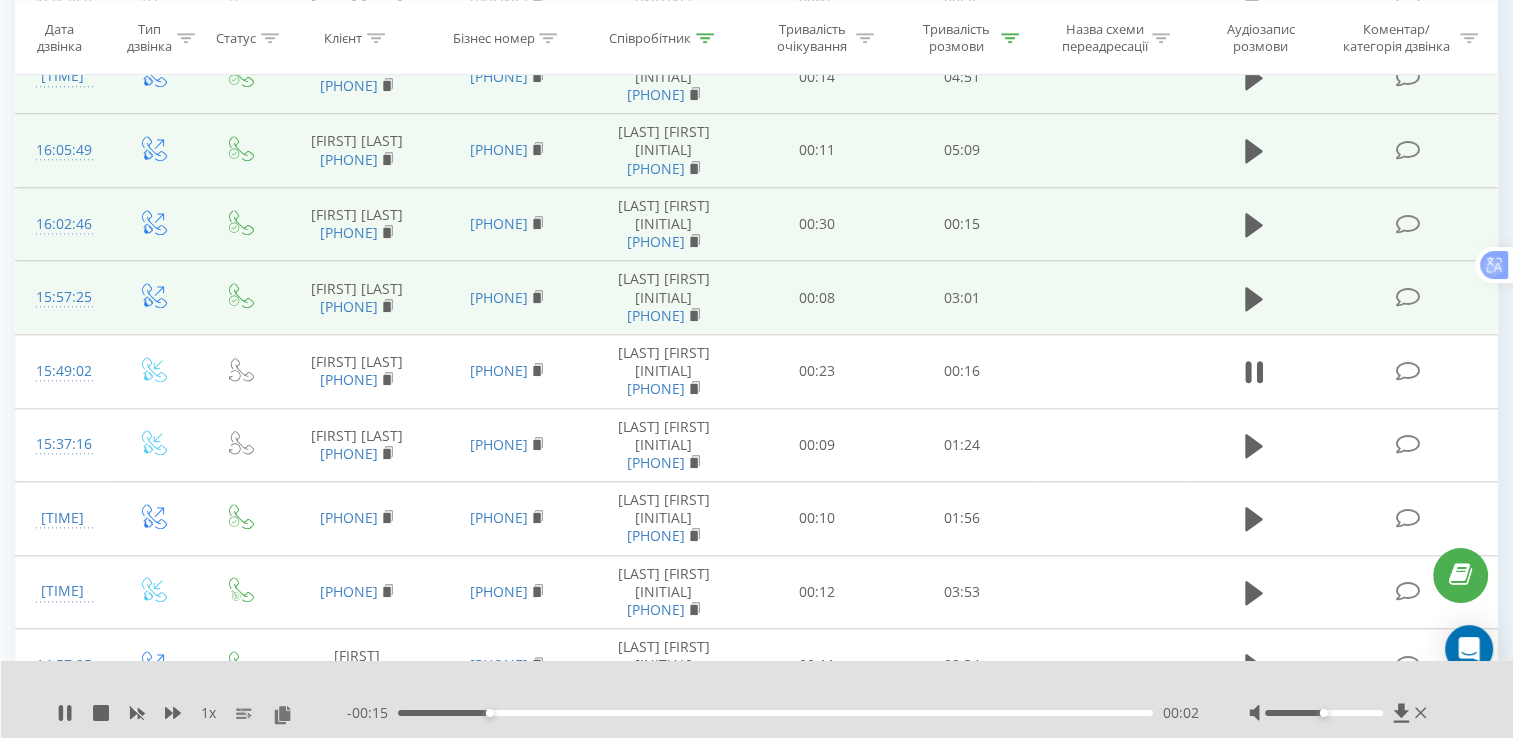 scroll, scrollTop: 2180, scrollLeft: 0, axis: vertical 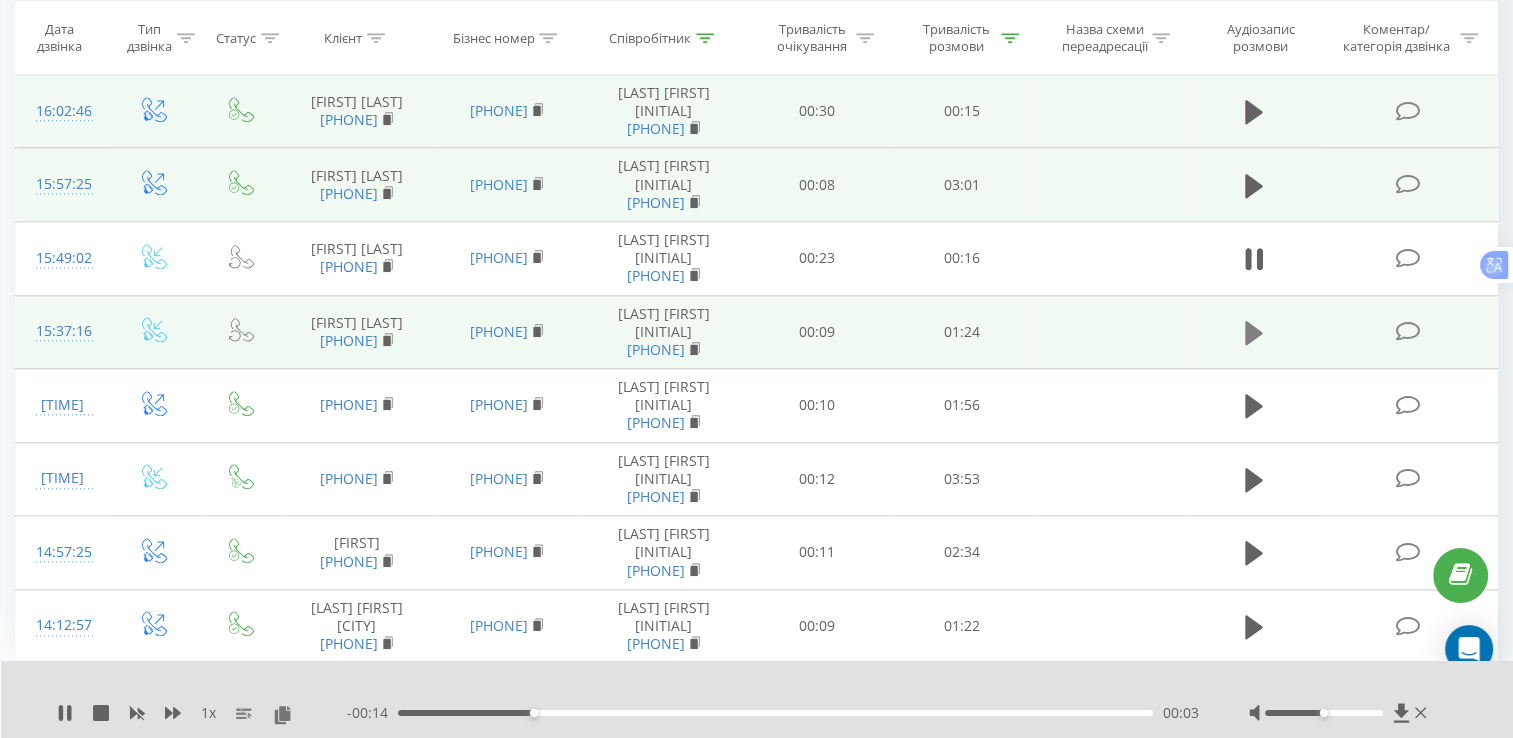 click at bounding box center (1254, 333) 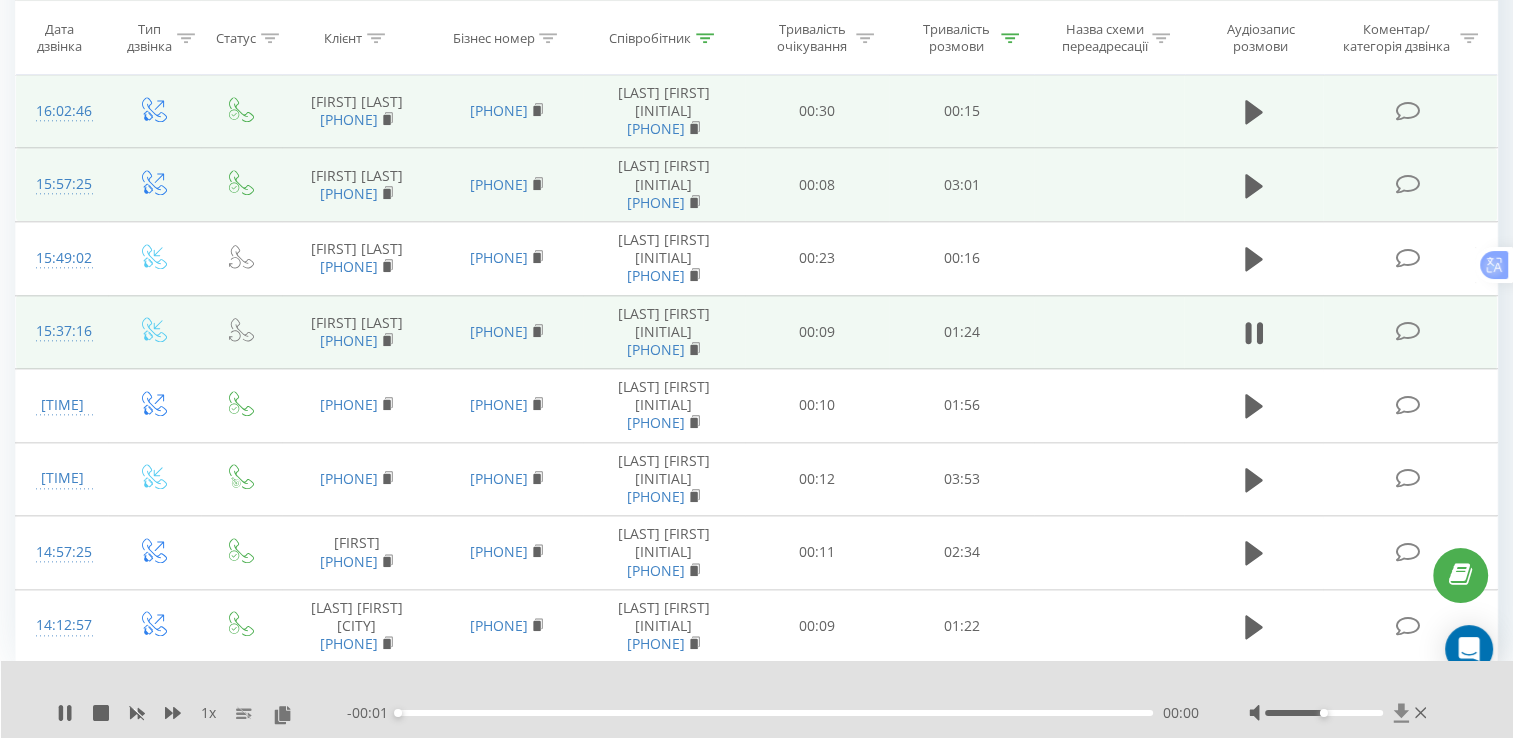 click 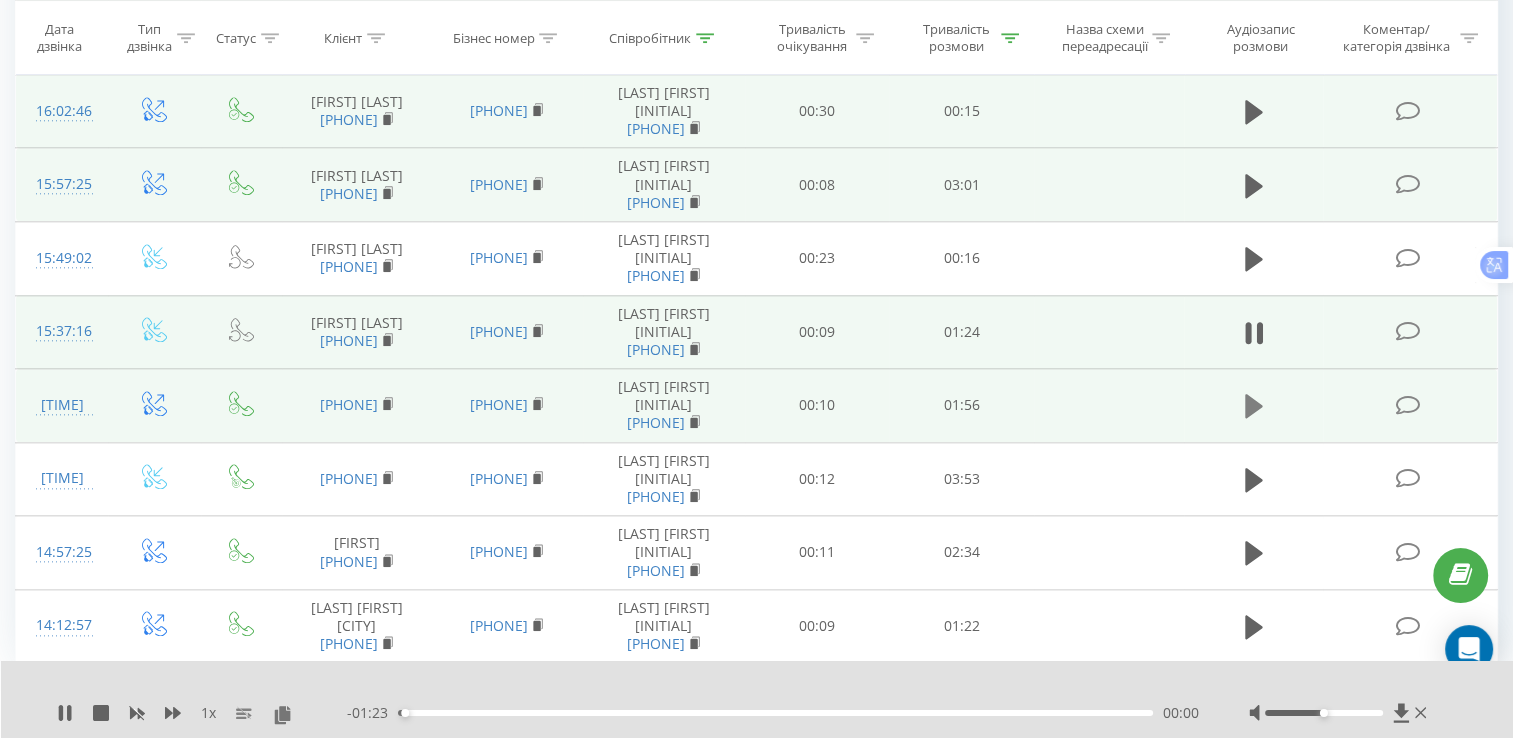 click 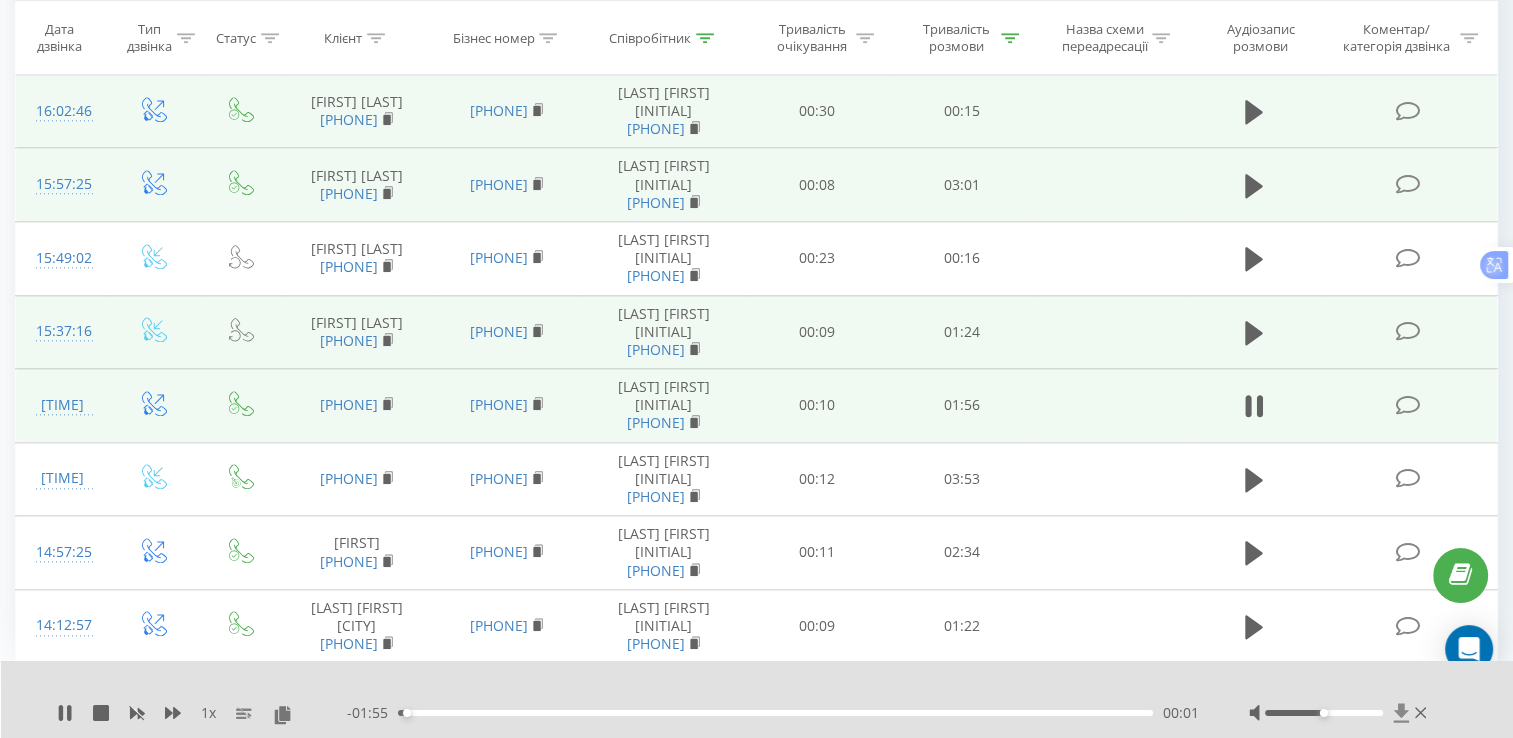click 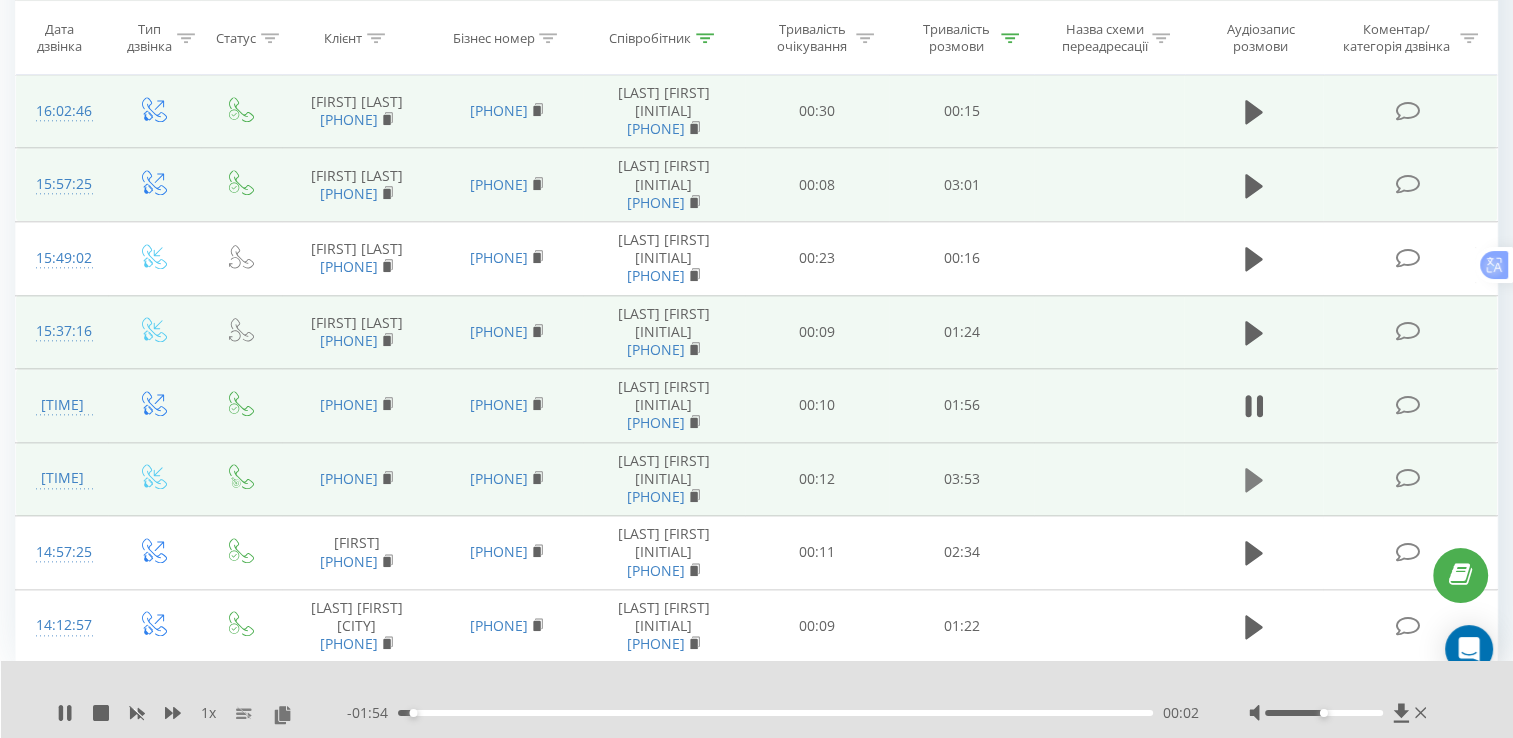 click 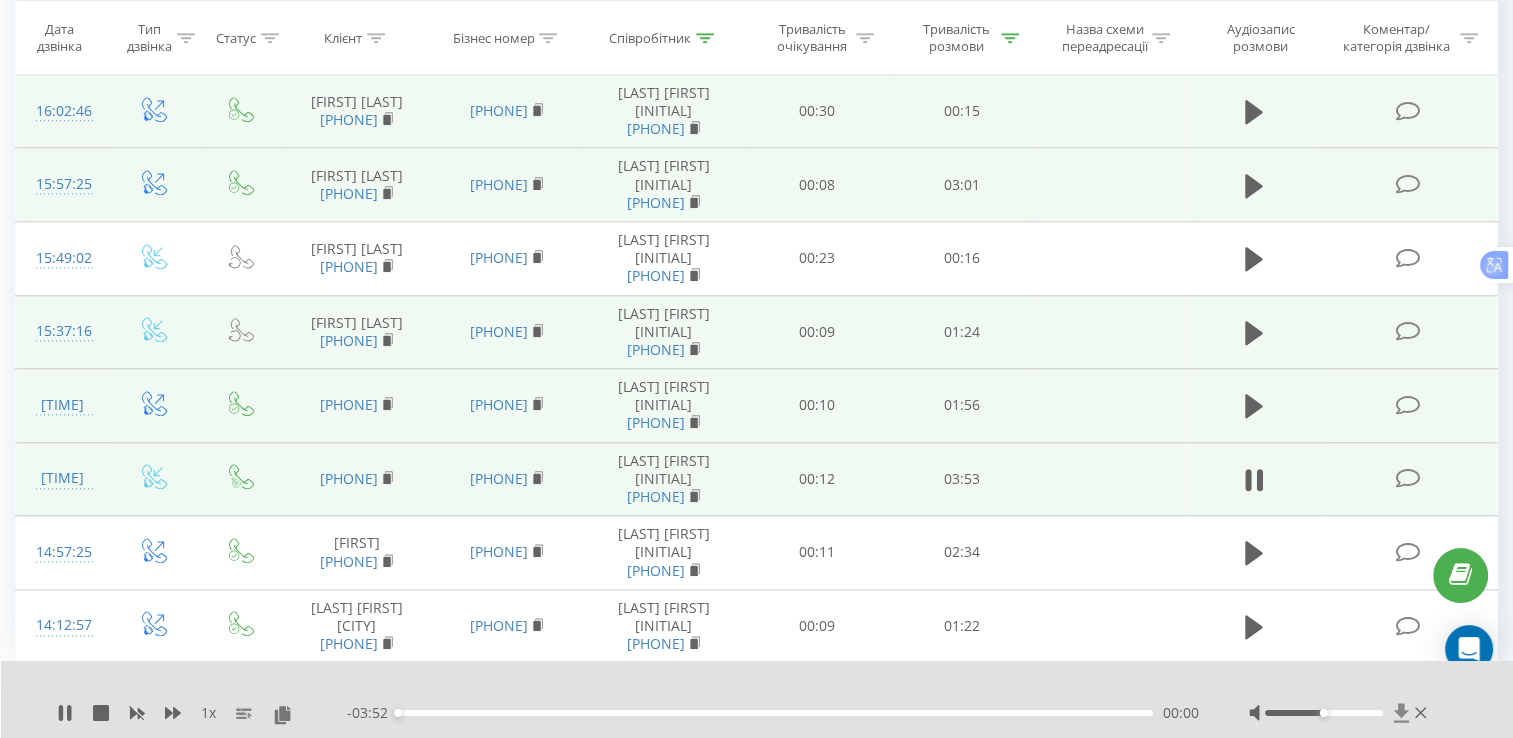 click 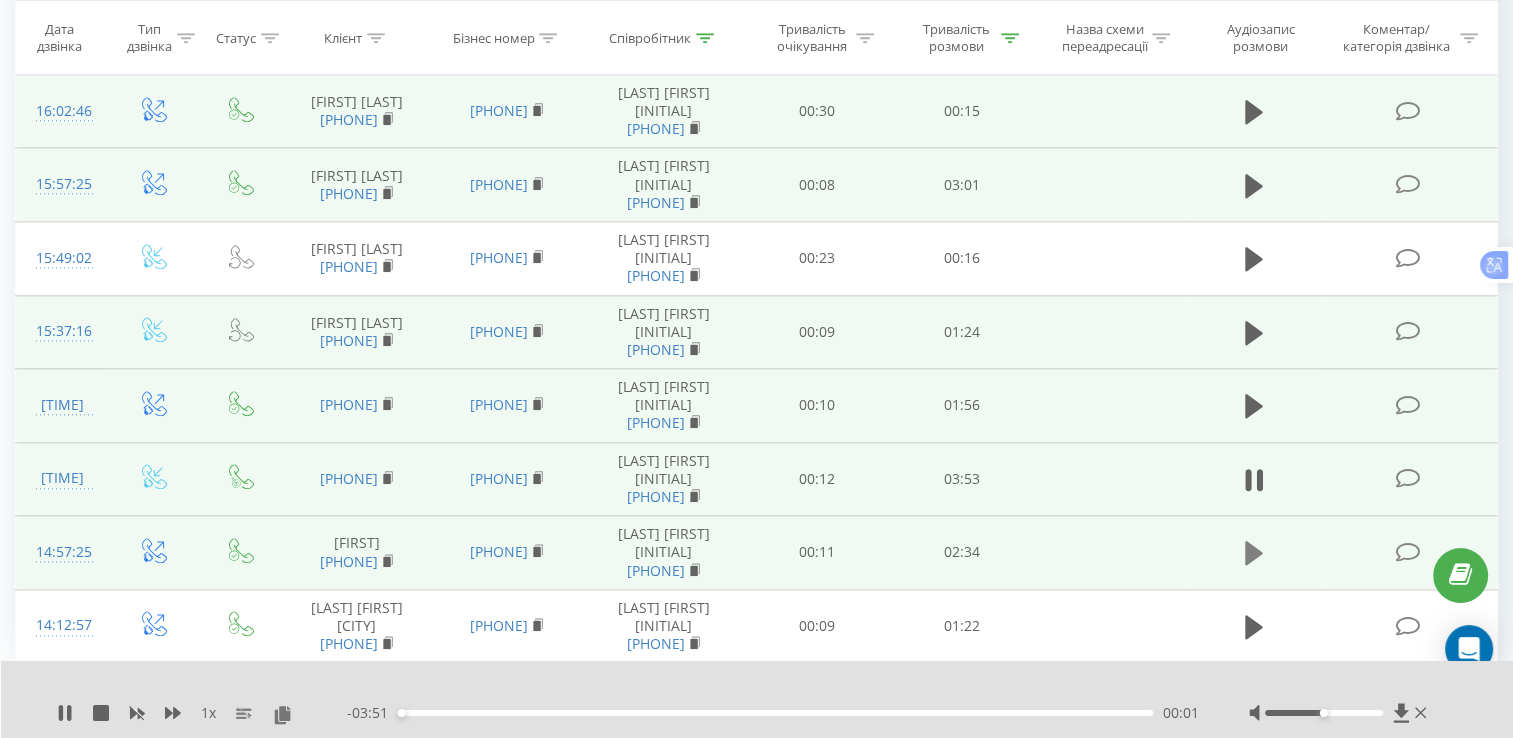 click 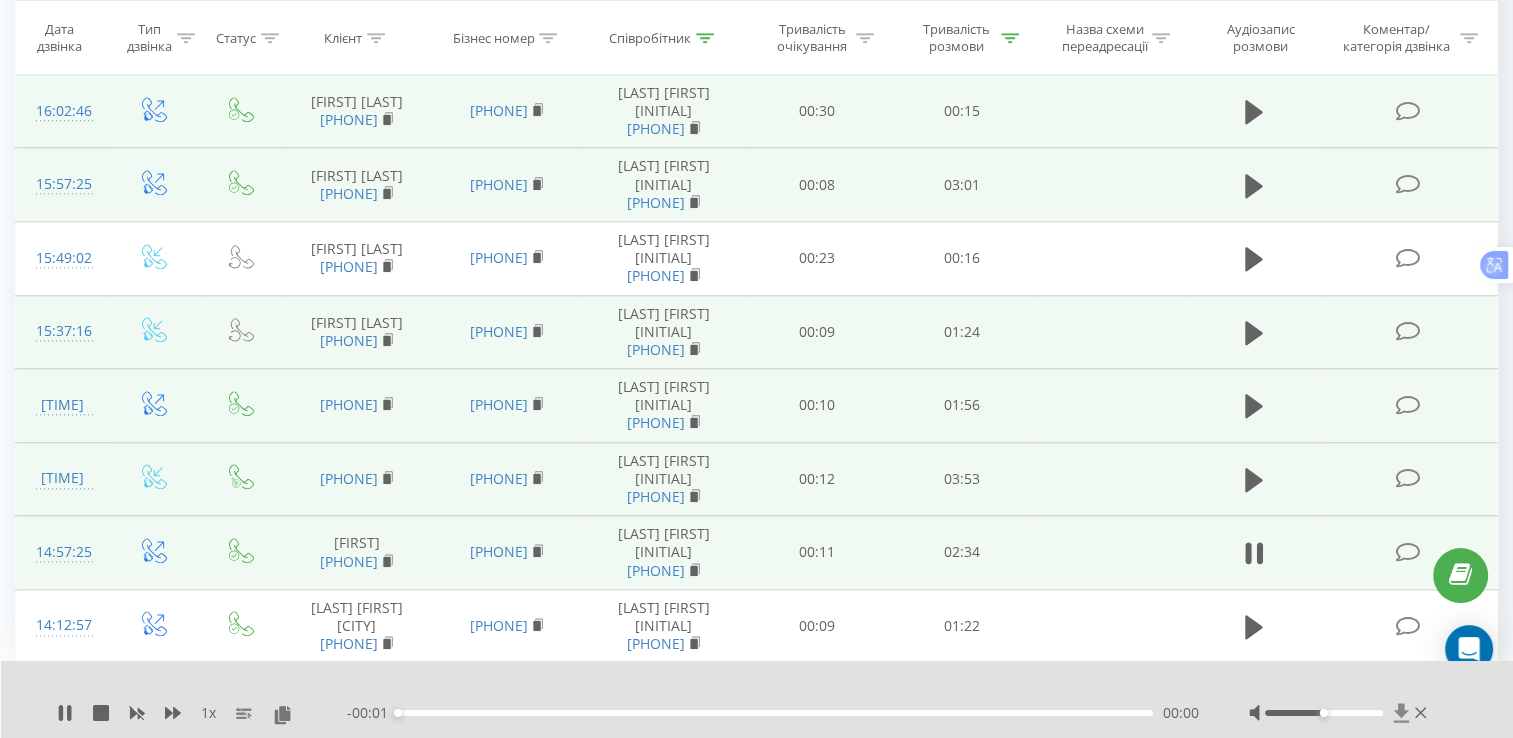 click 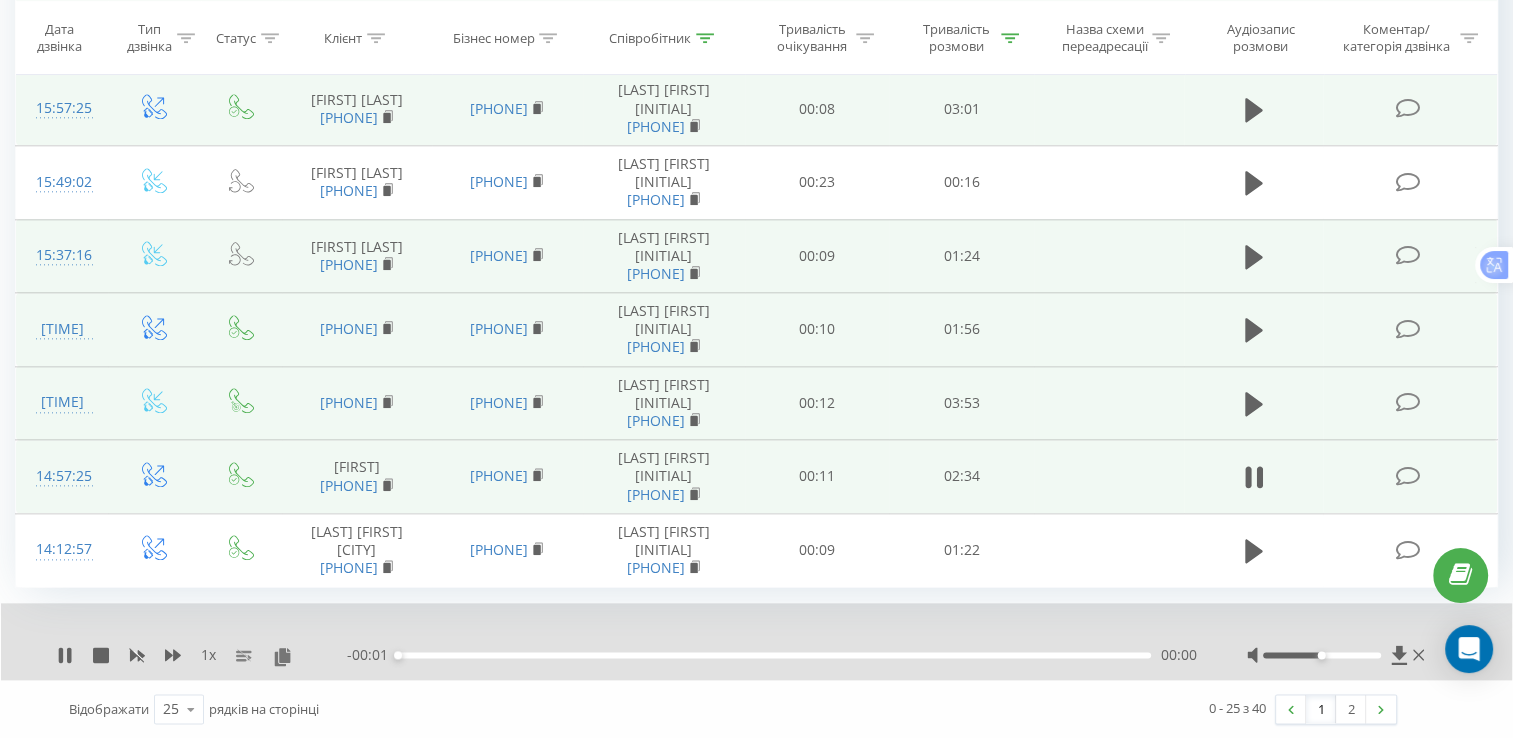 scroll, scrollTop: 2277, scrollLeft: 0, axis: vertical 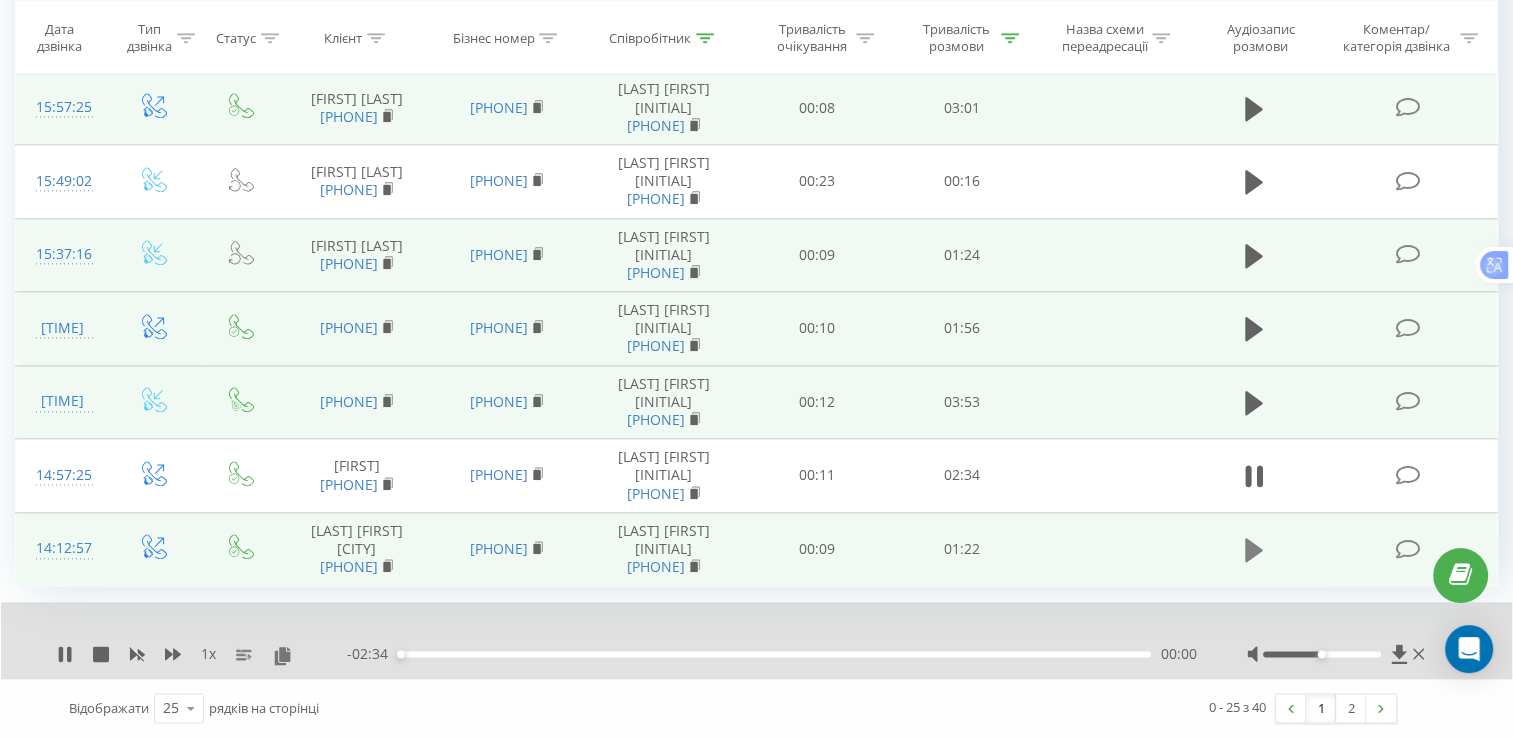 click 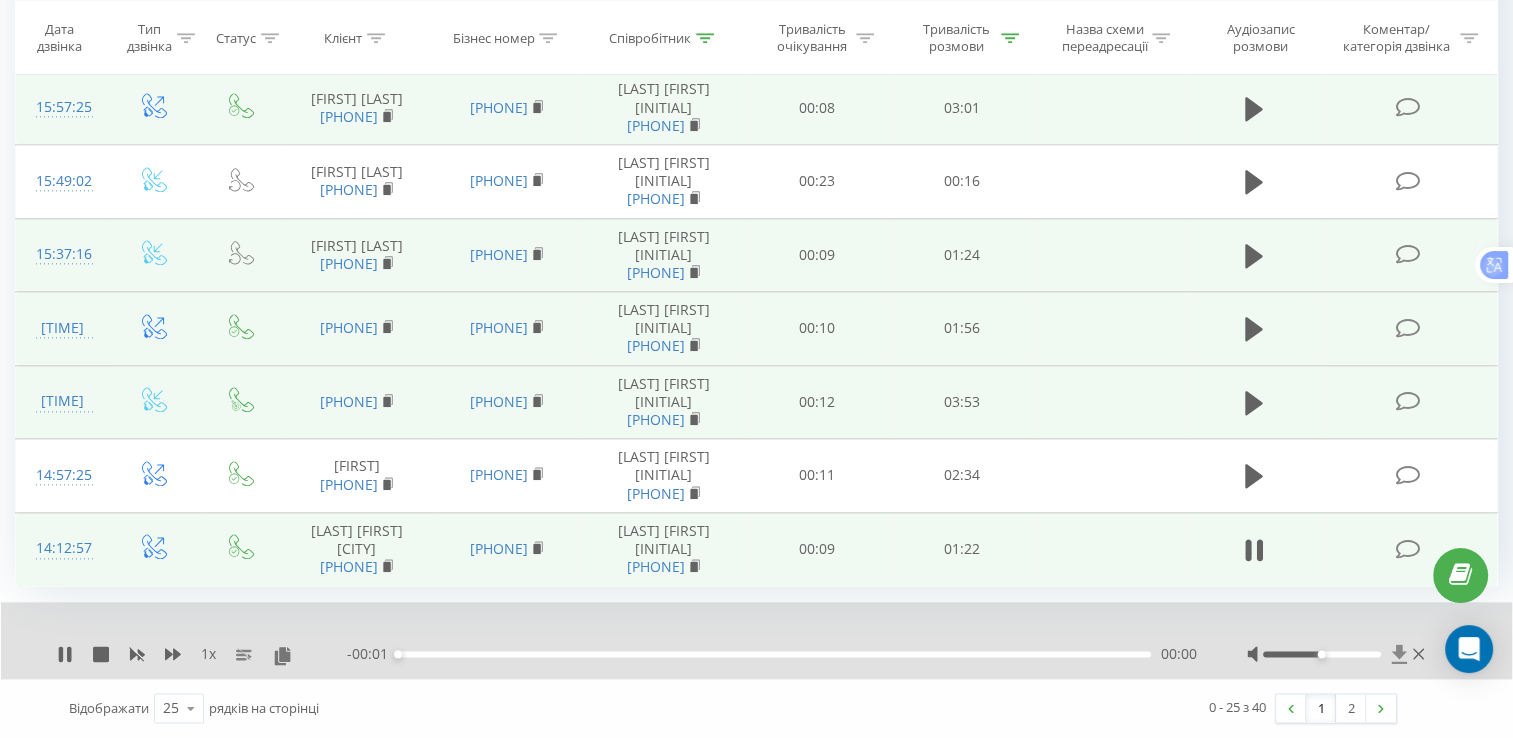 click 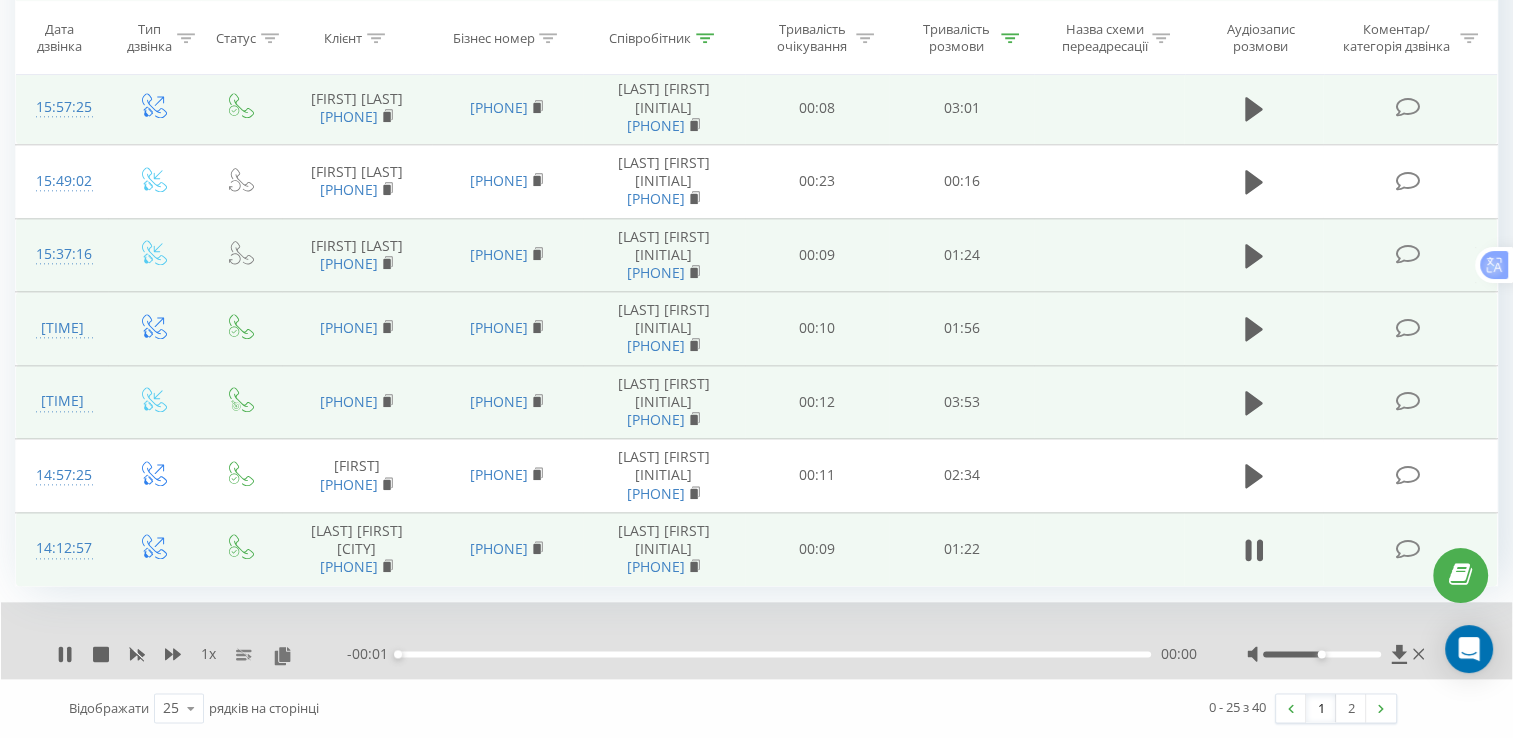 scroll, scrollTop: 2354, scrollLeft: 0, axis: vertical 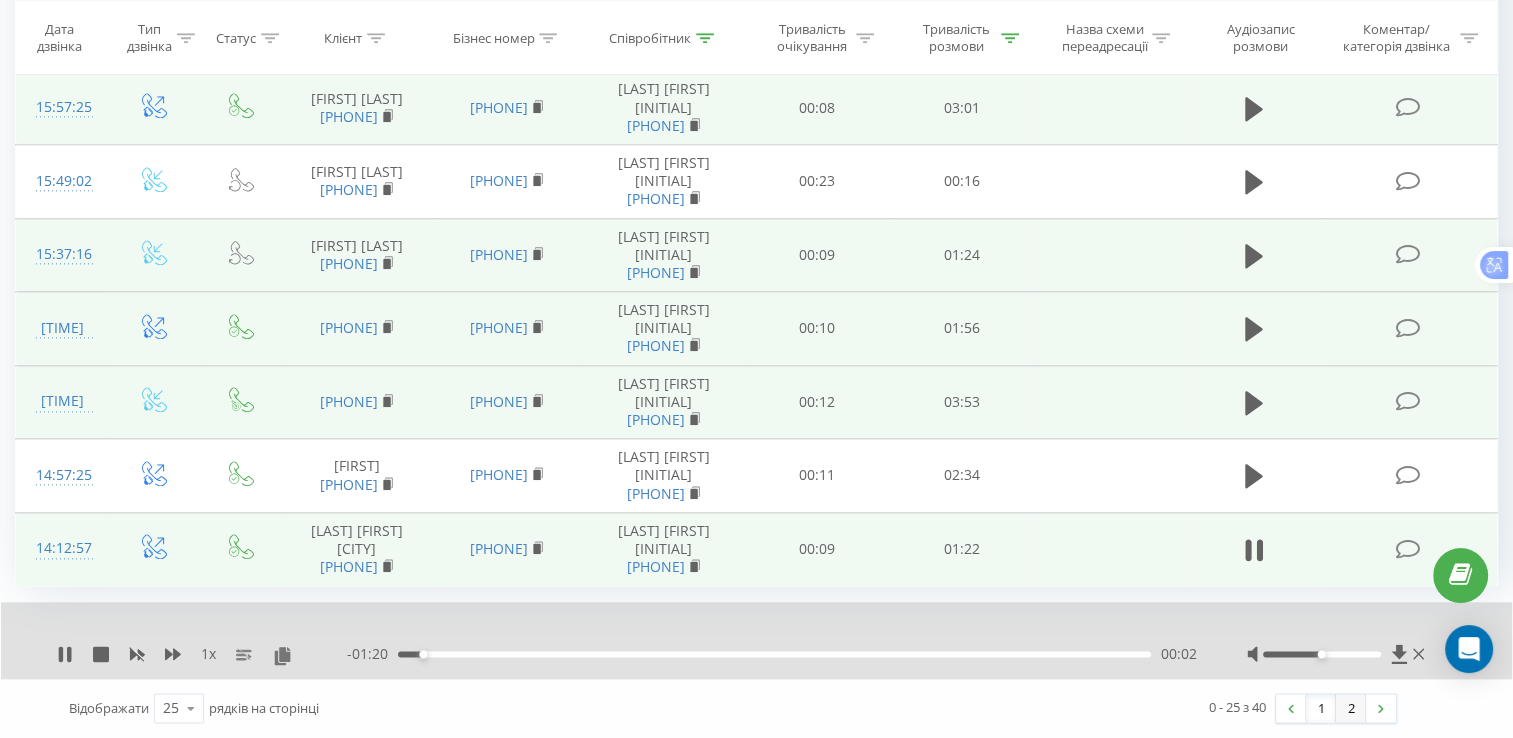 click on "2" at bounding box center [1351, 708] 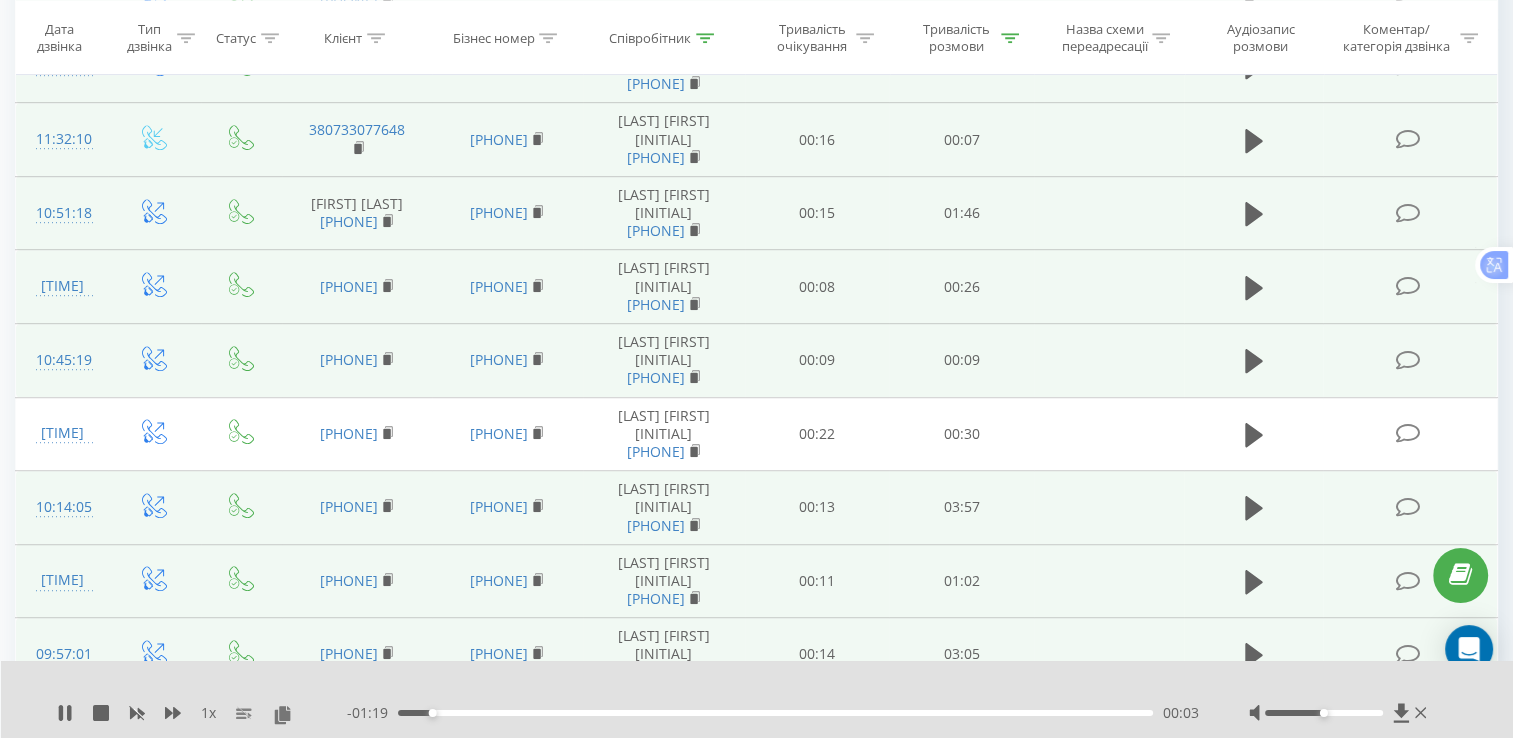 scroll, scrollTop: 812, scrollLeft: 0, axis: vertical 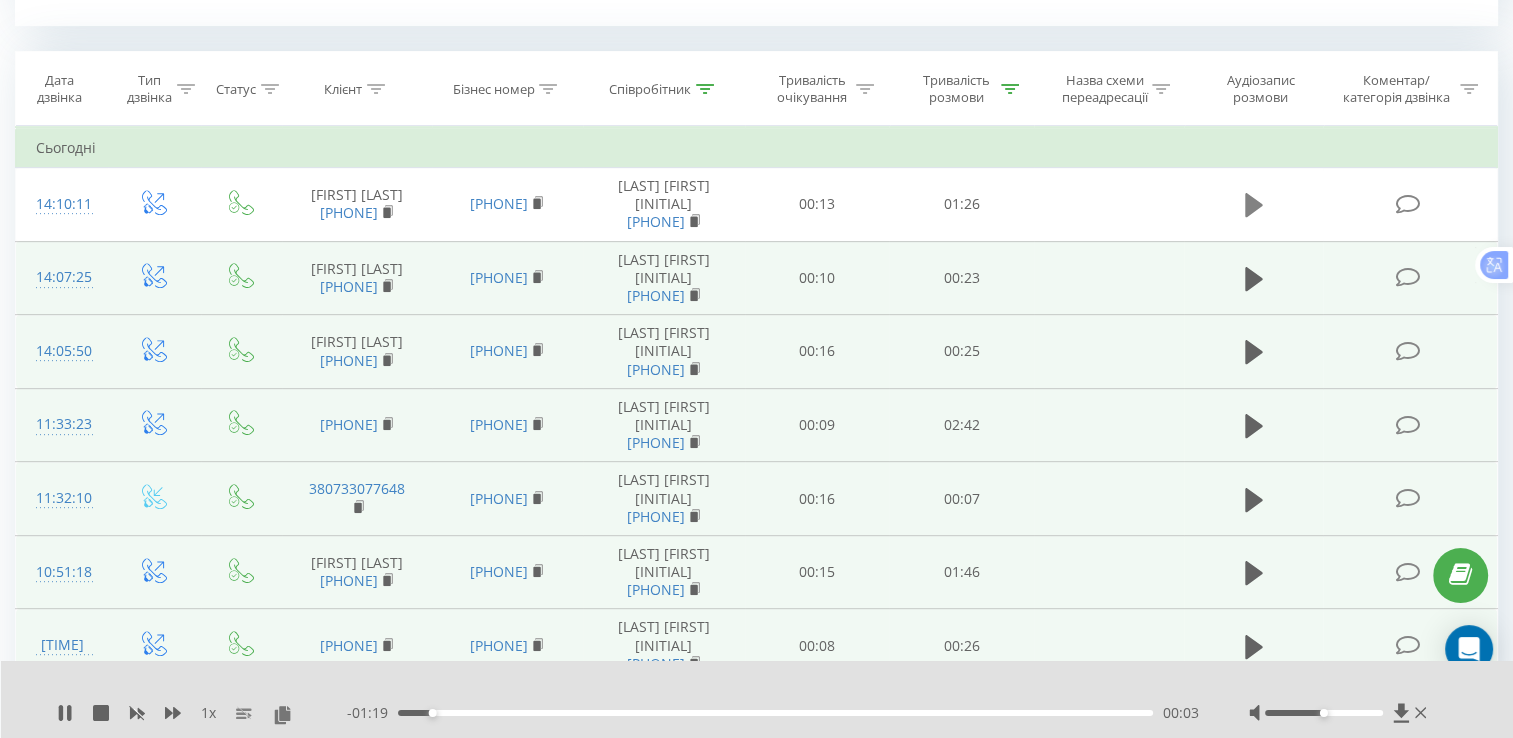 click 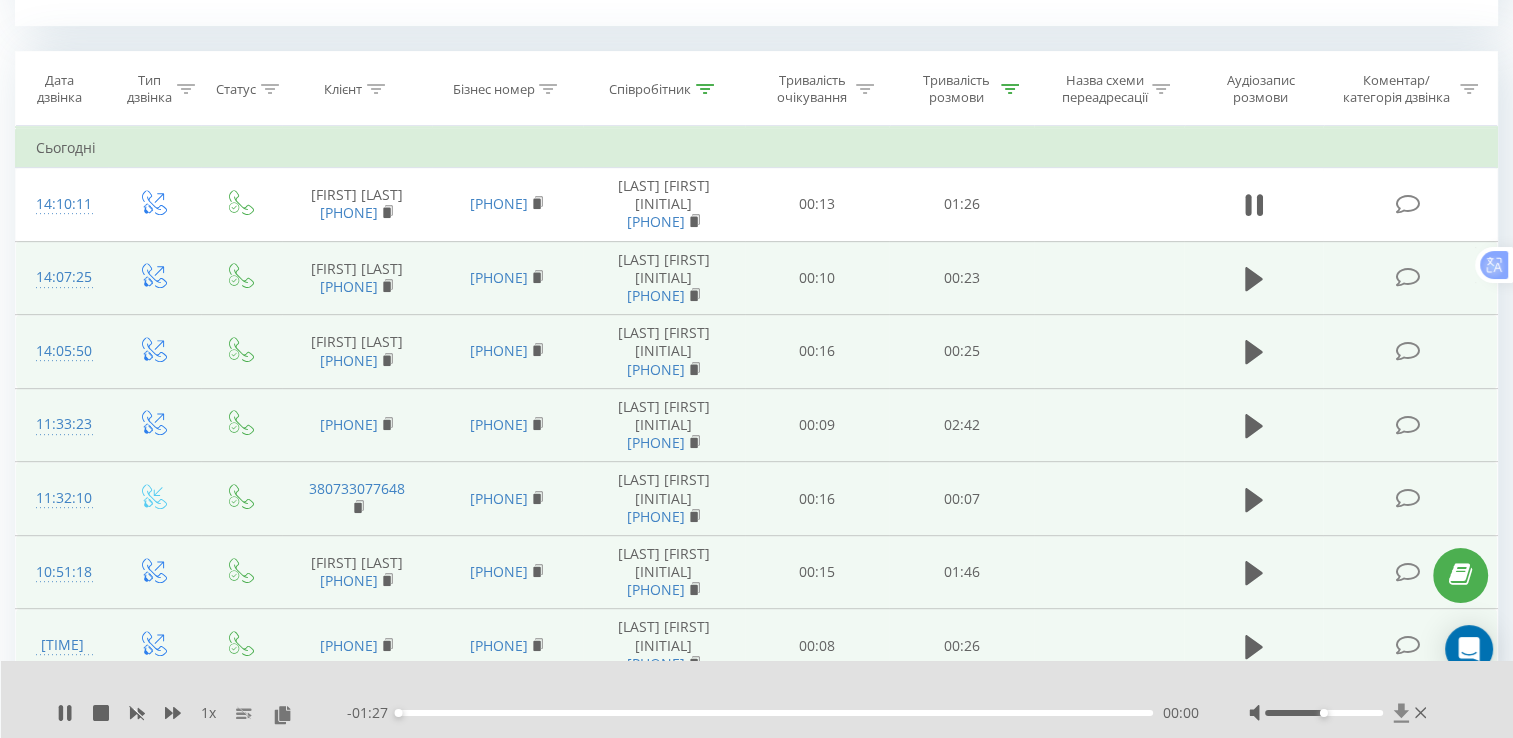 click 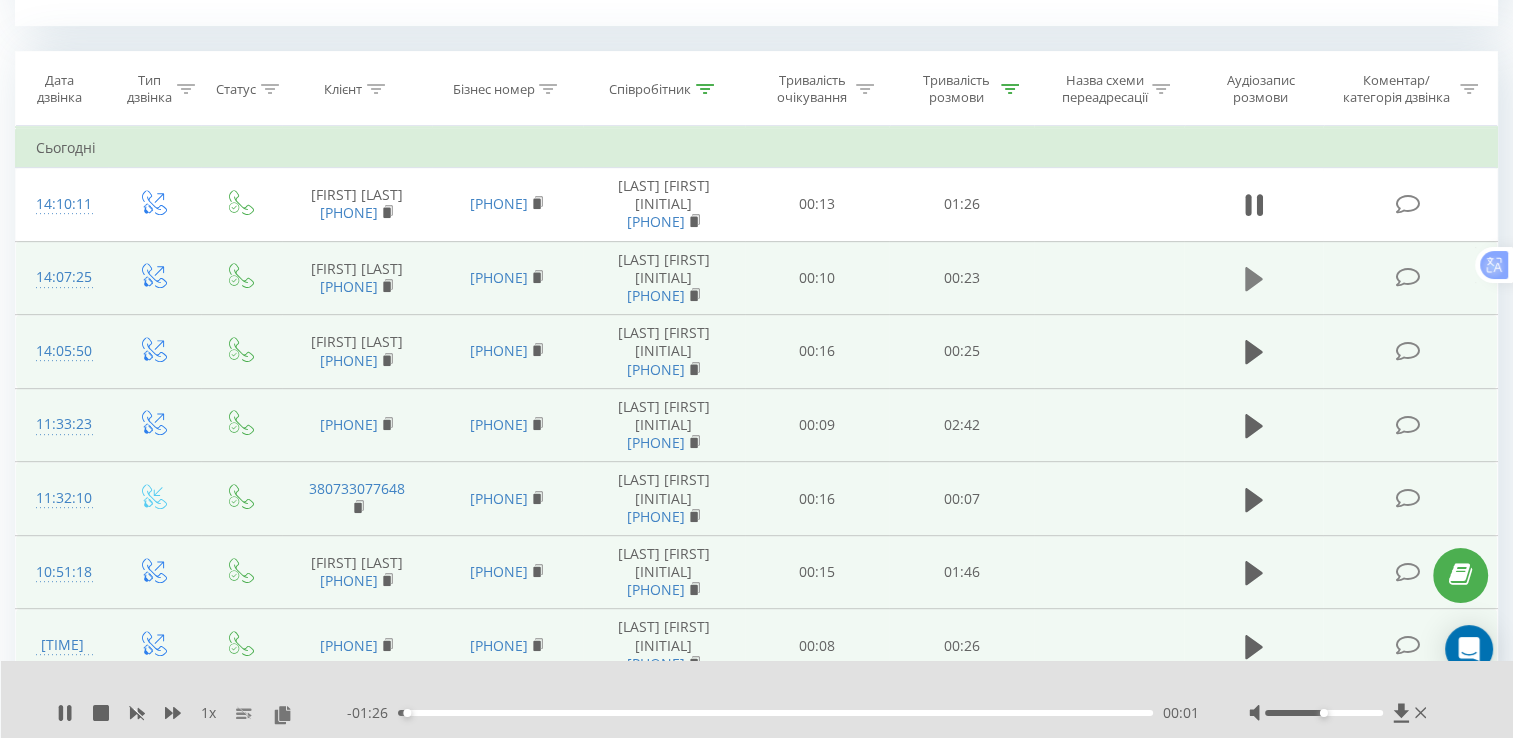 click 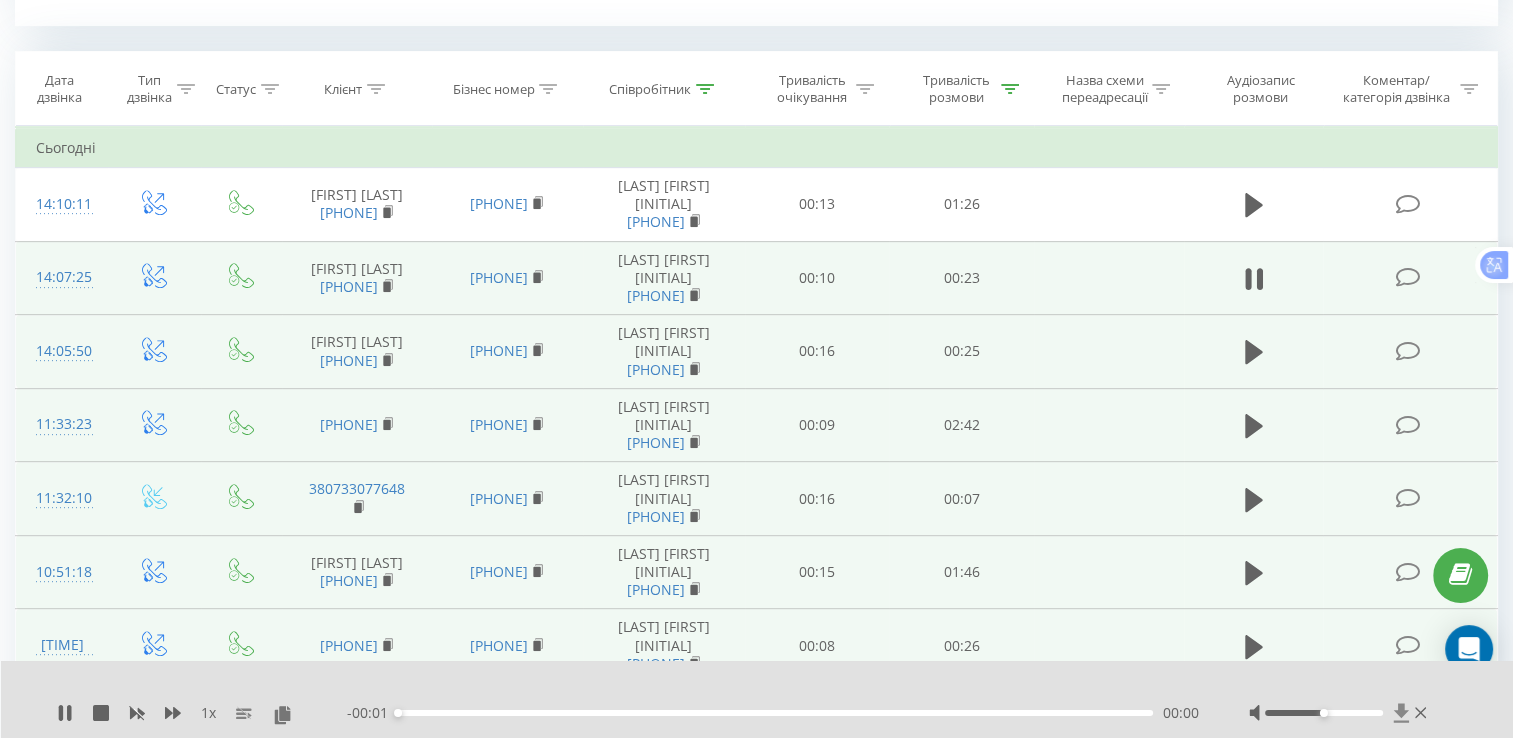 click 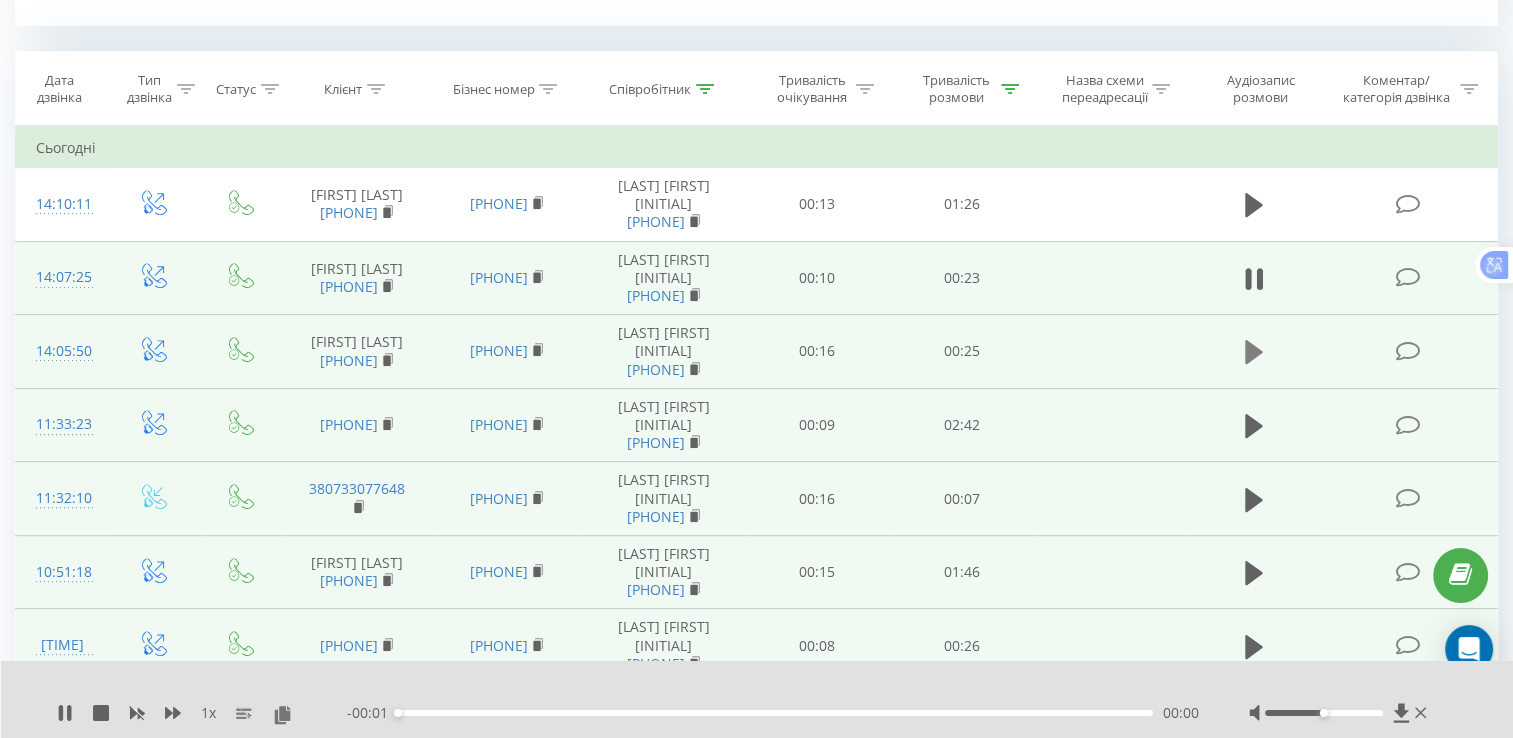 click 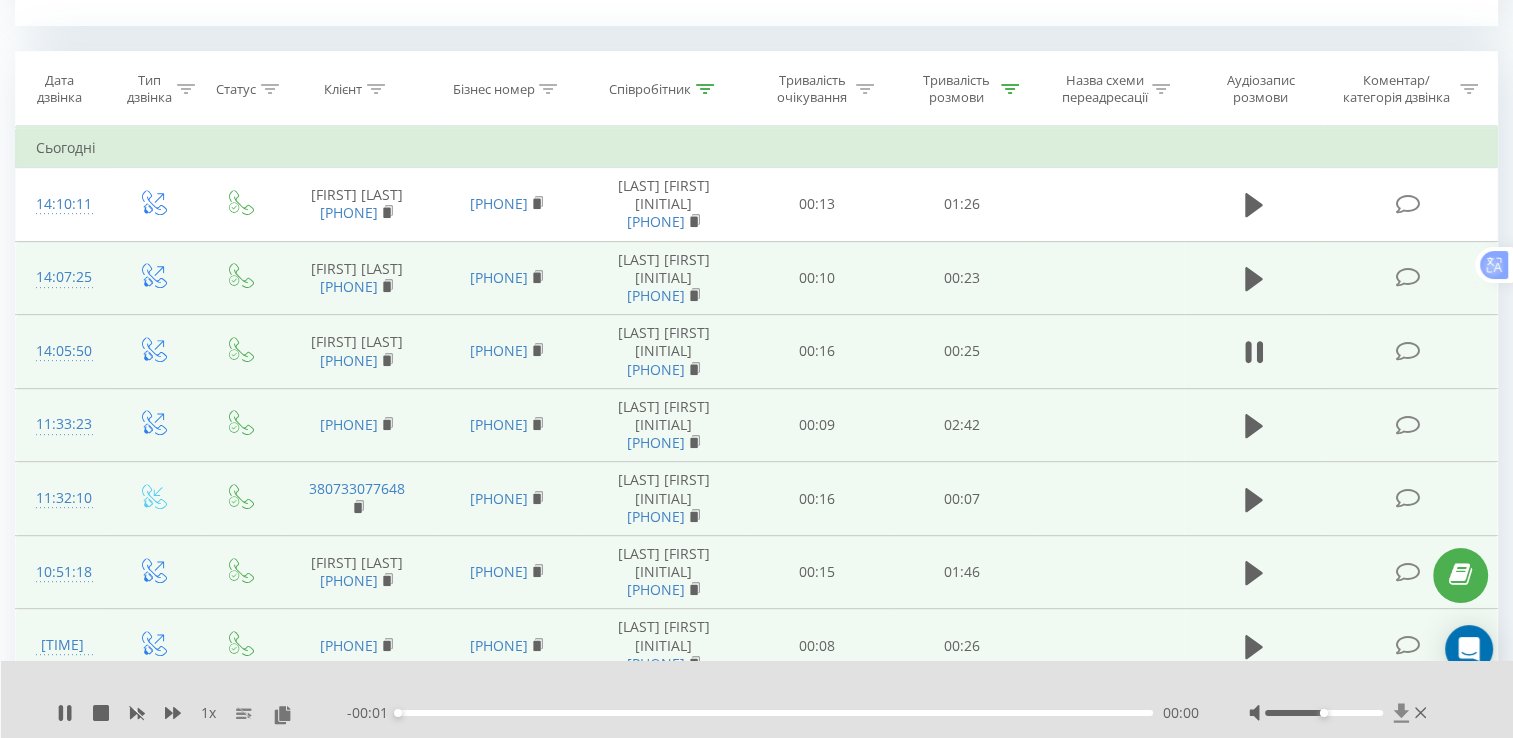 click 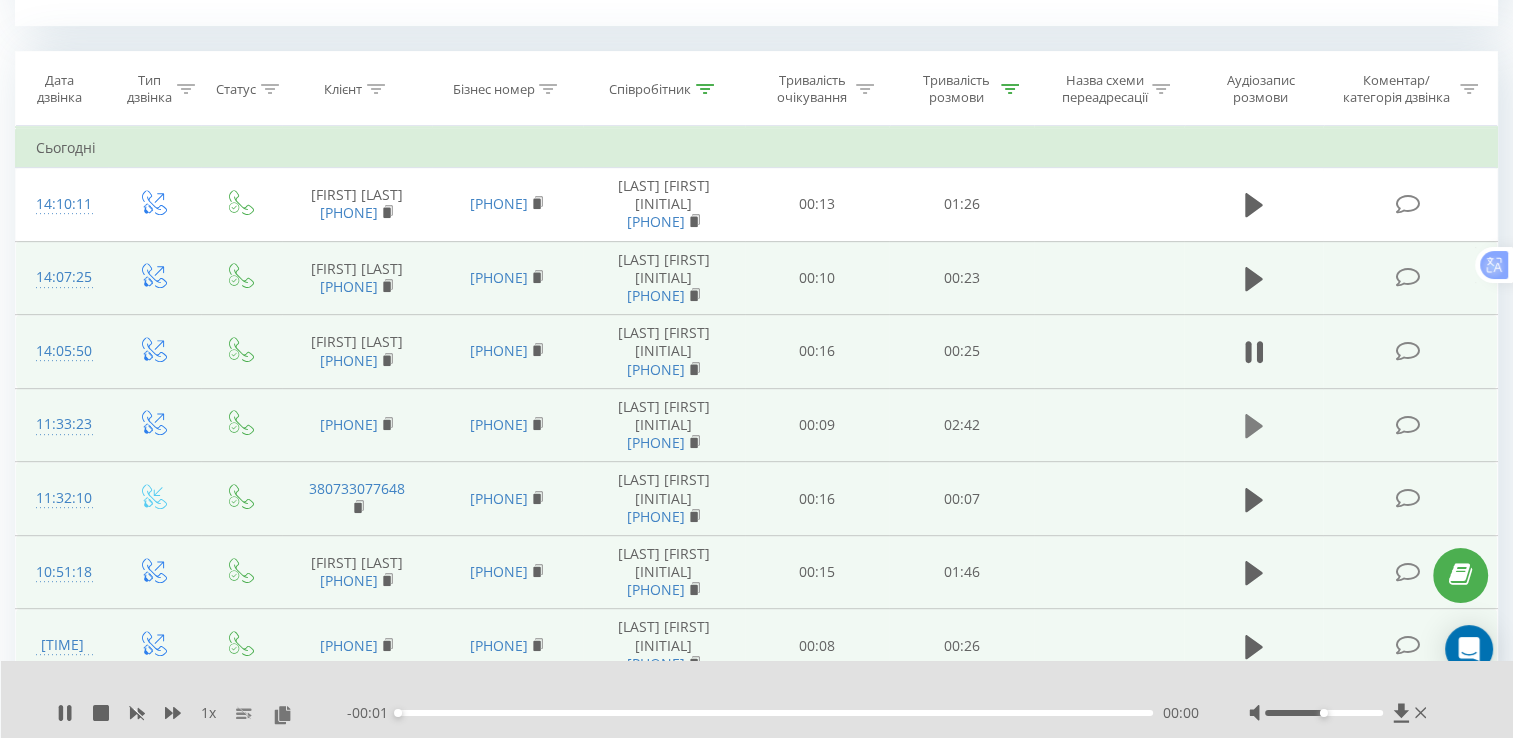 click 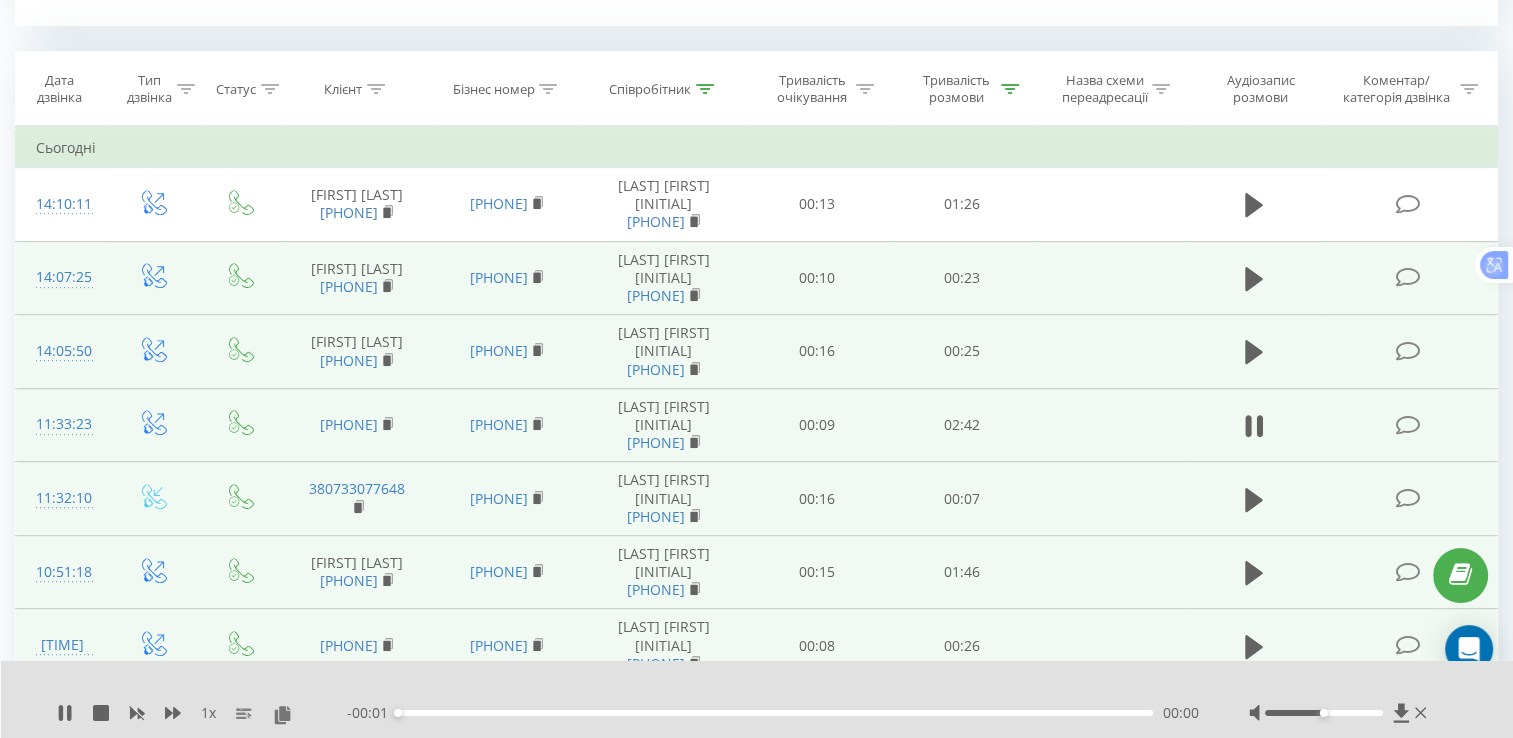 click on "1 x  - 00:01 00:00   00:00" at bounding box center [757, 699] 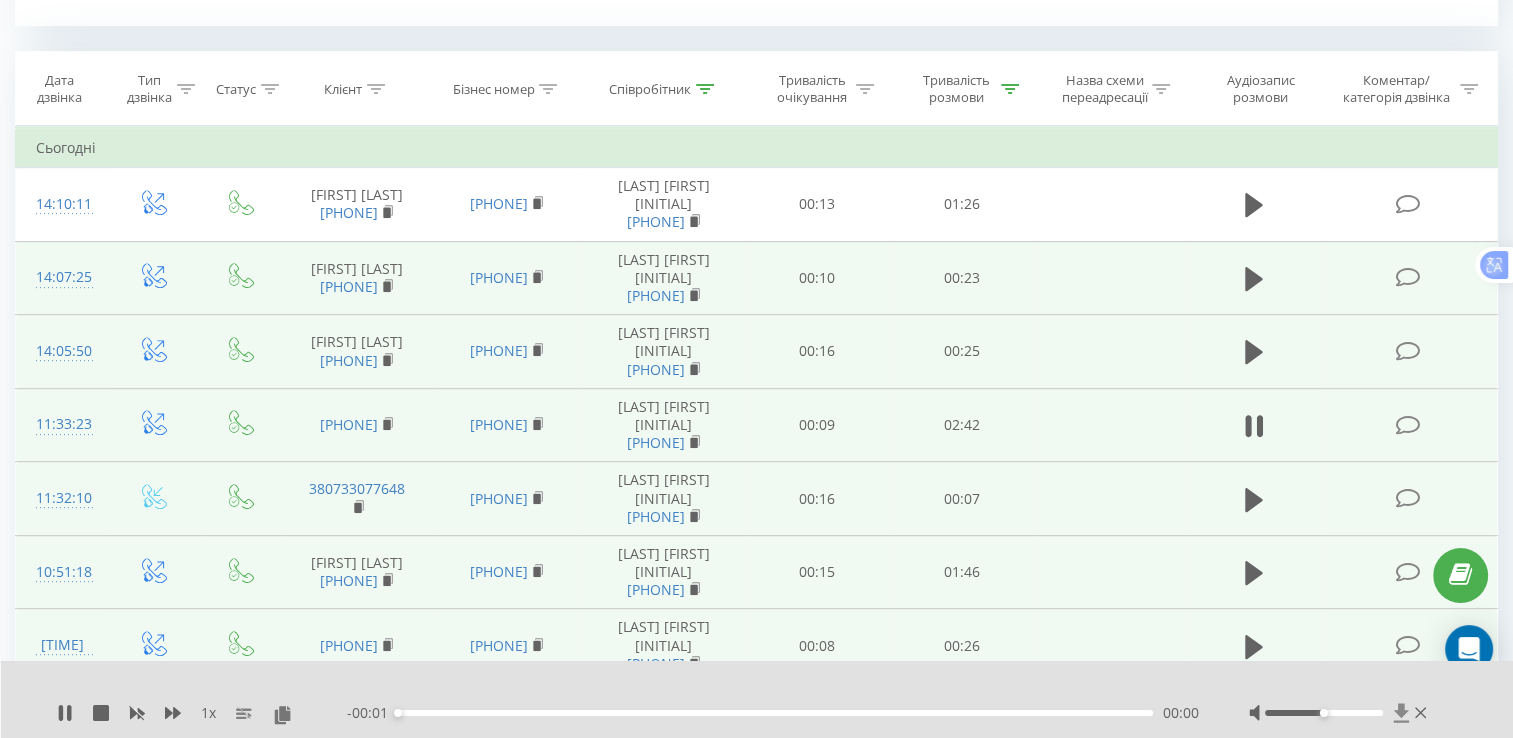 click 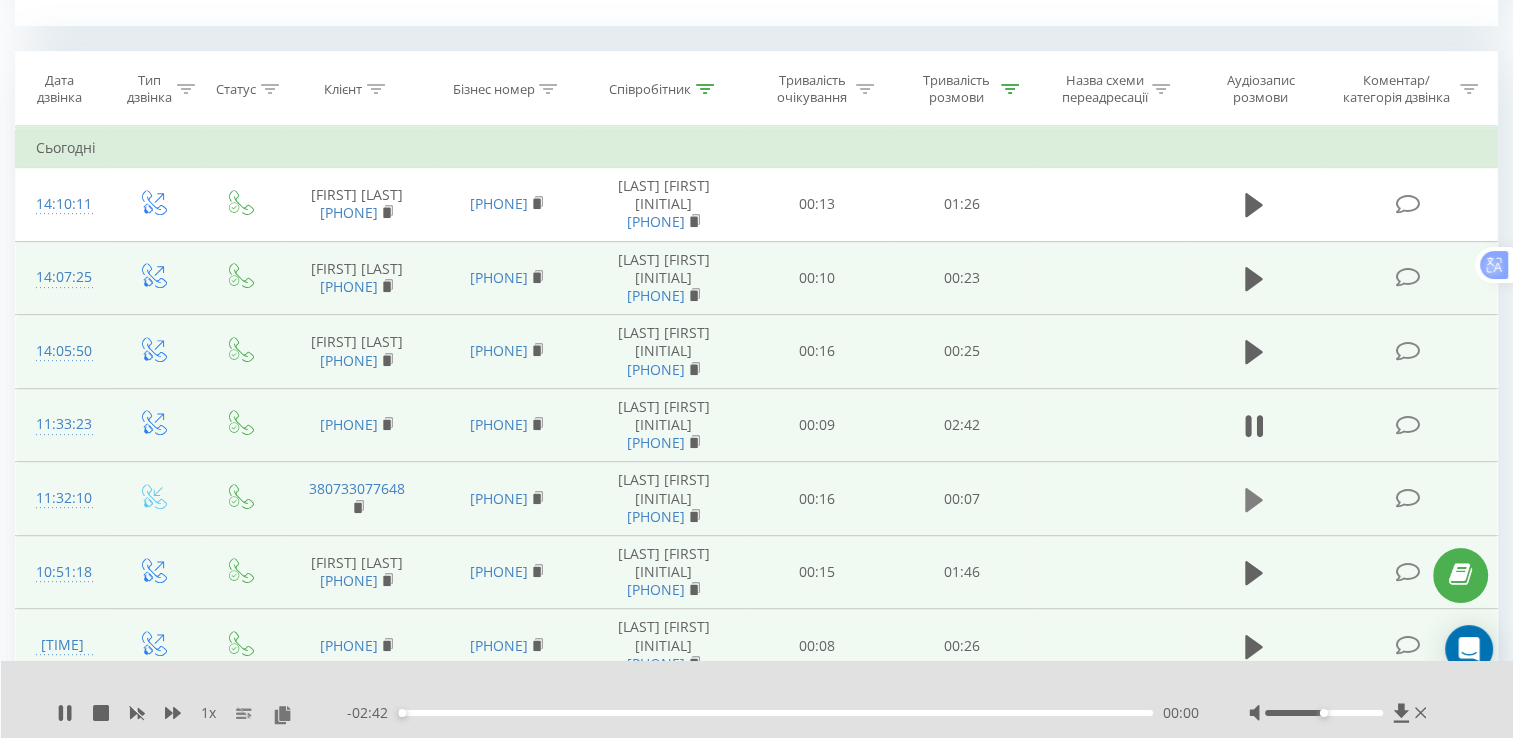 click 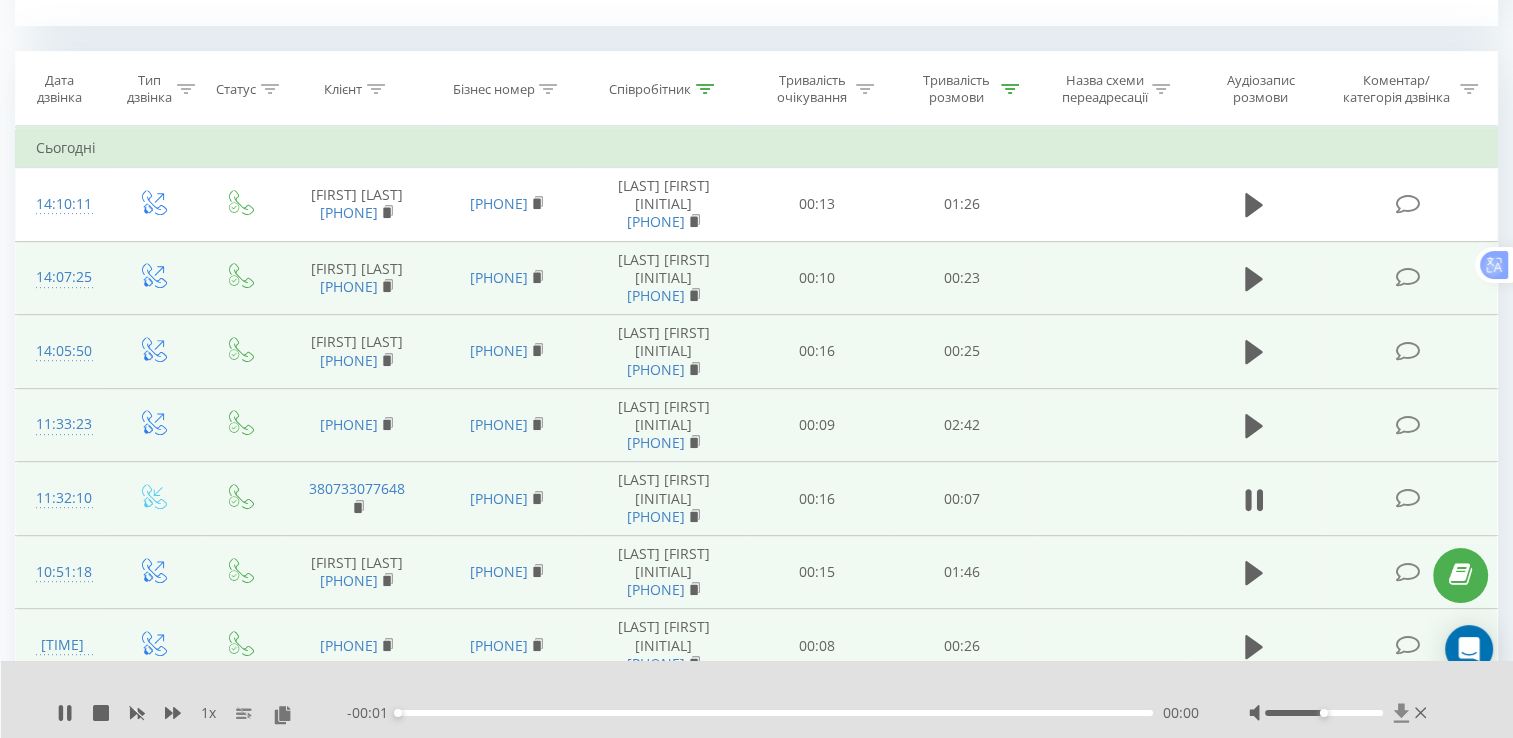 click 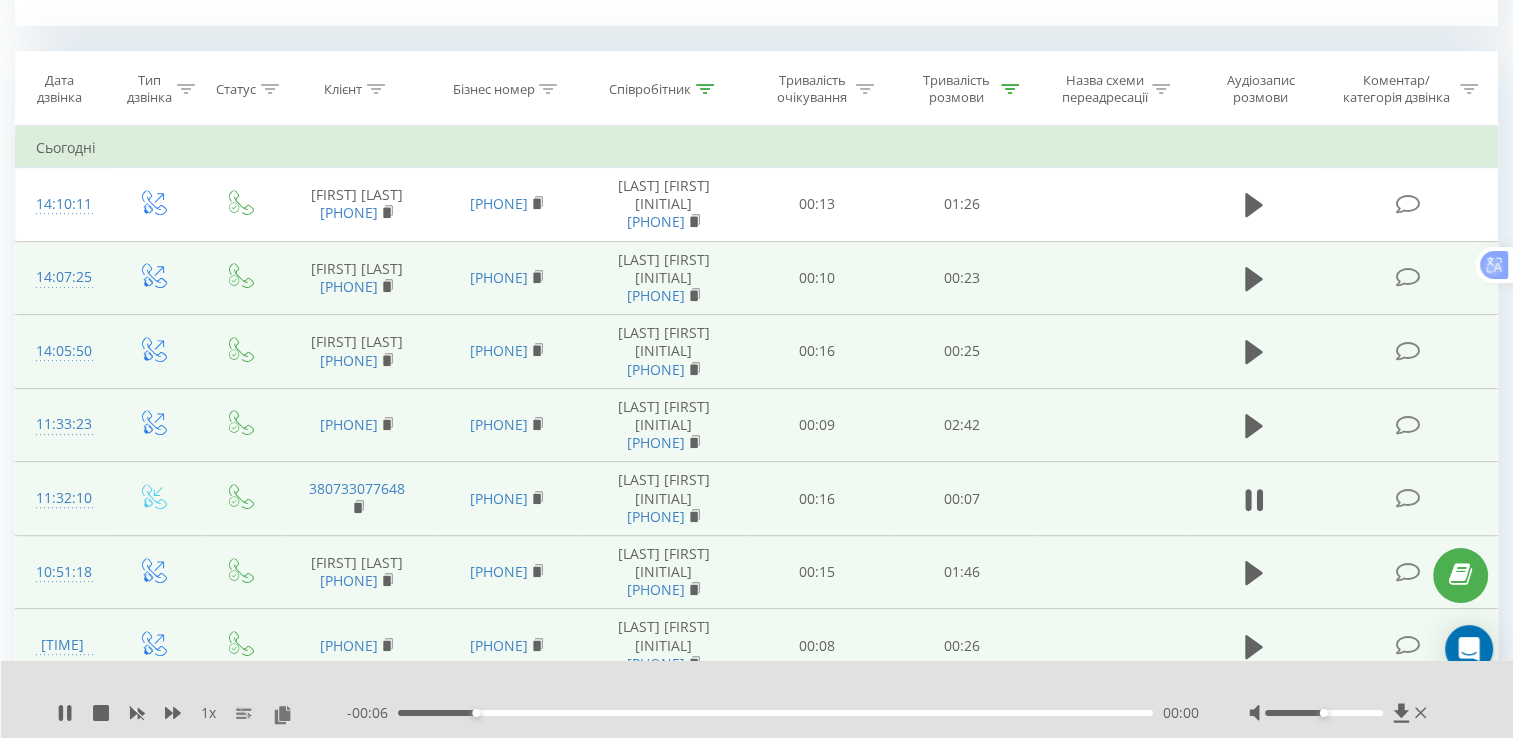 click on "01:46" at bounding box center (961, 572) 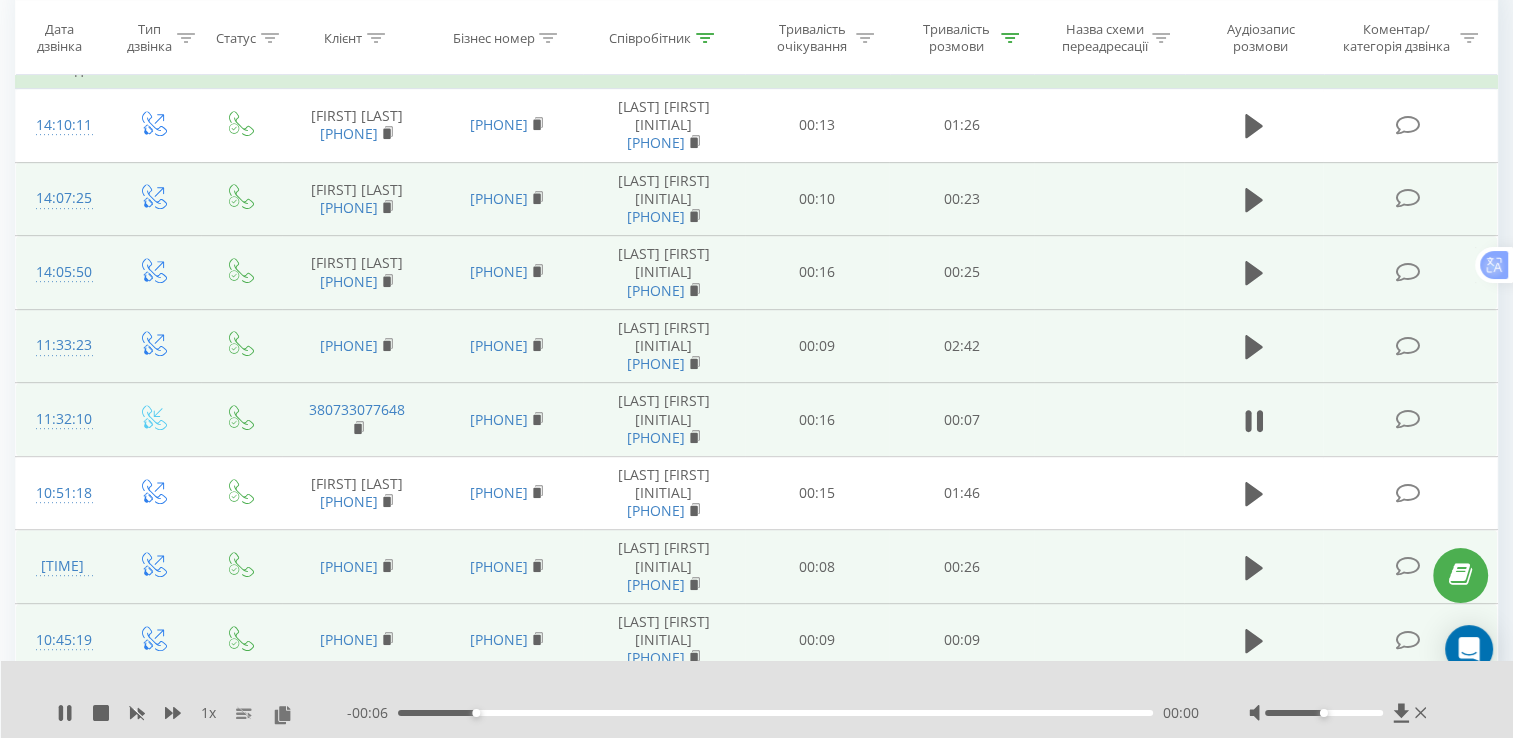 scroll, scrollTop: 1012, scrollLeft: 0, axis: vertical 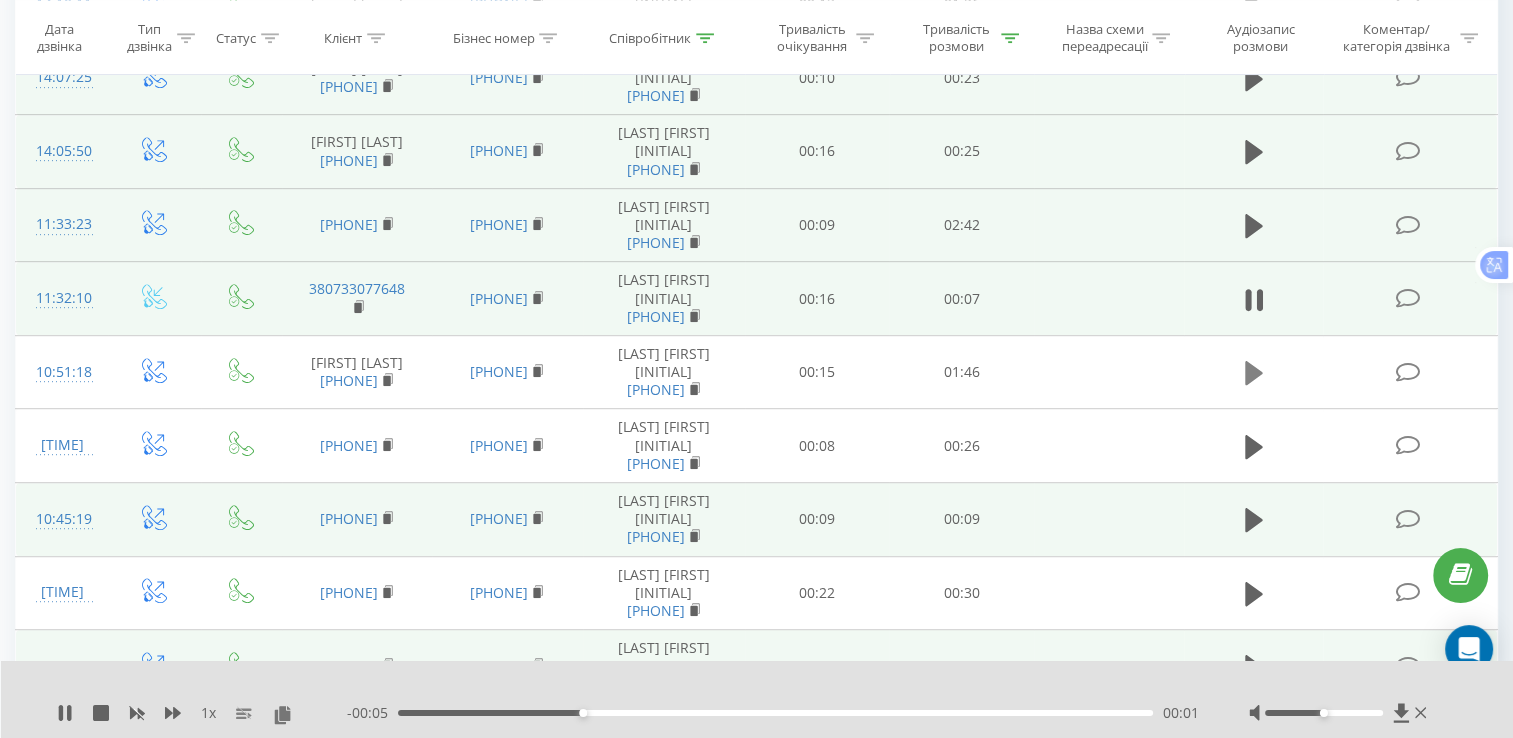 click at bounding box center [1254, 373] 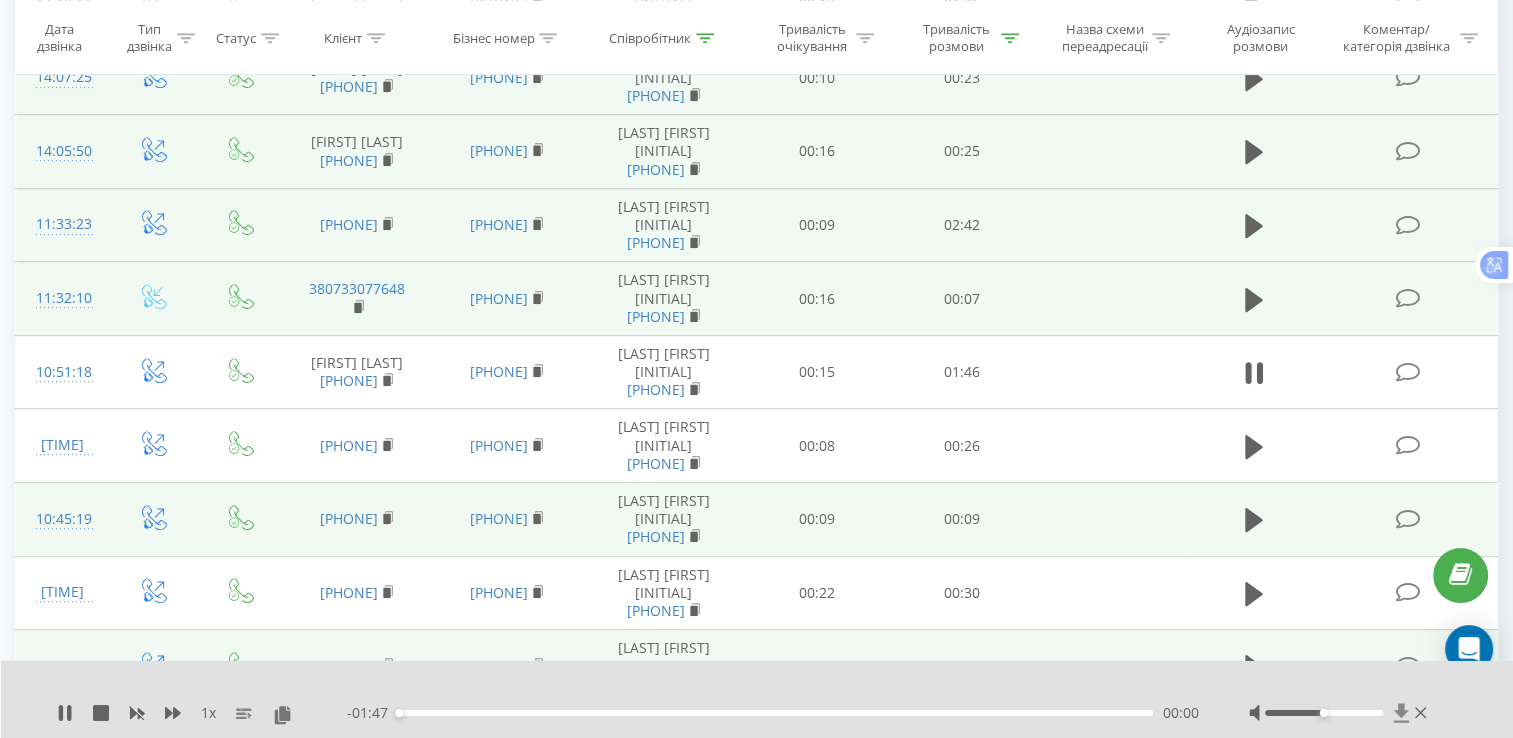 click 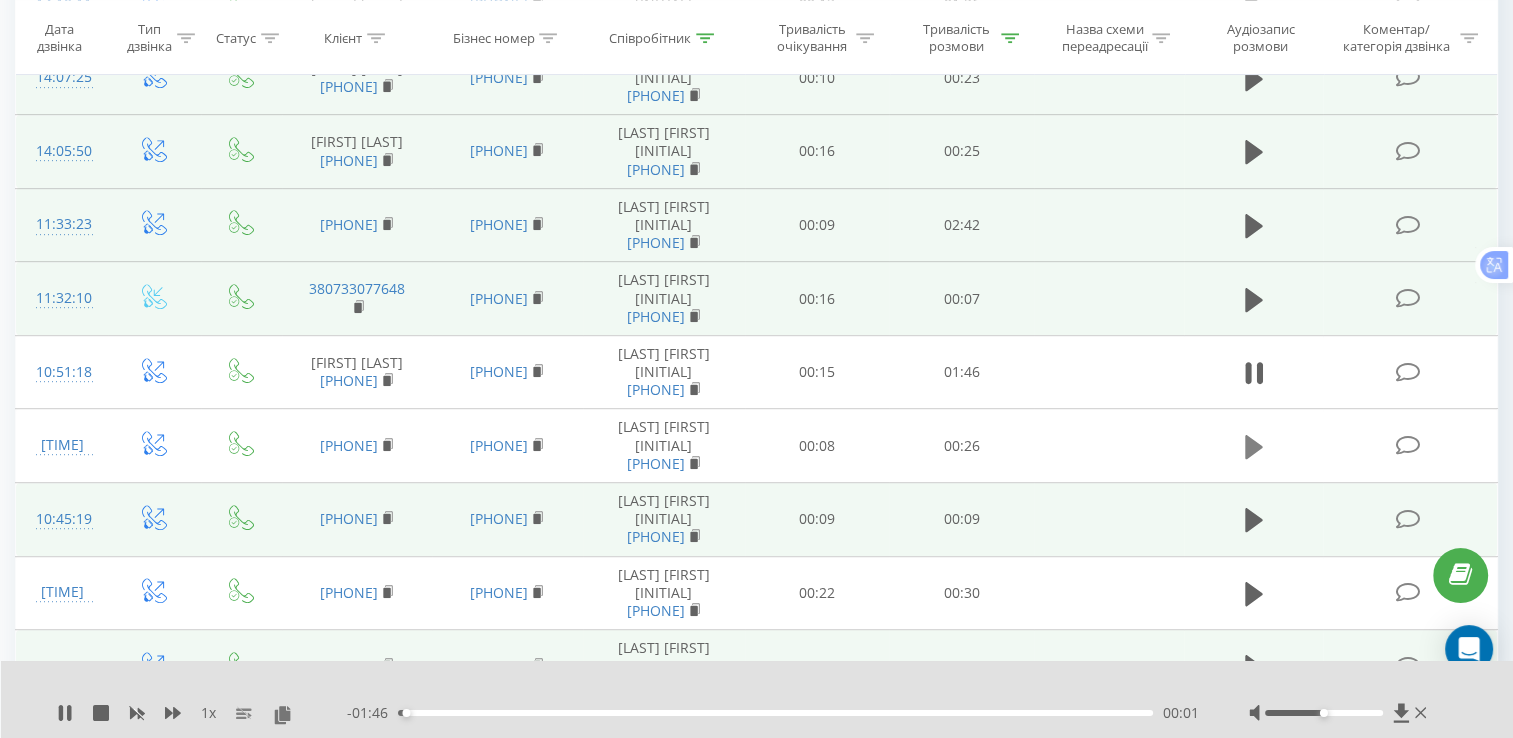 click 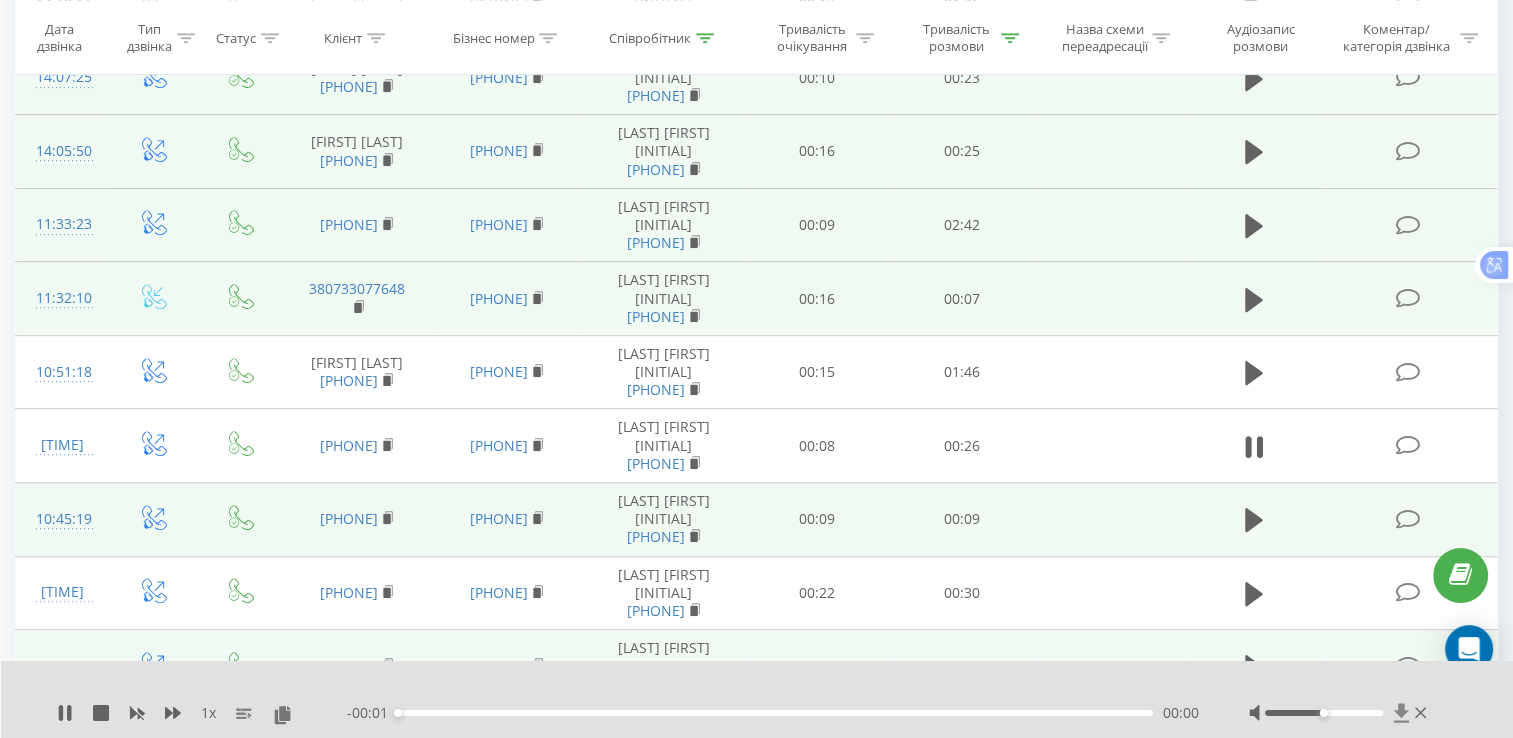 click 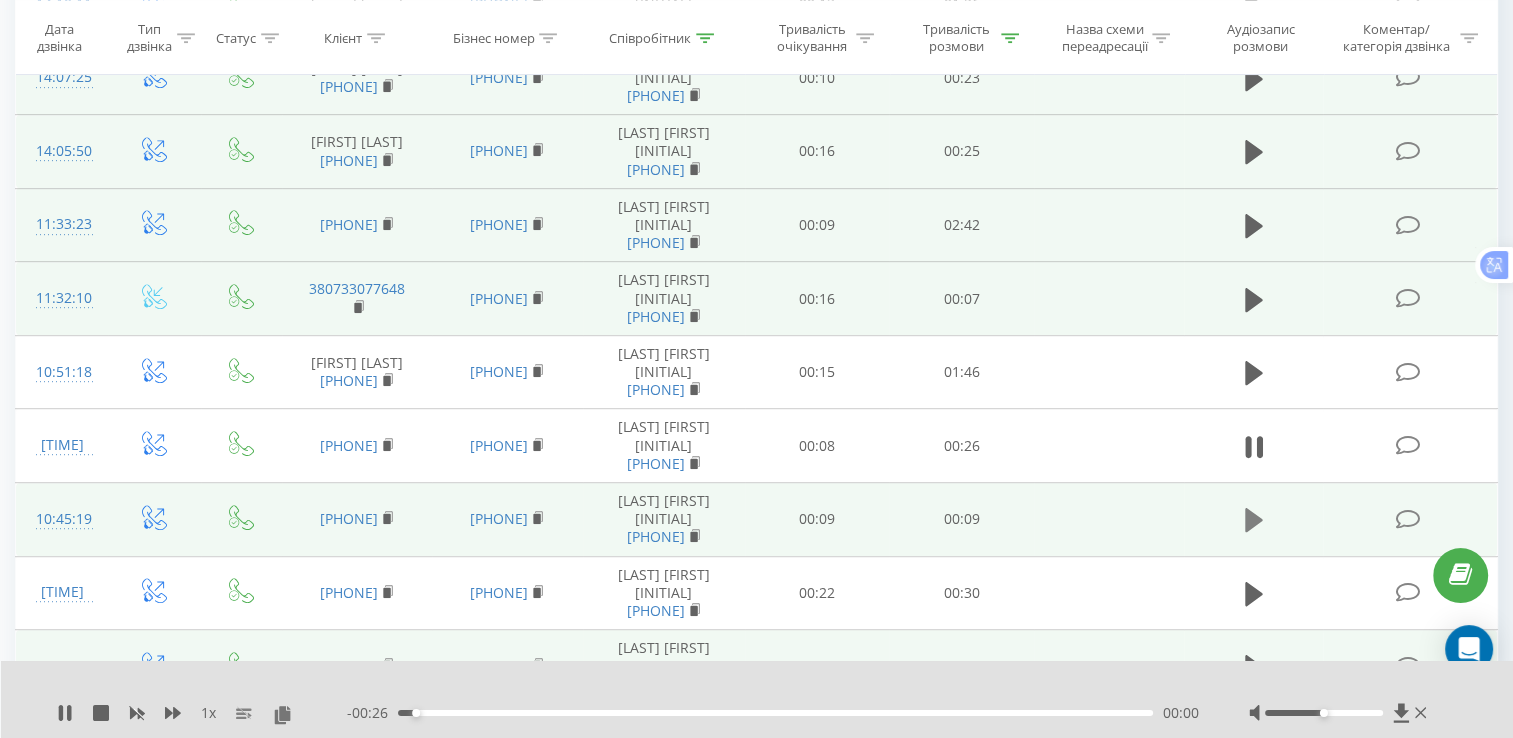 click 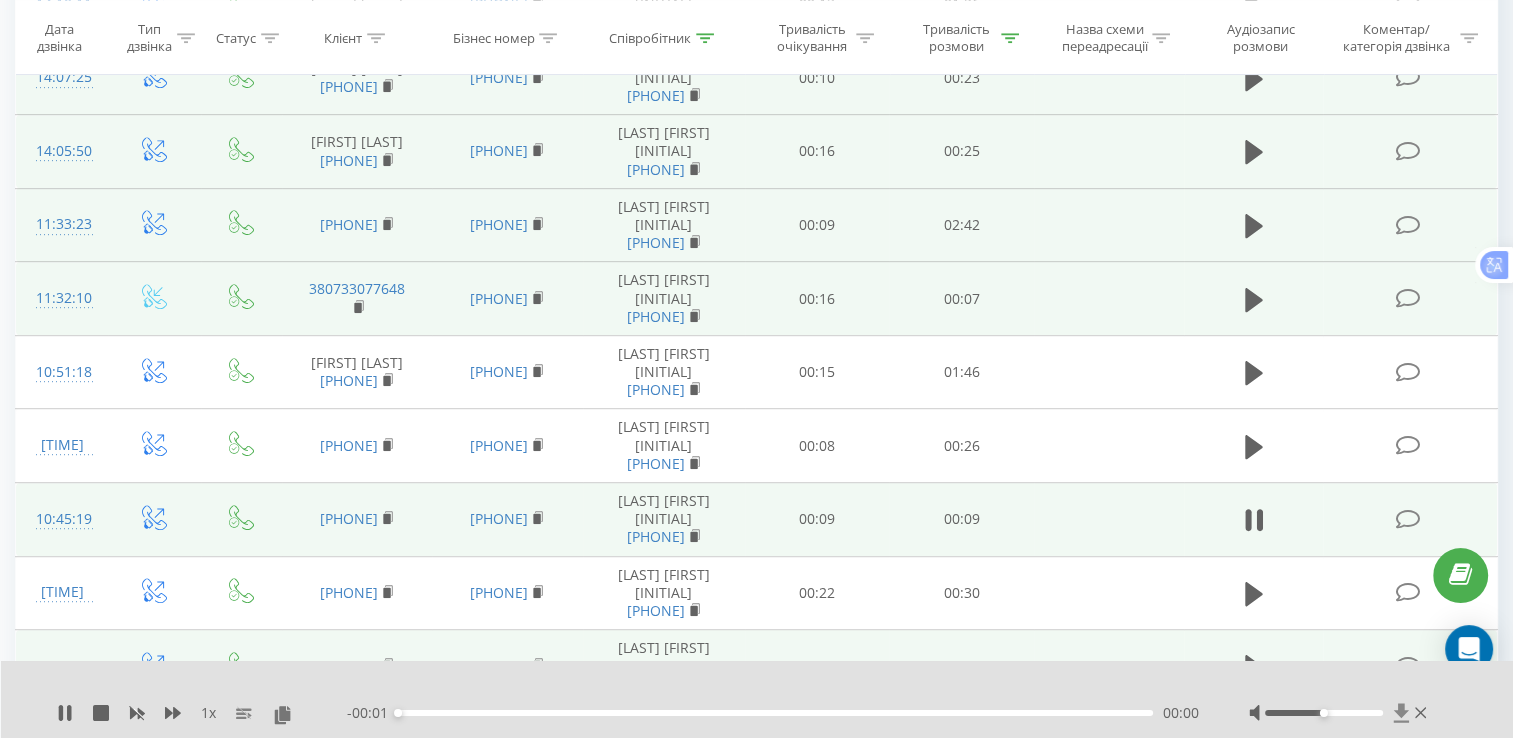 click 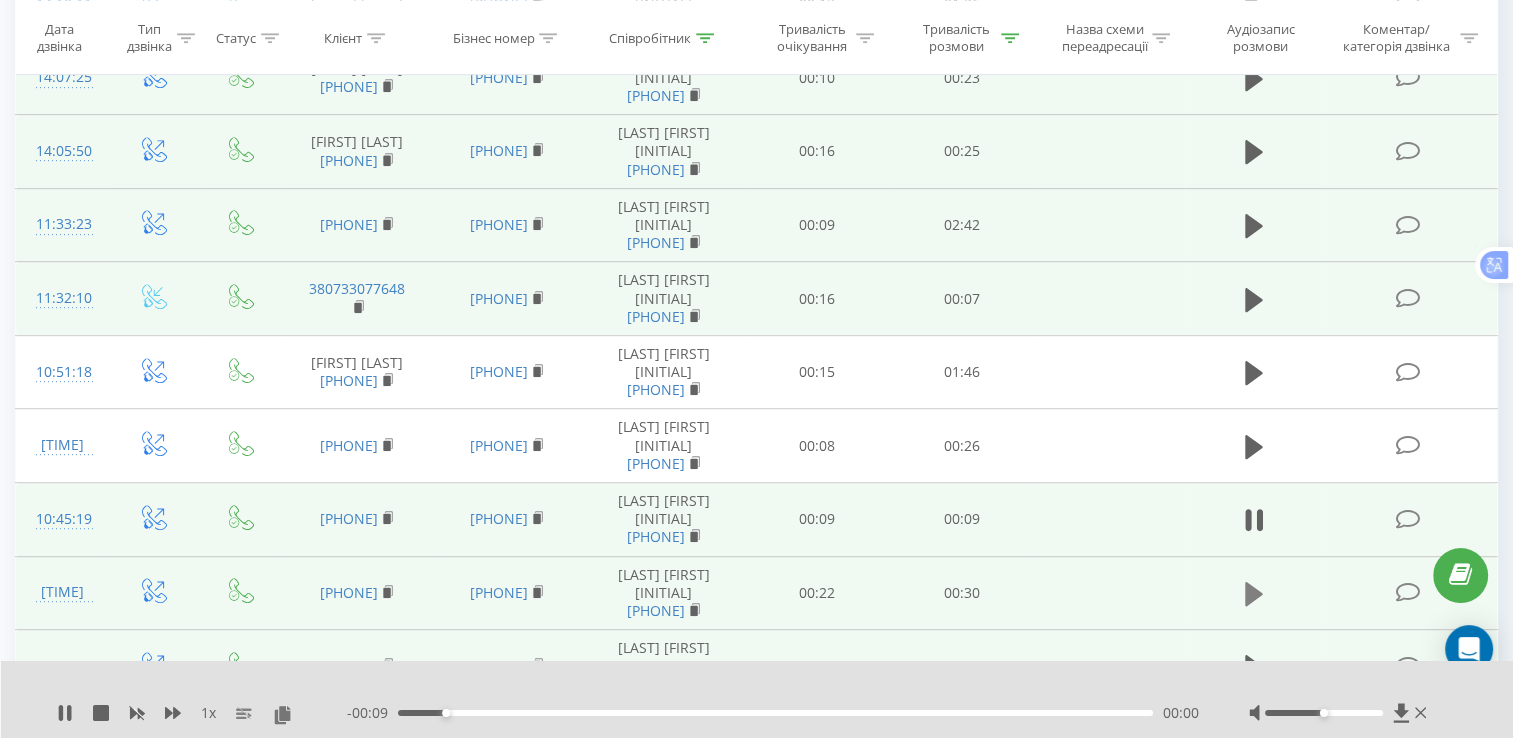 click 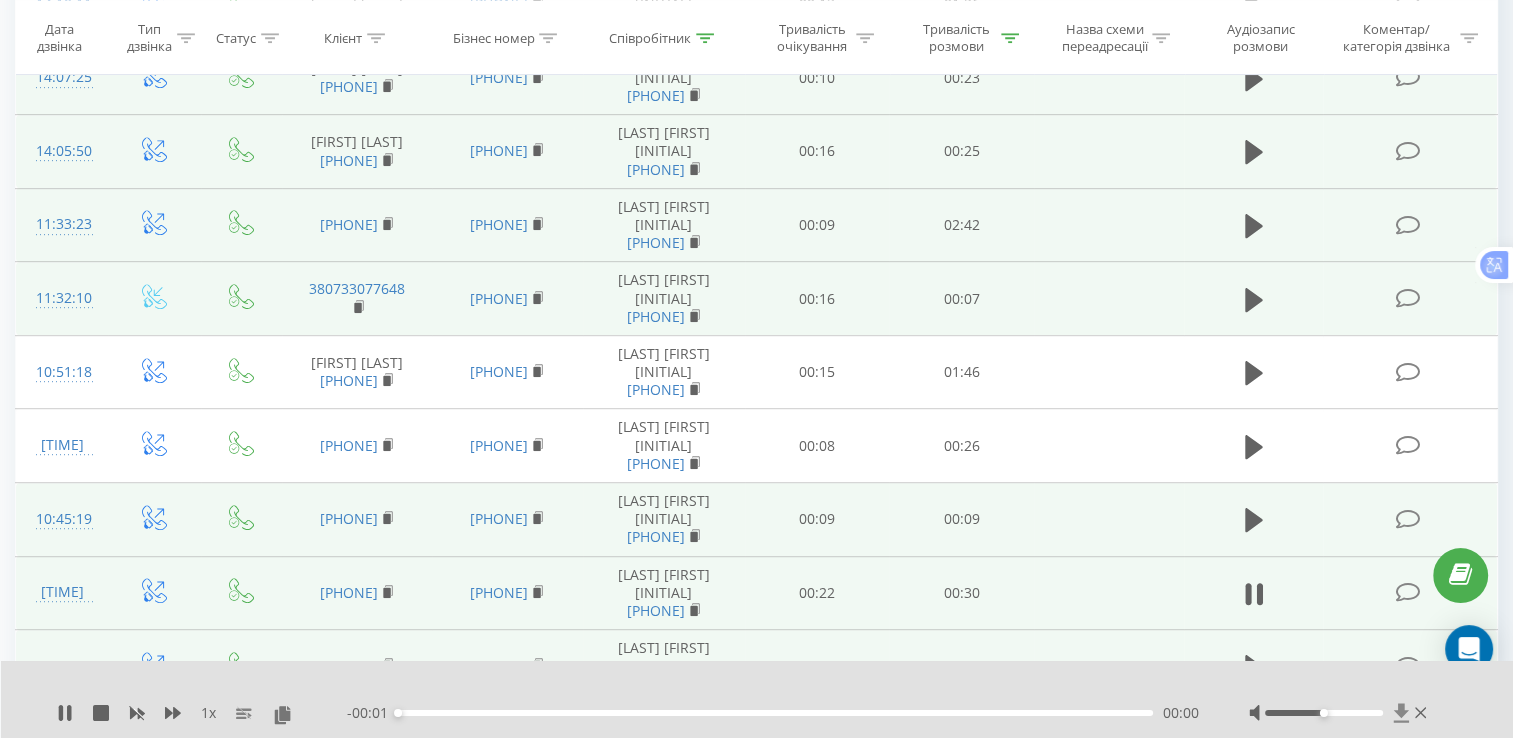click 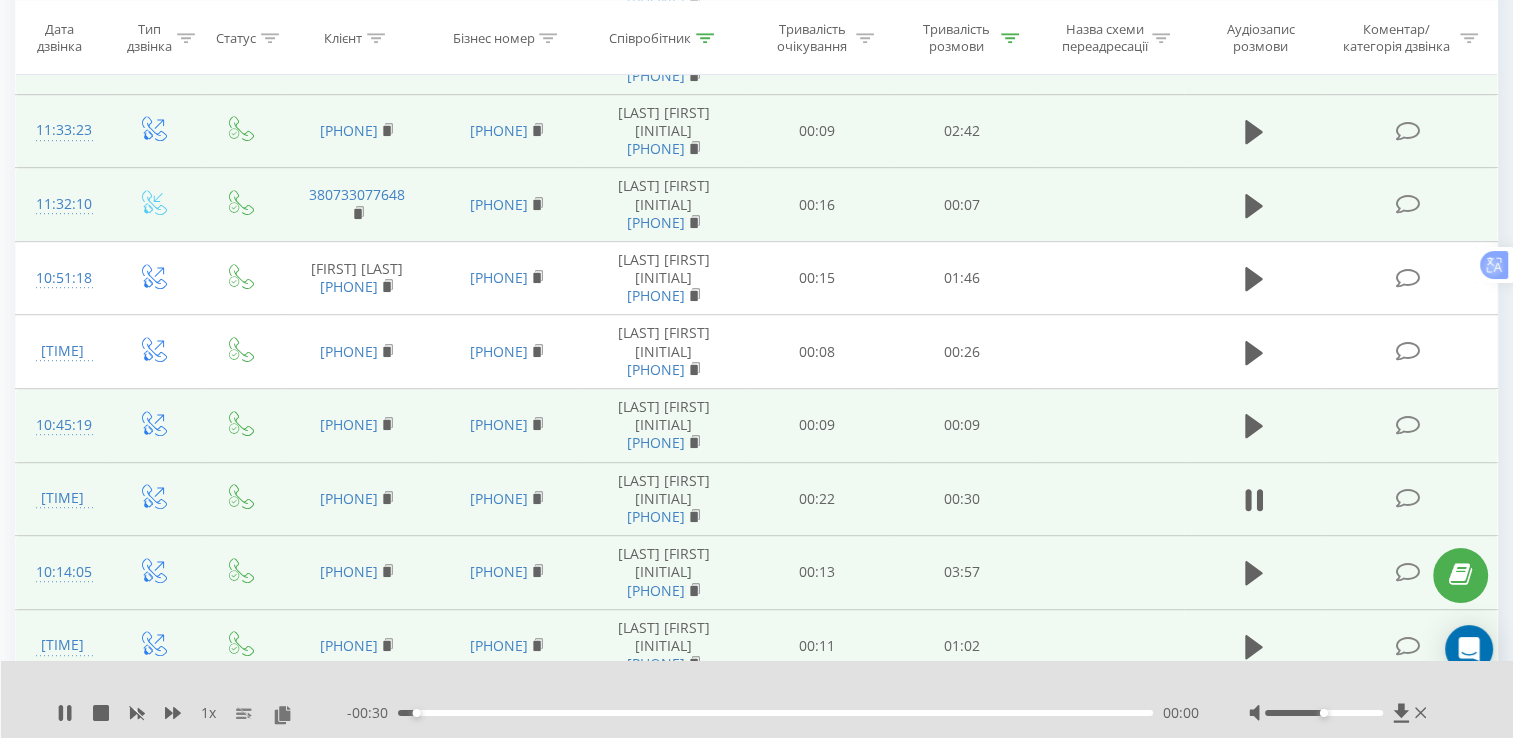 scroll, scrollTop: 1112, scrollLeft: 0, axis: vertical 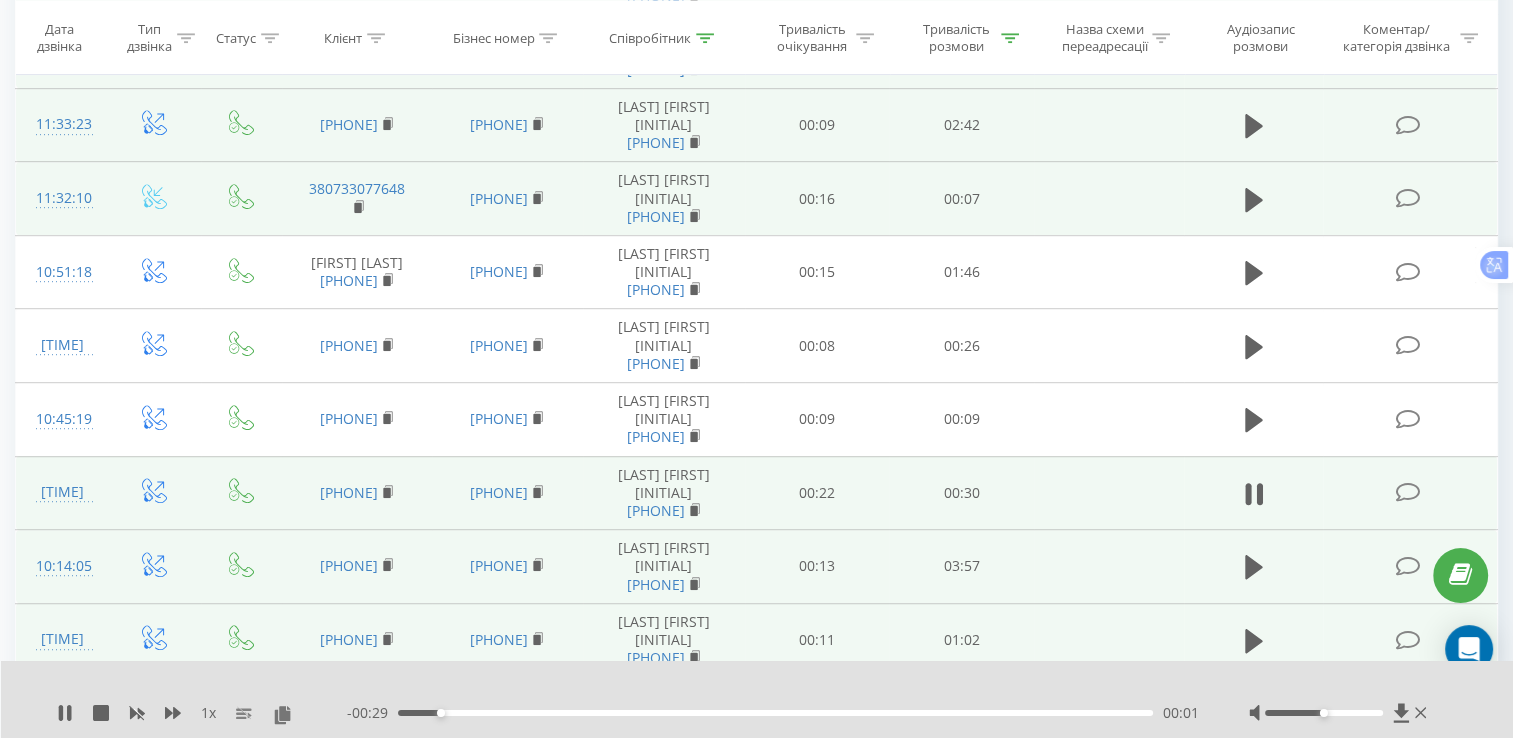 click on "00:07" at bounding box center [961, 199] 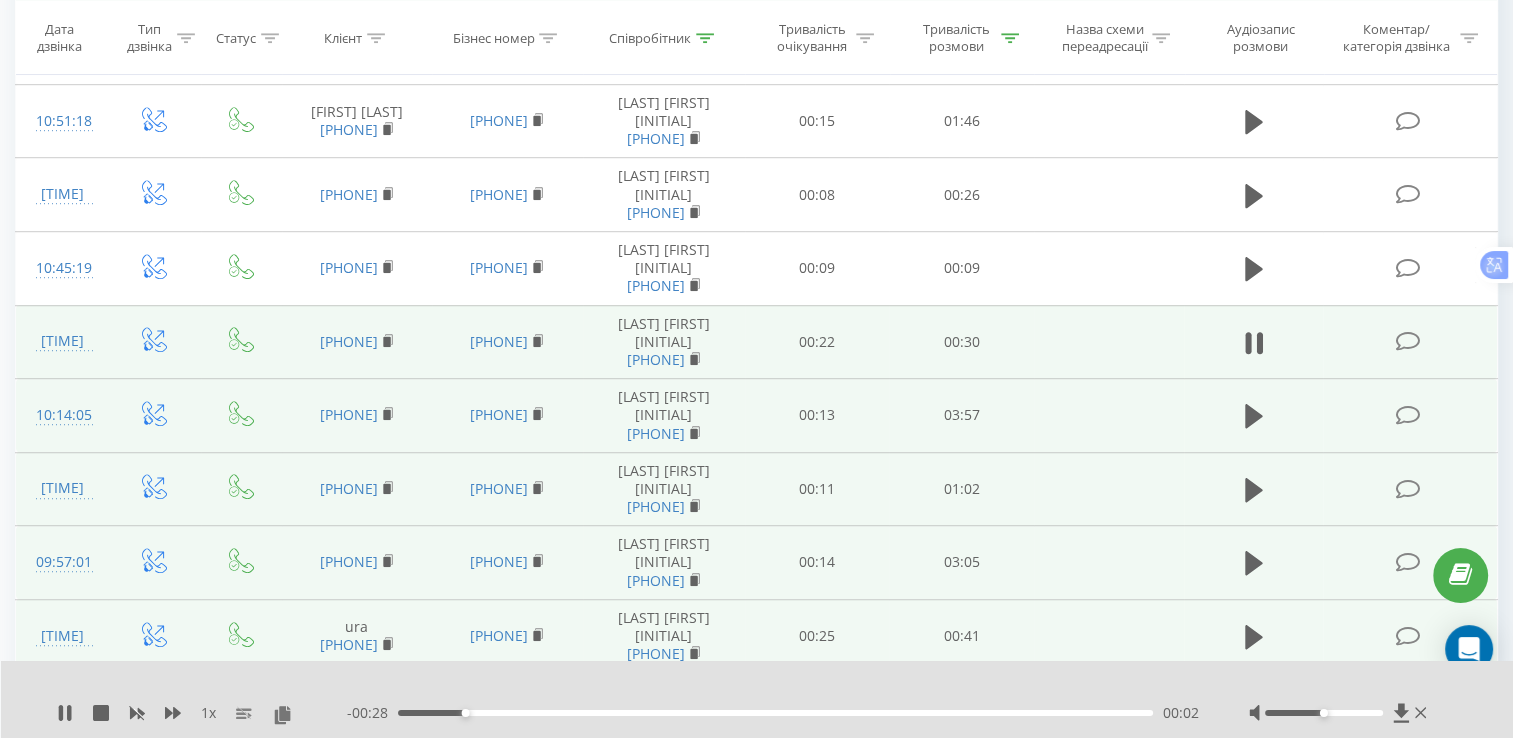 scroll, scrollTop: 1412, scrollLeft: 0, axis: vertical 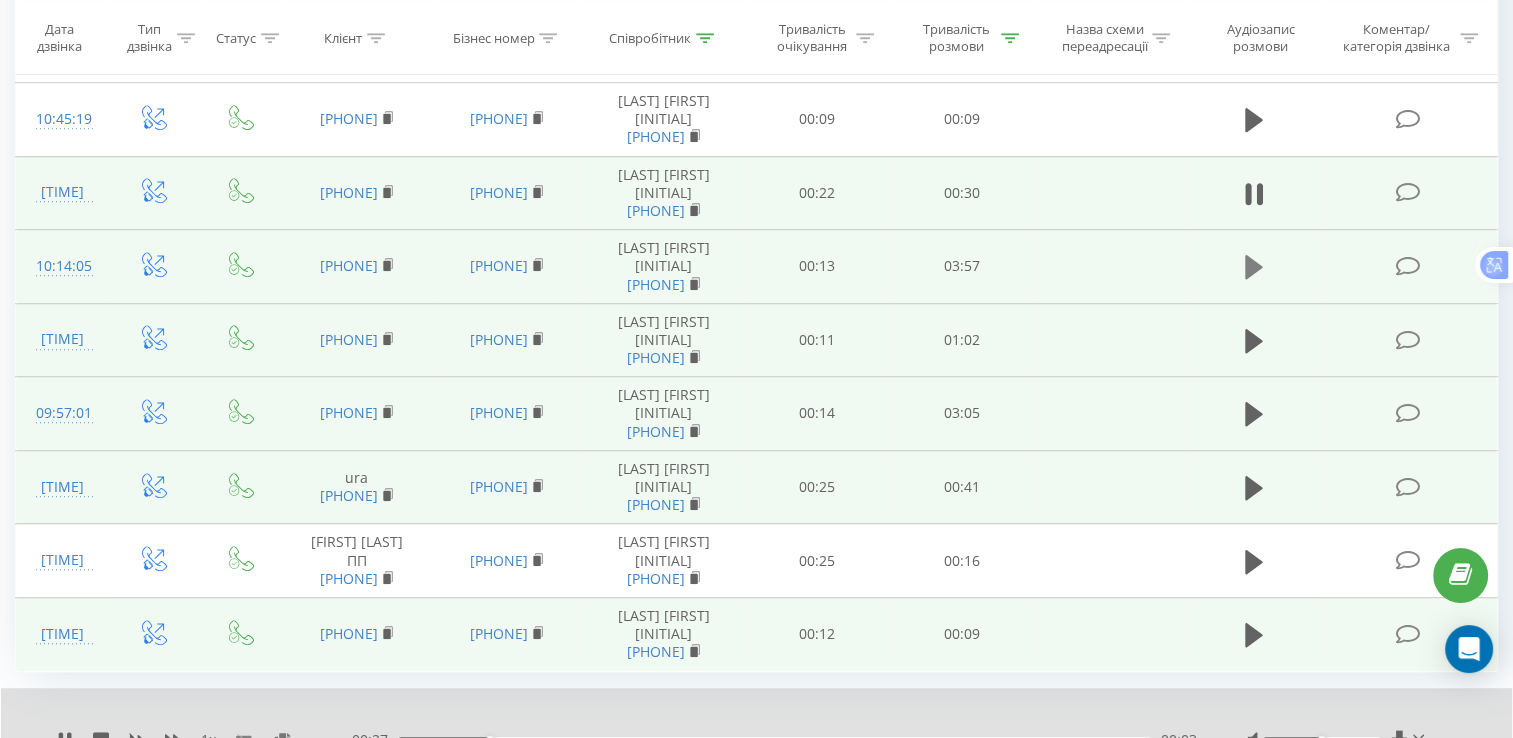 click 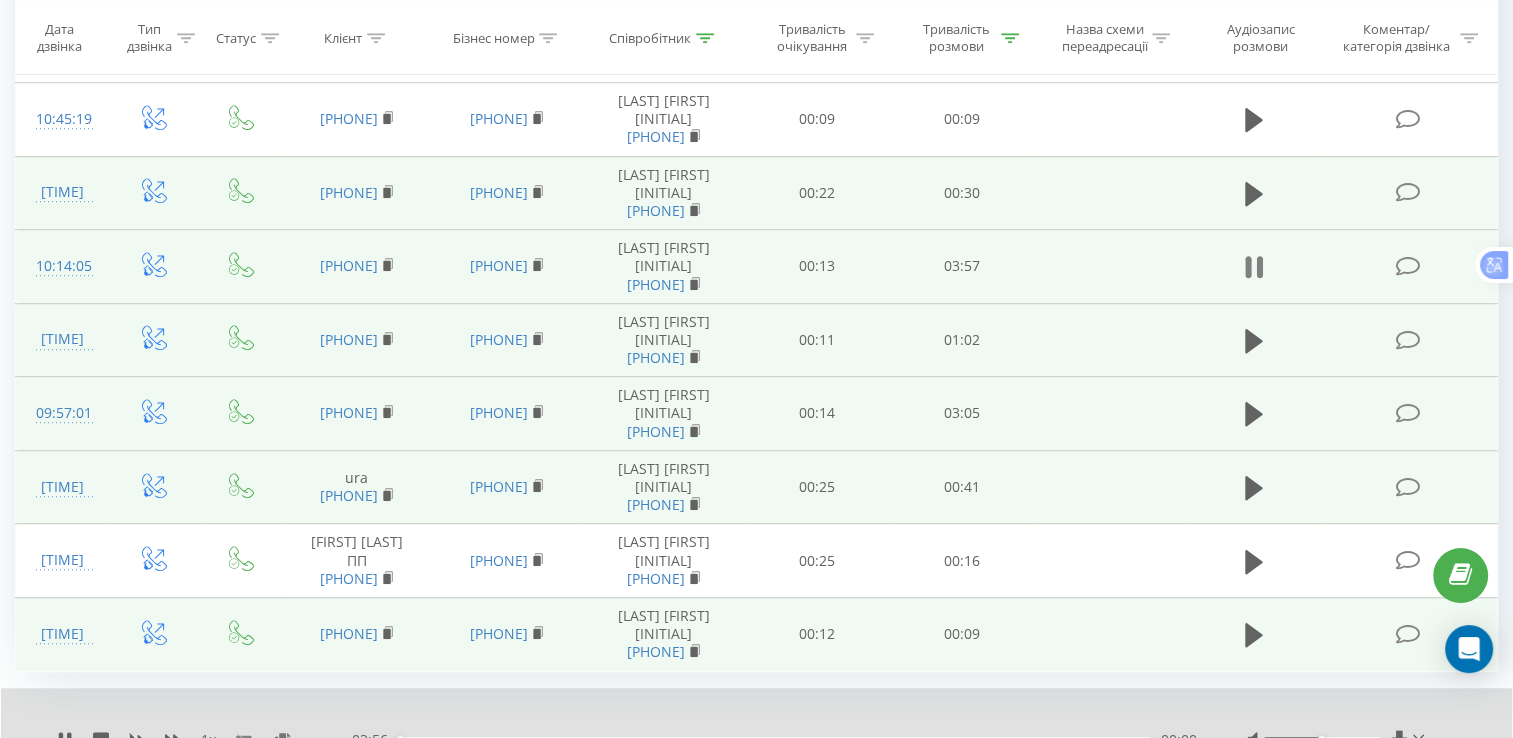 click 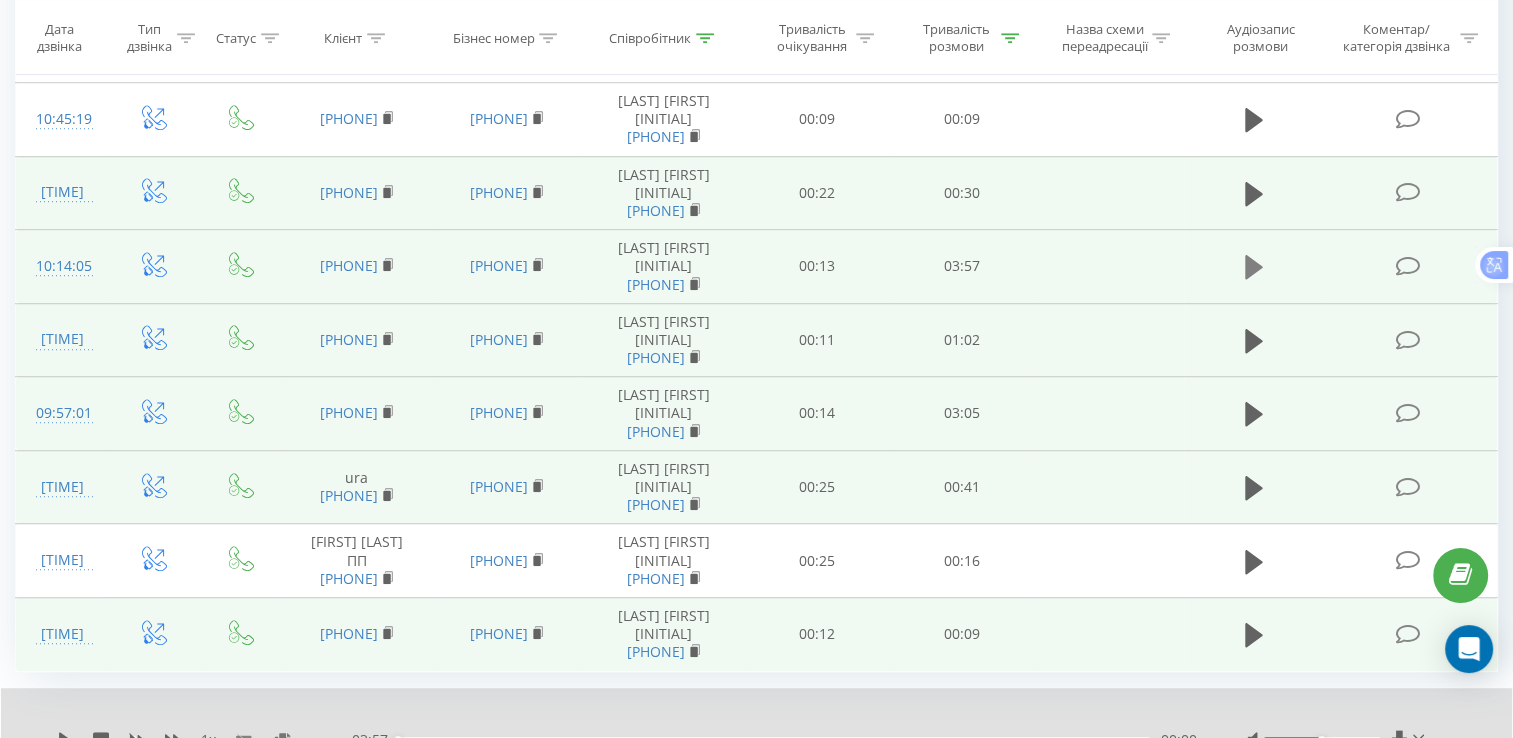 click 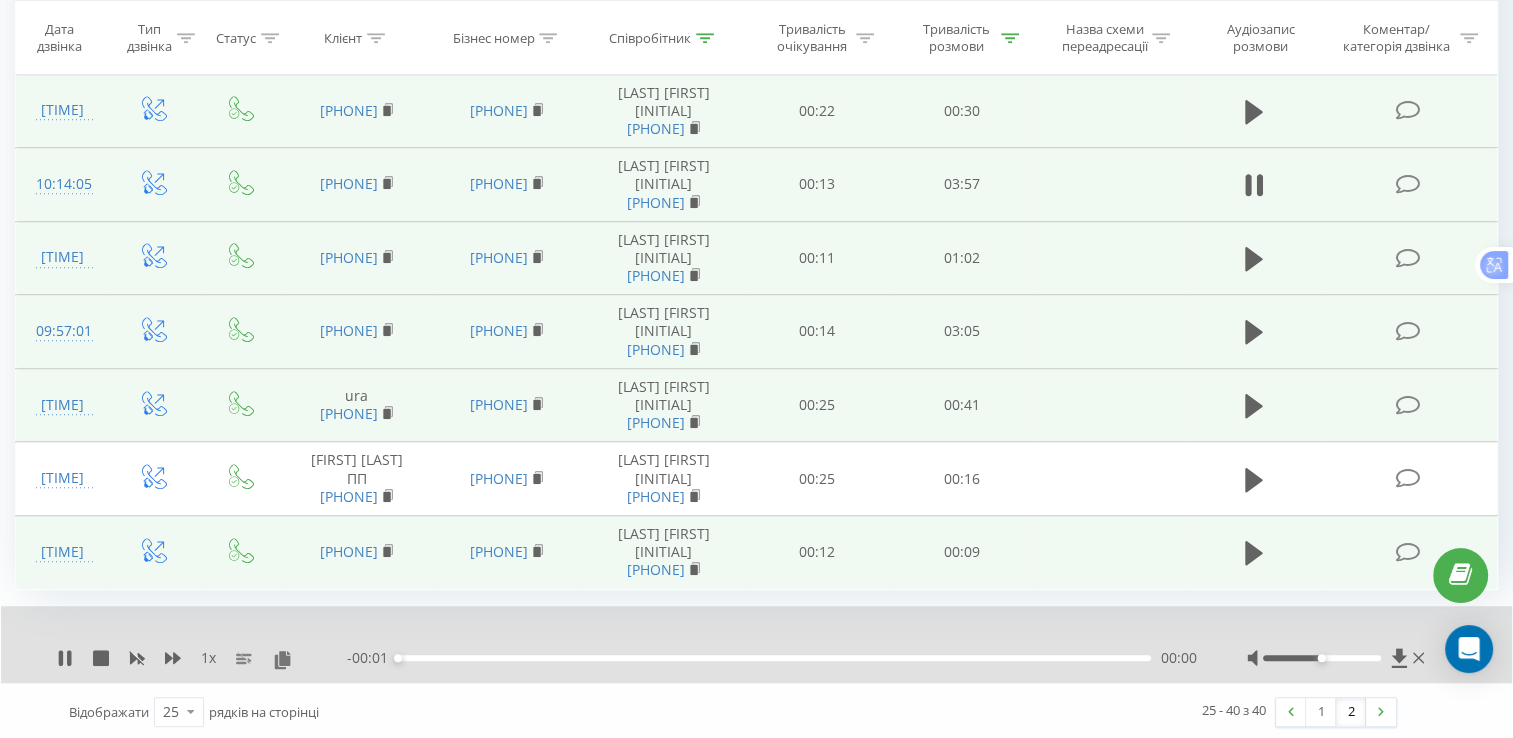 scroll, scrollTop: 1548, scrollLeft: 0, axis: vertical 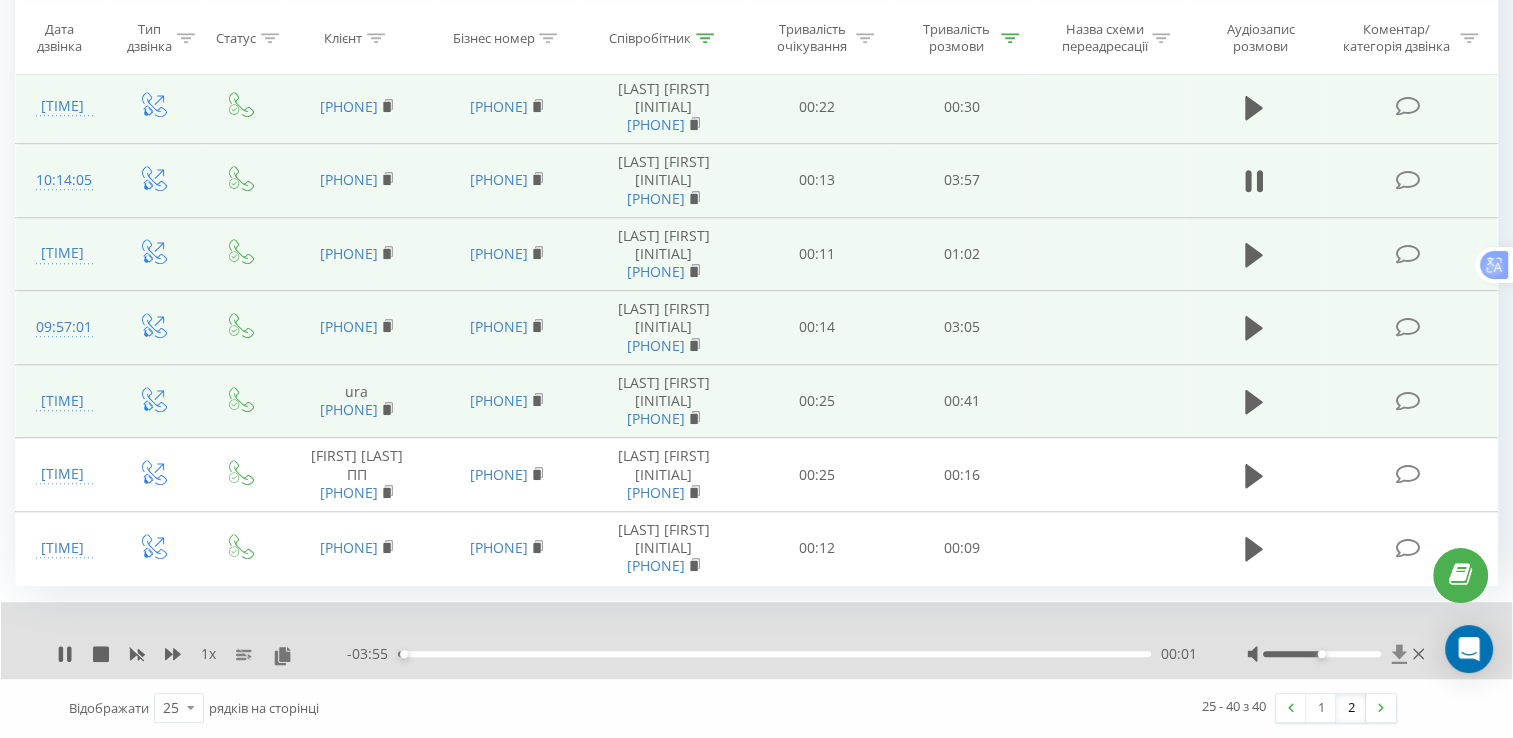 click 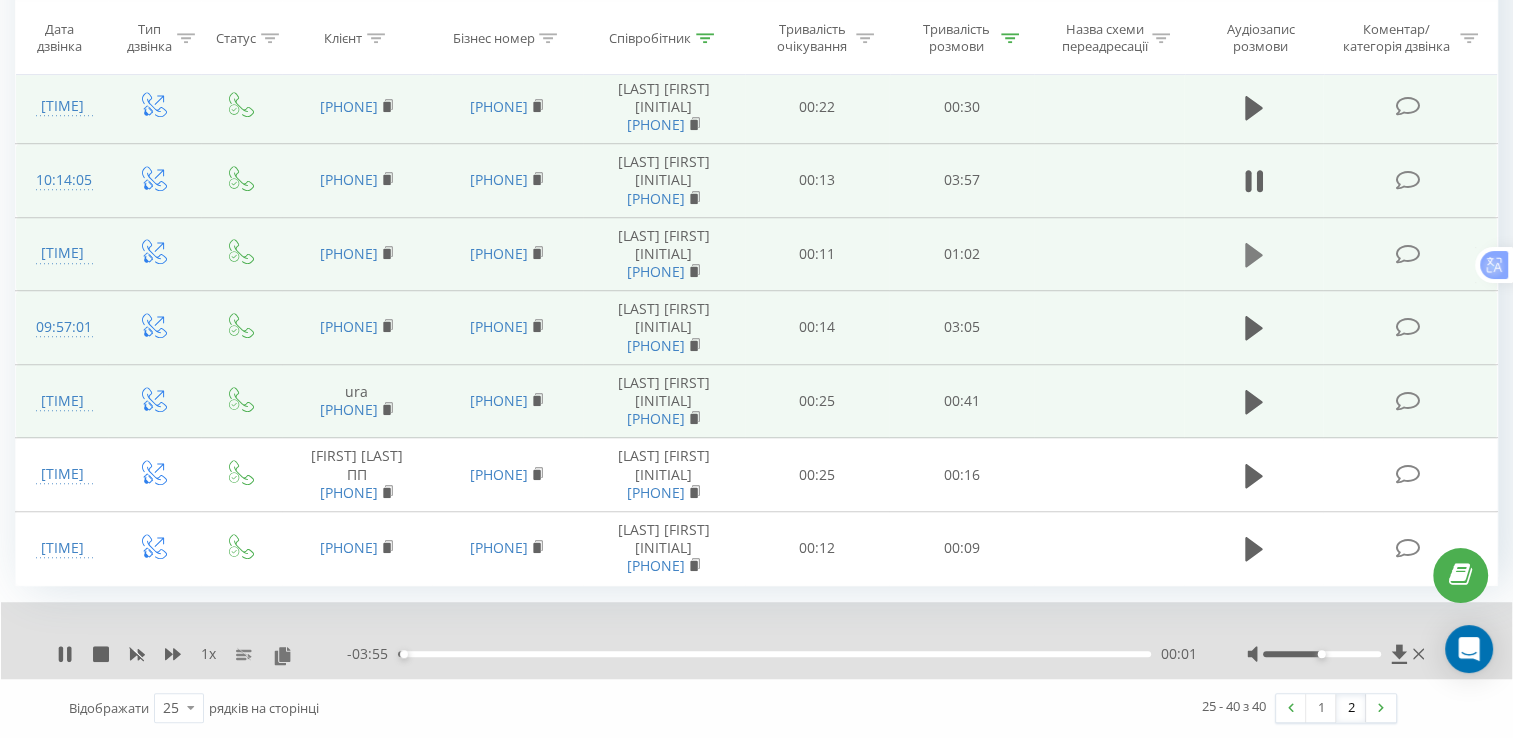 click 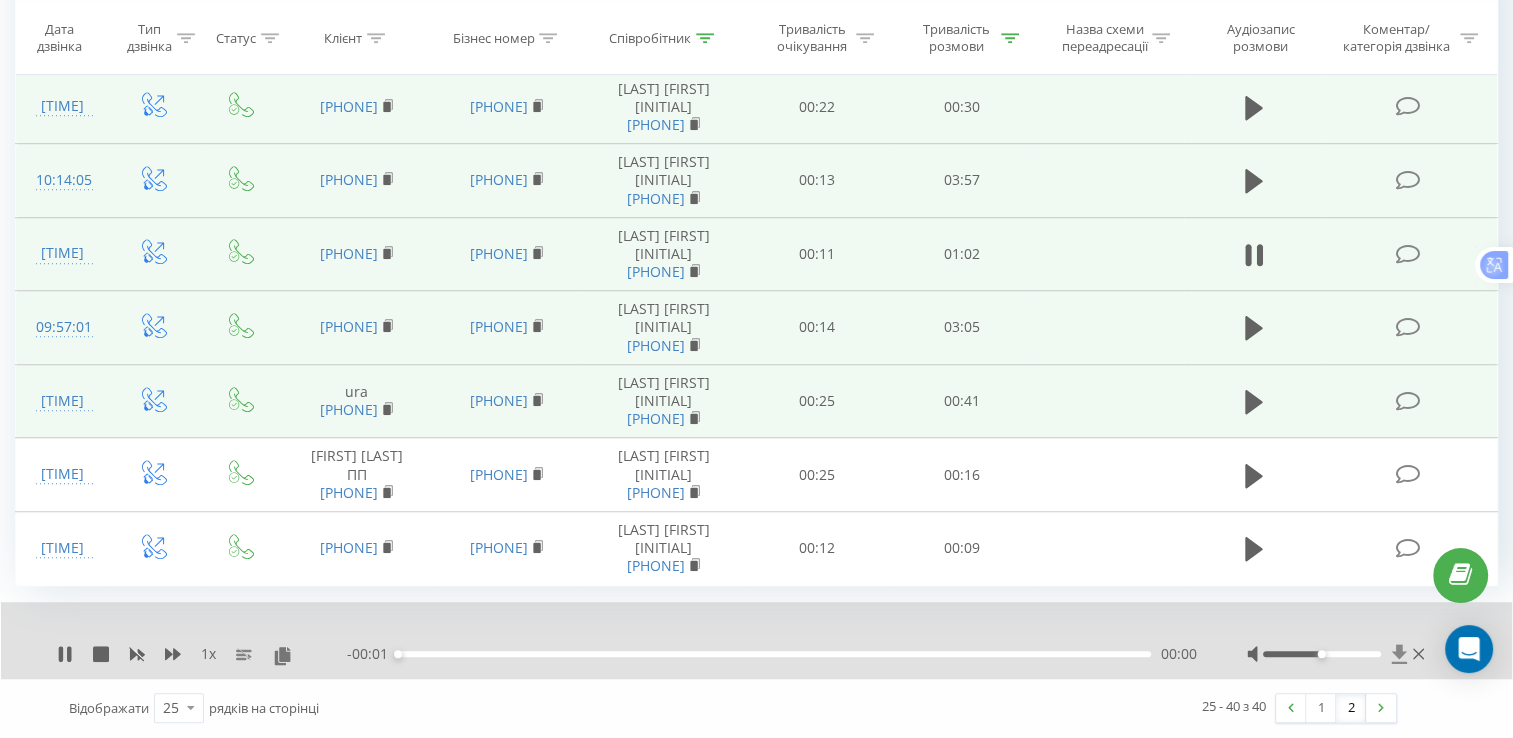 click 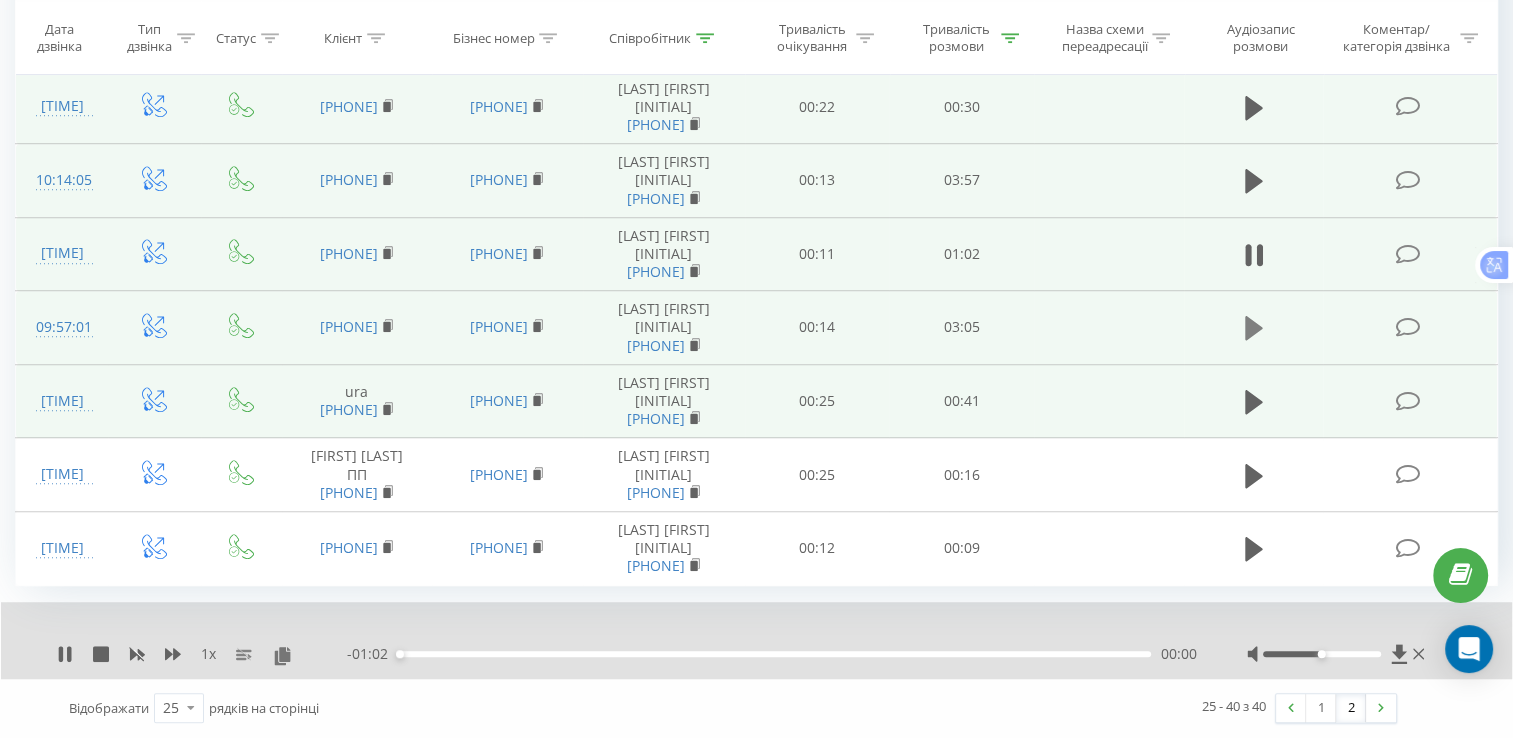 click 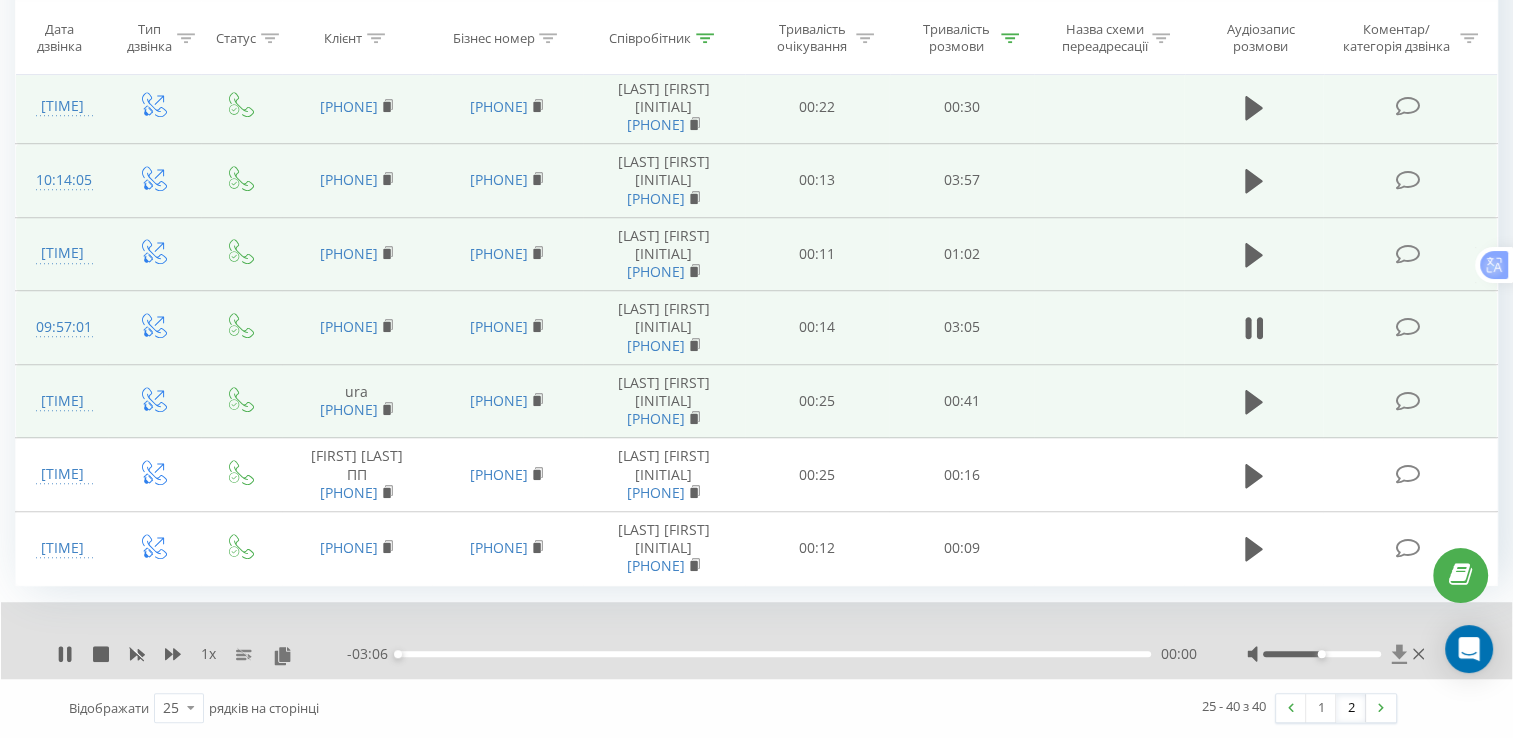 click 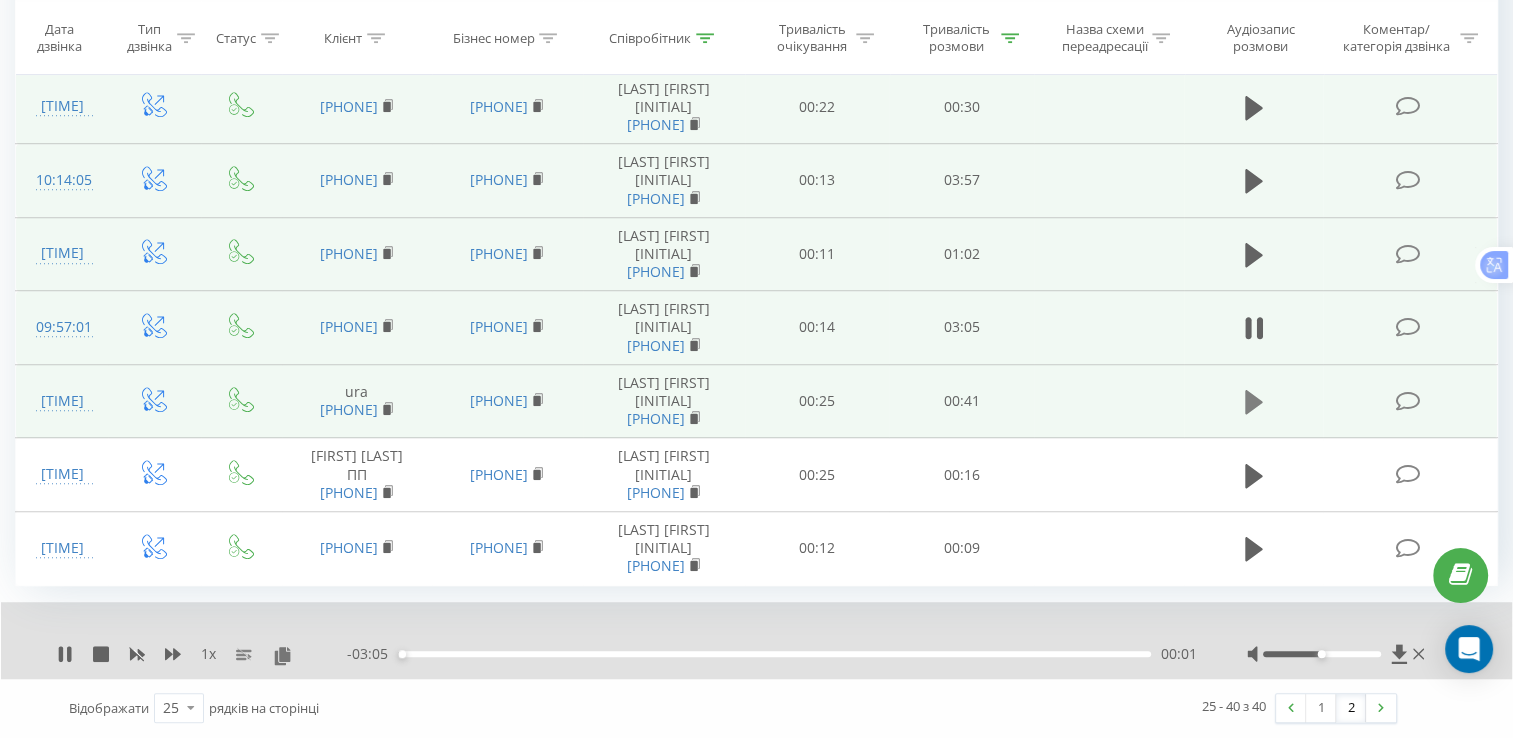 click 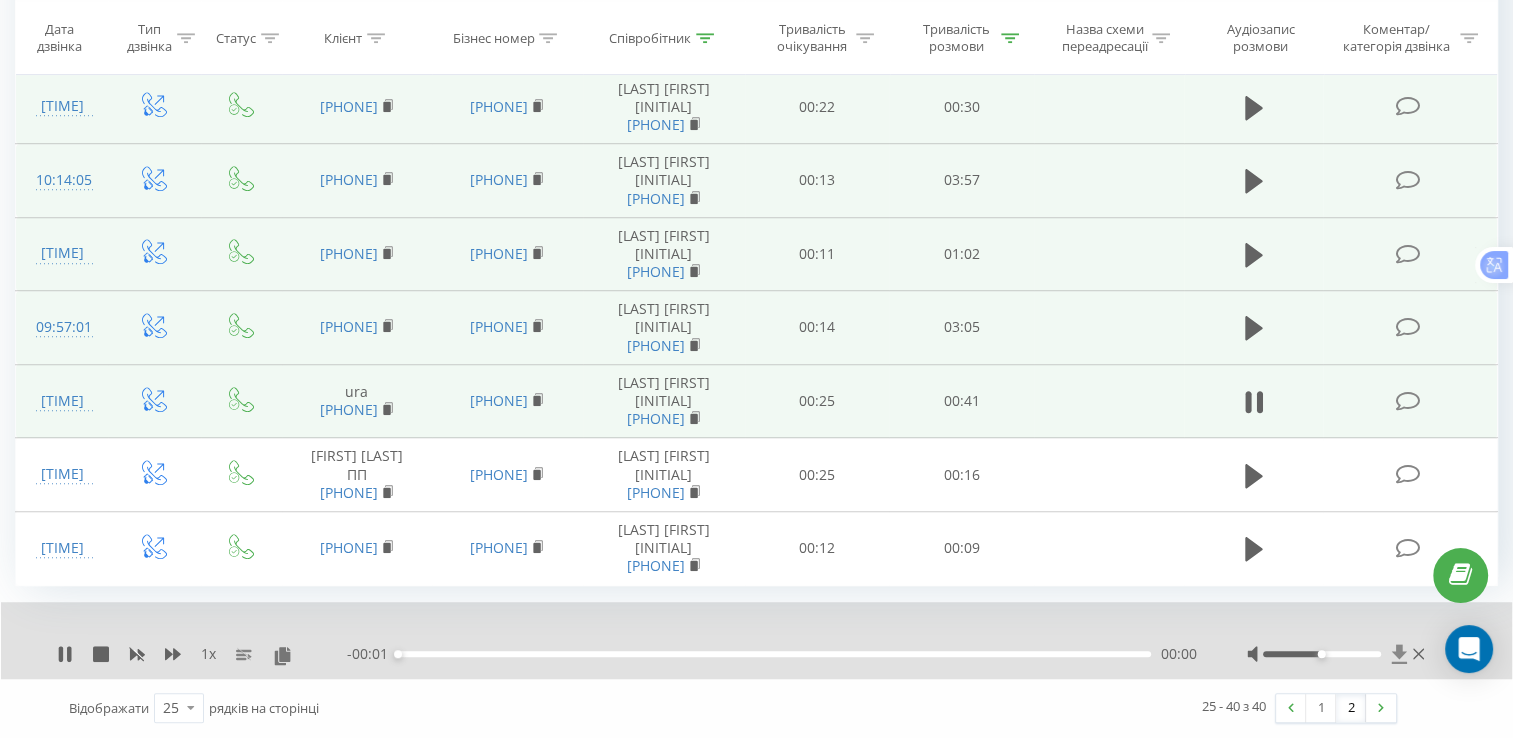 click 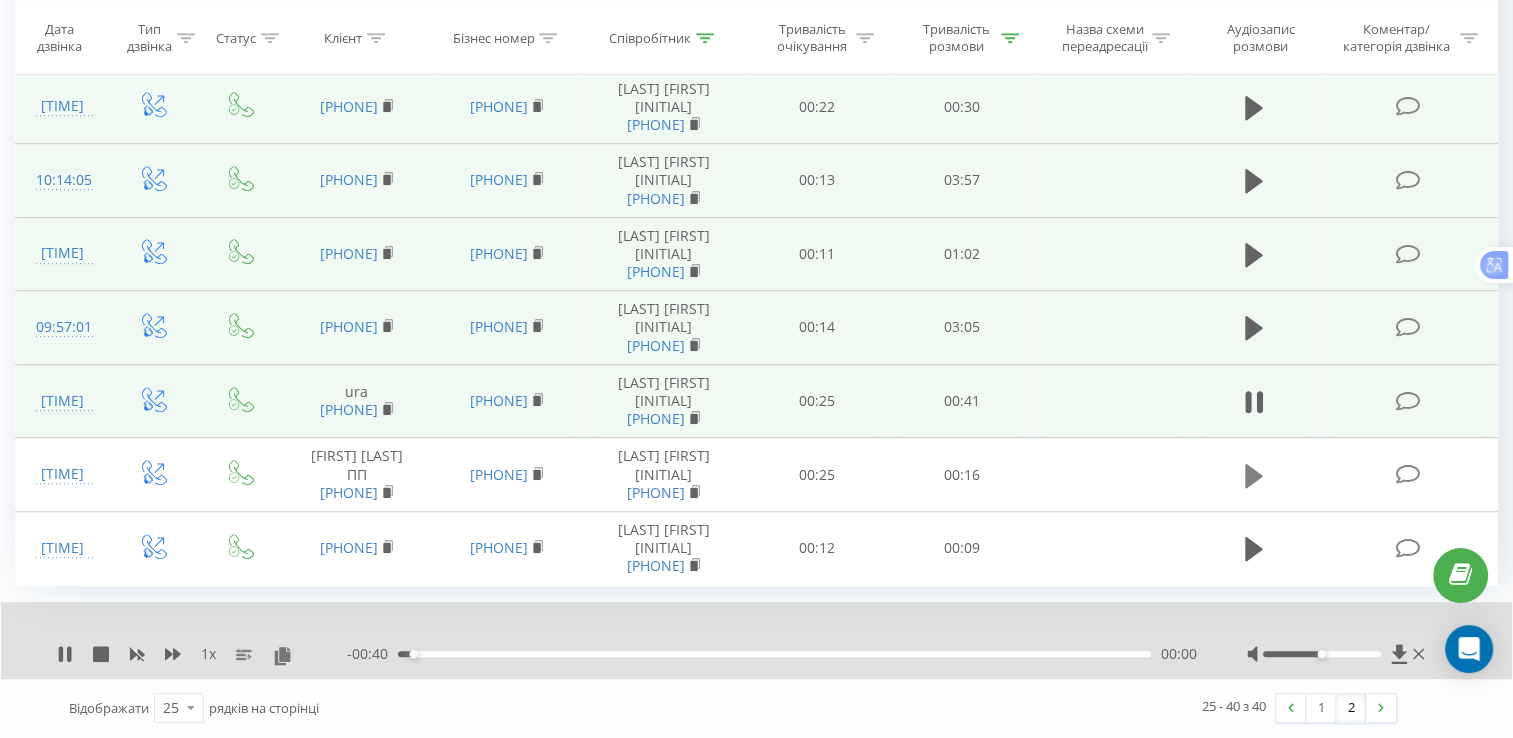 click 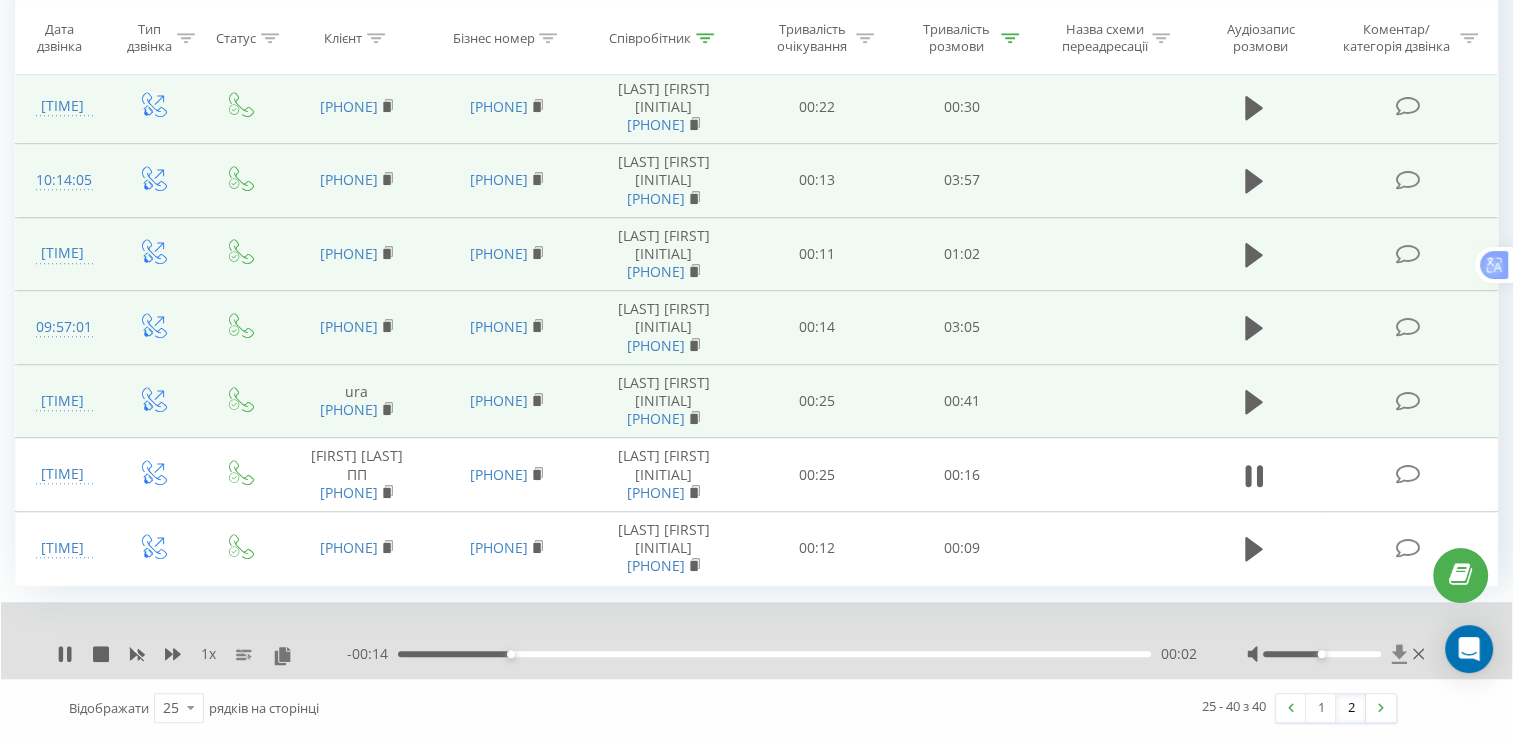 click 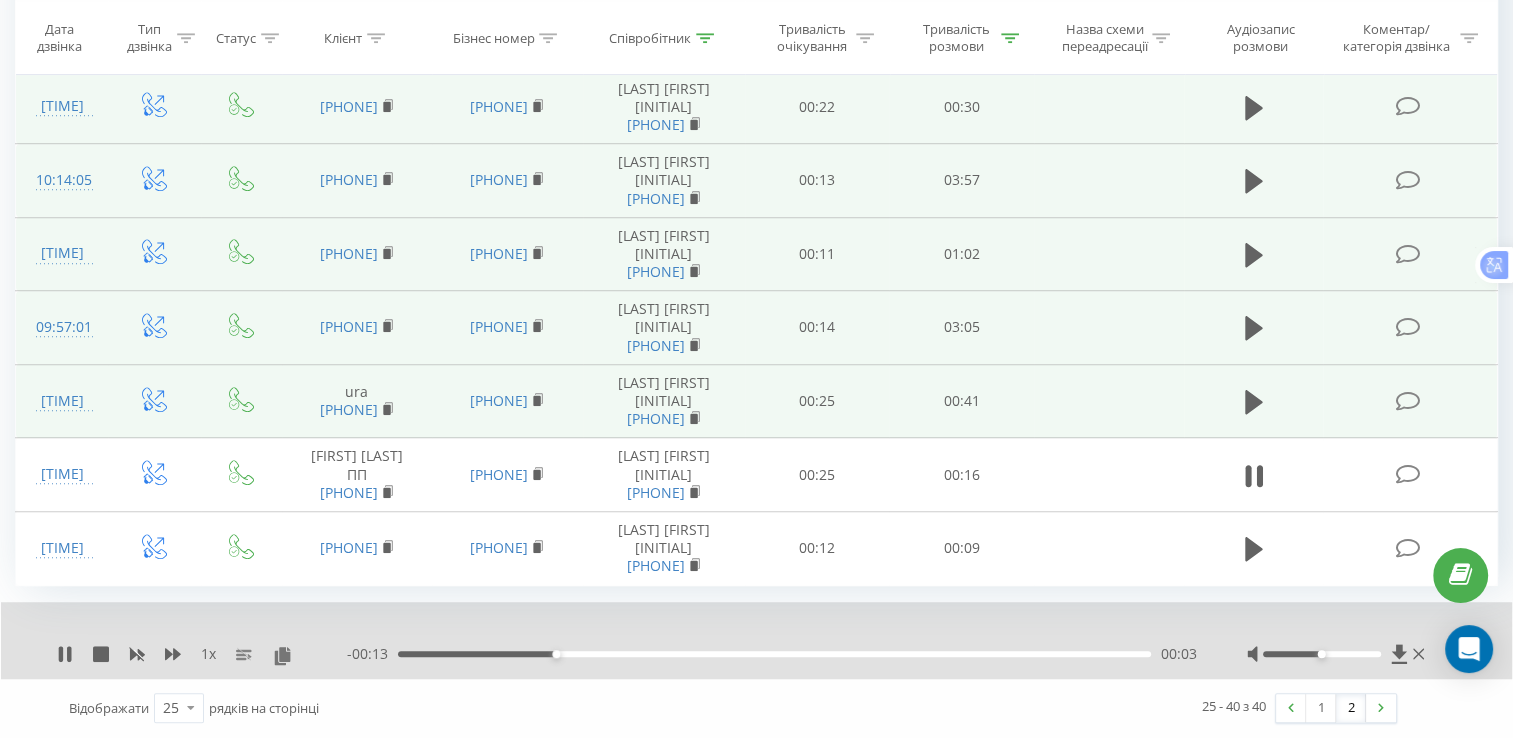 drag, startPoint x: 1260, startPoint y: 551, endPoint x: 1360, endPoint y: 615, distance: 118.72658 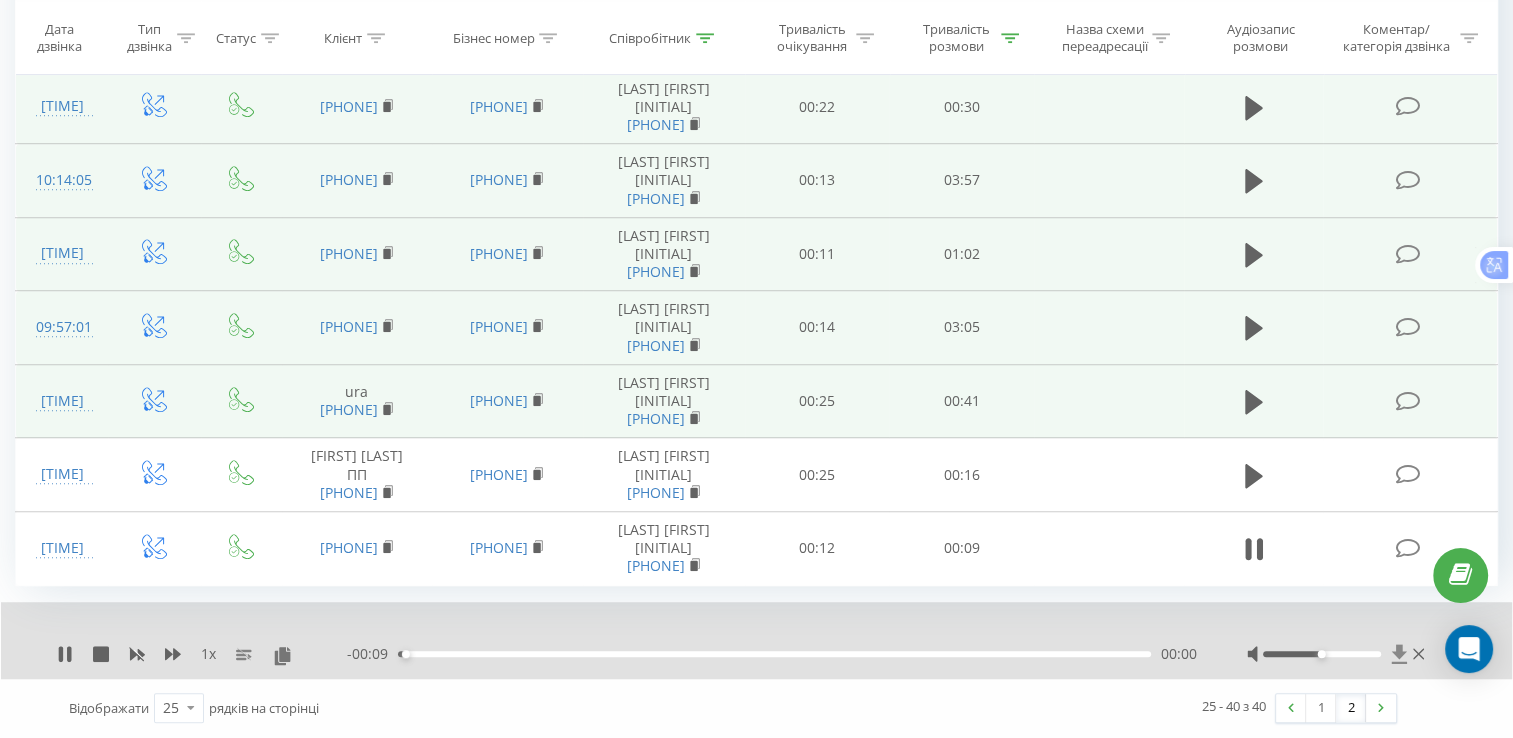 click 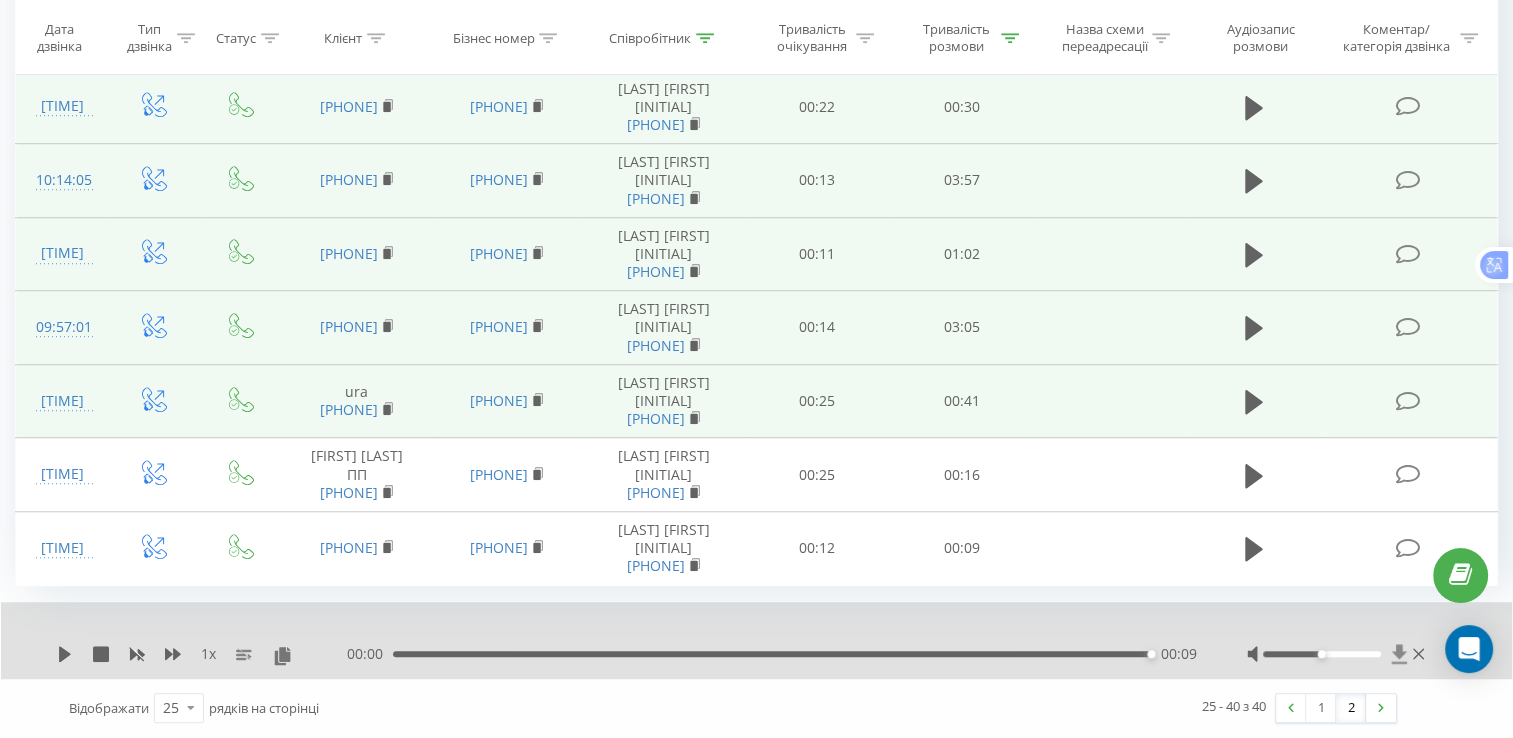 click 